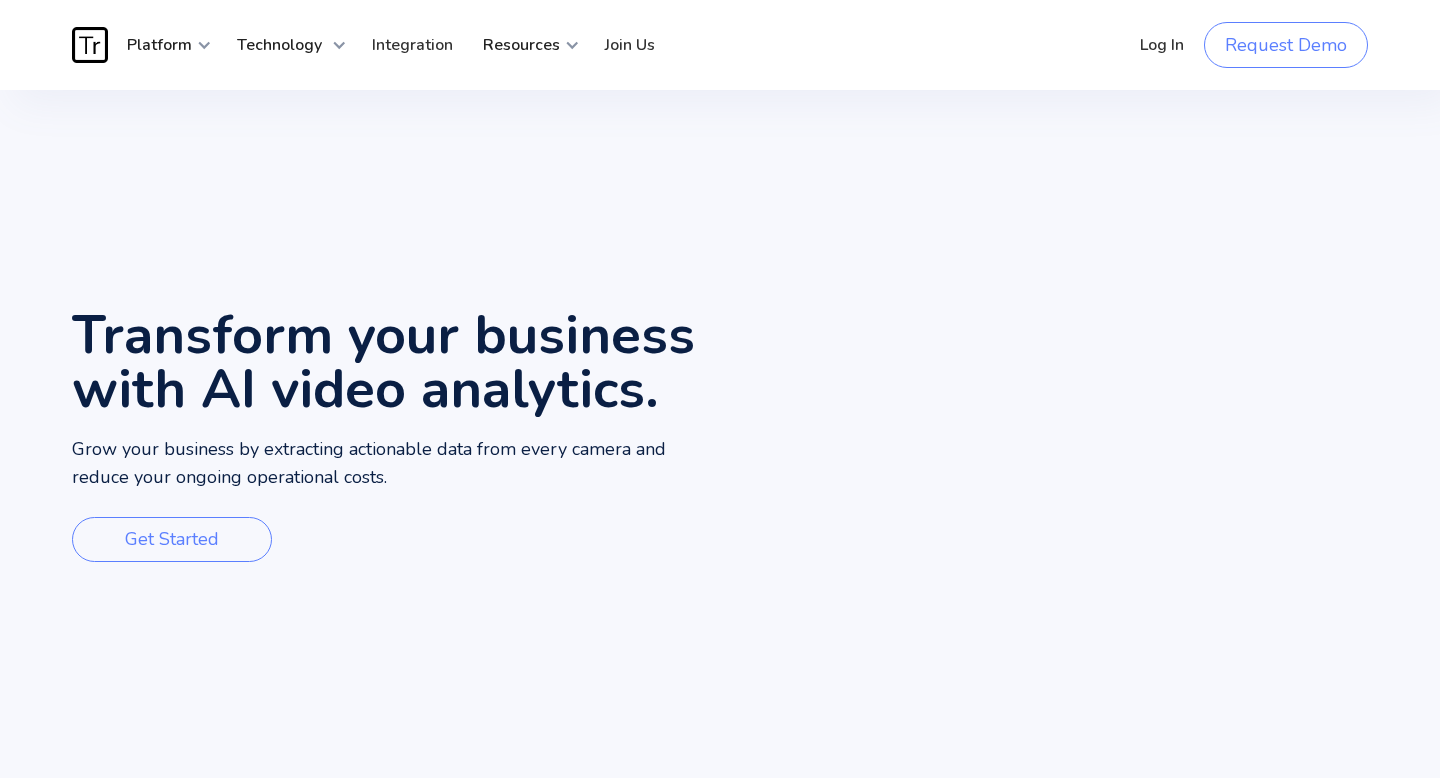 scroll, scrollTop: 0, scrollLeft: 0, axis: both 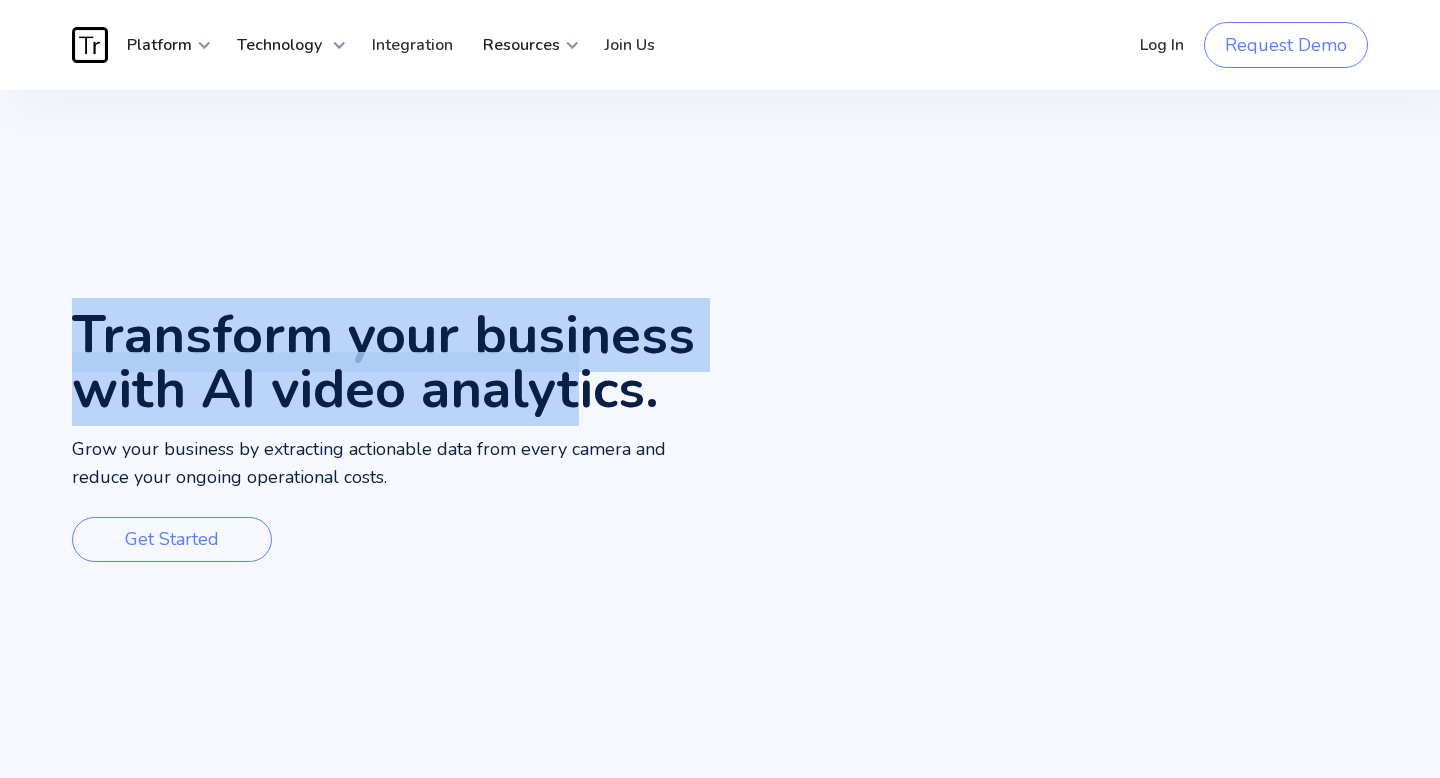 drag, startPoint x: 71, startPoint y: 272, endPoint x: 675, endPoint y: 417, distance: 621.161 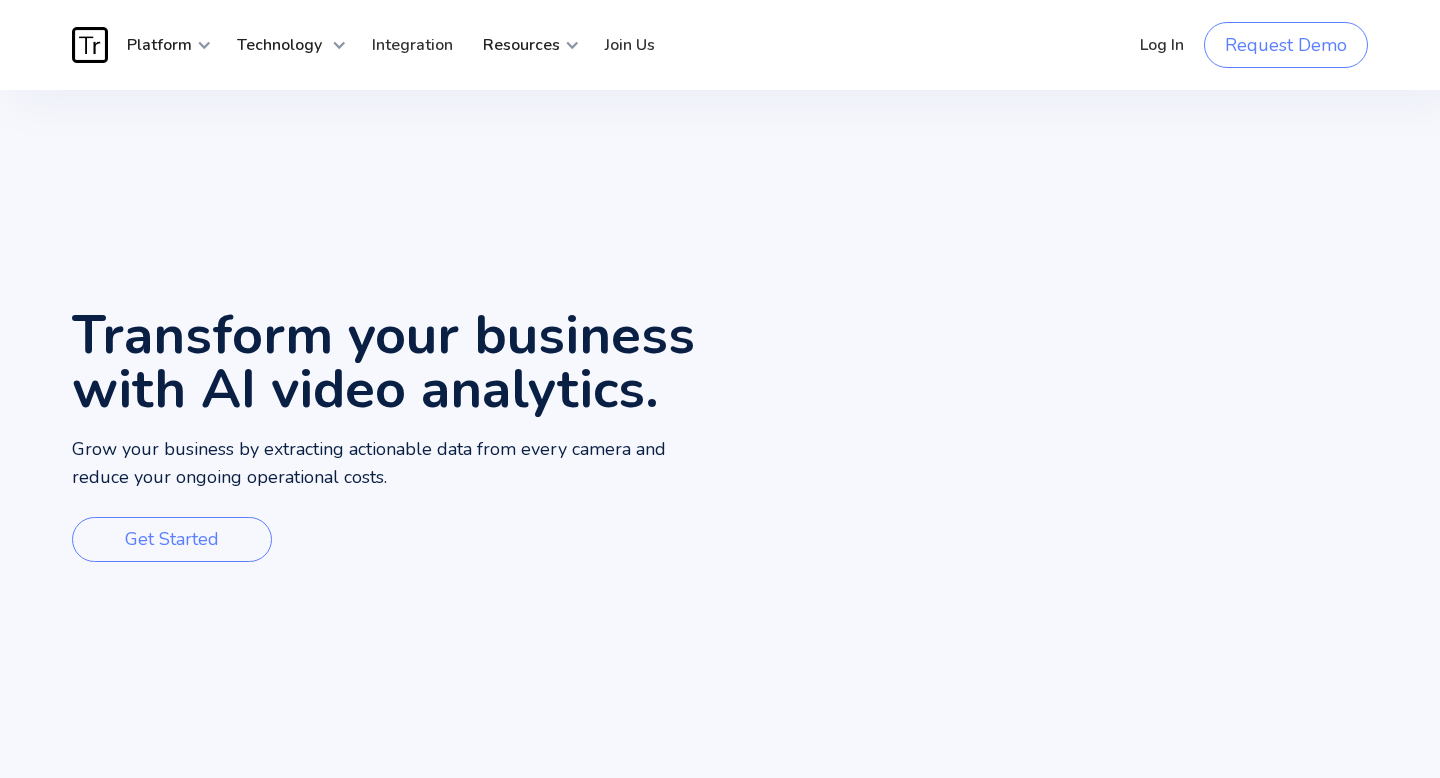click on "Transform your business with AI video analytics." at bounding box center [396, 362] 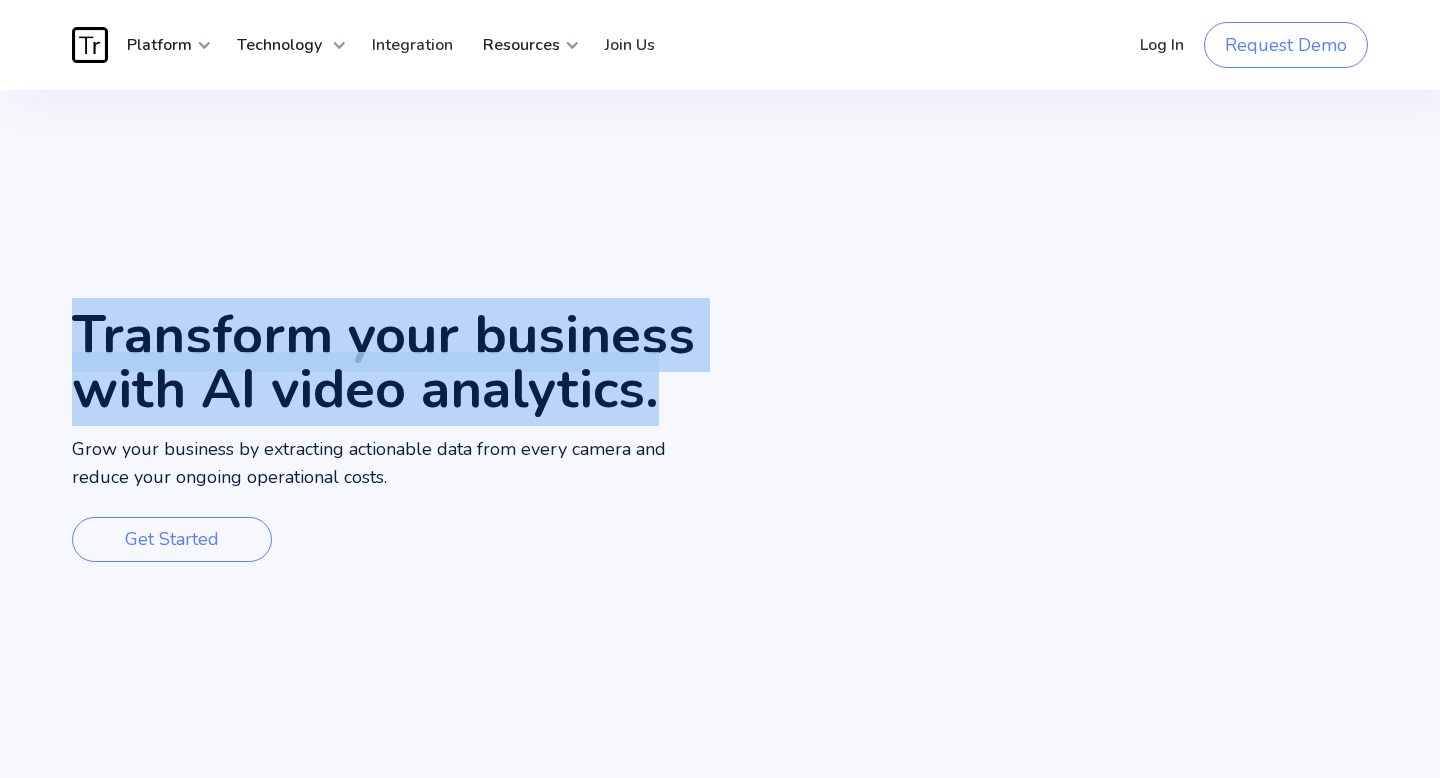 drag, startPoint x: 709, startPoint y: 415, endPoint x: 40, endPoint y: 352, distance: 671.95984 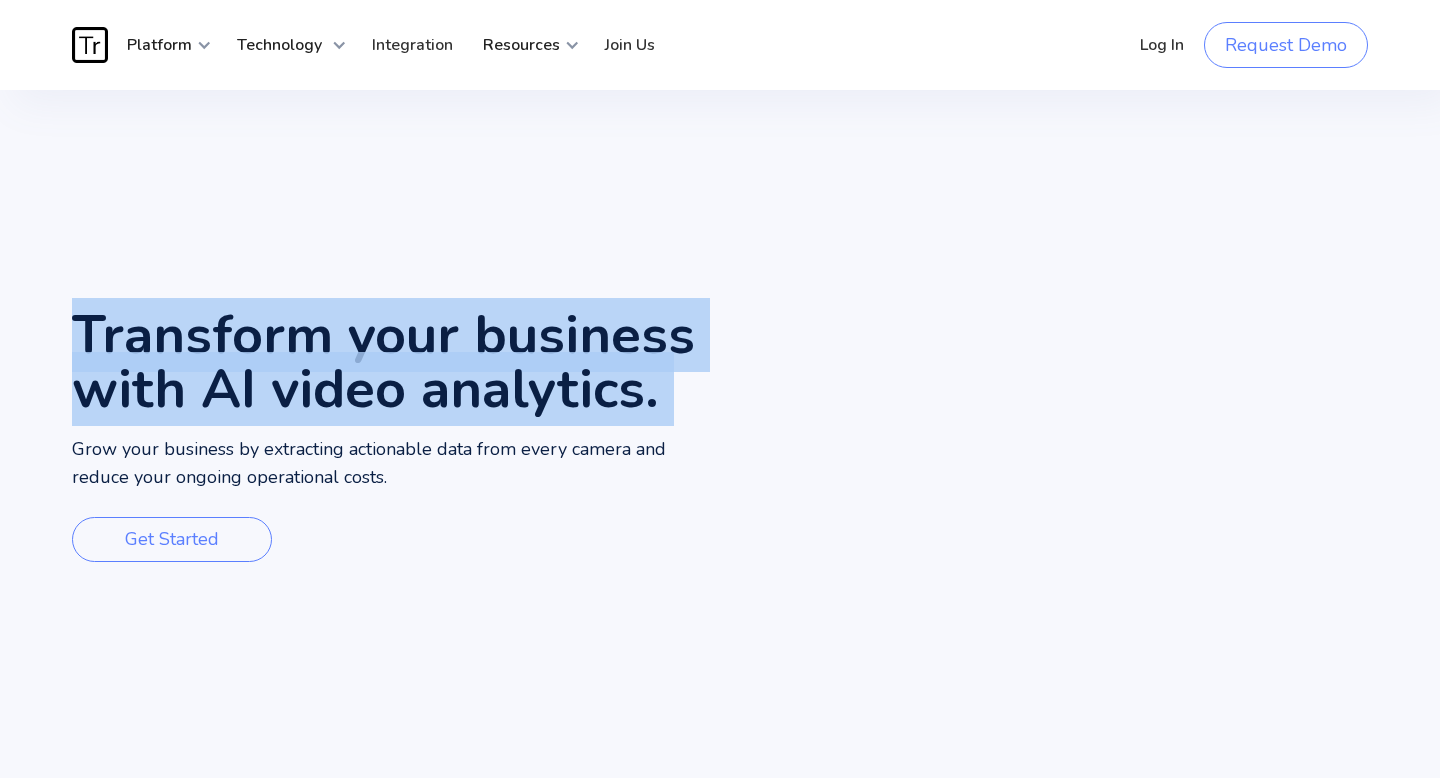 drag, startPoint x: 29, startPoint y: 327, endPoint x: 698, endPoint y: 434, distance: 677.50275 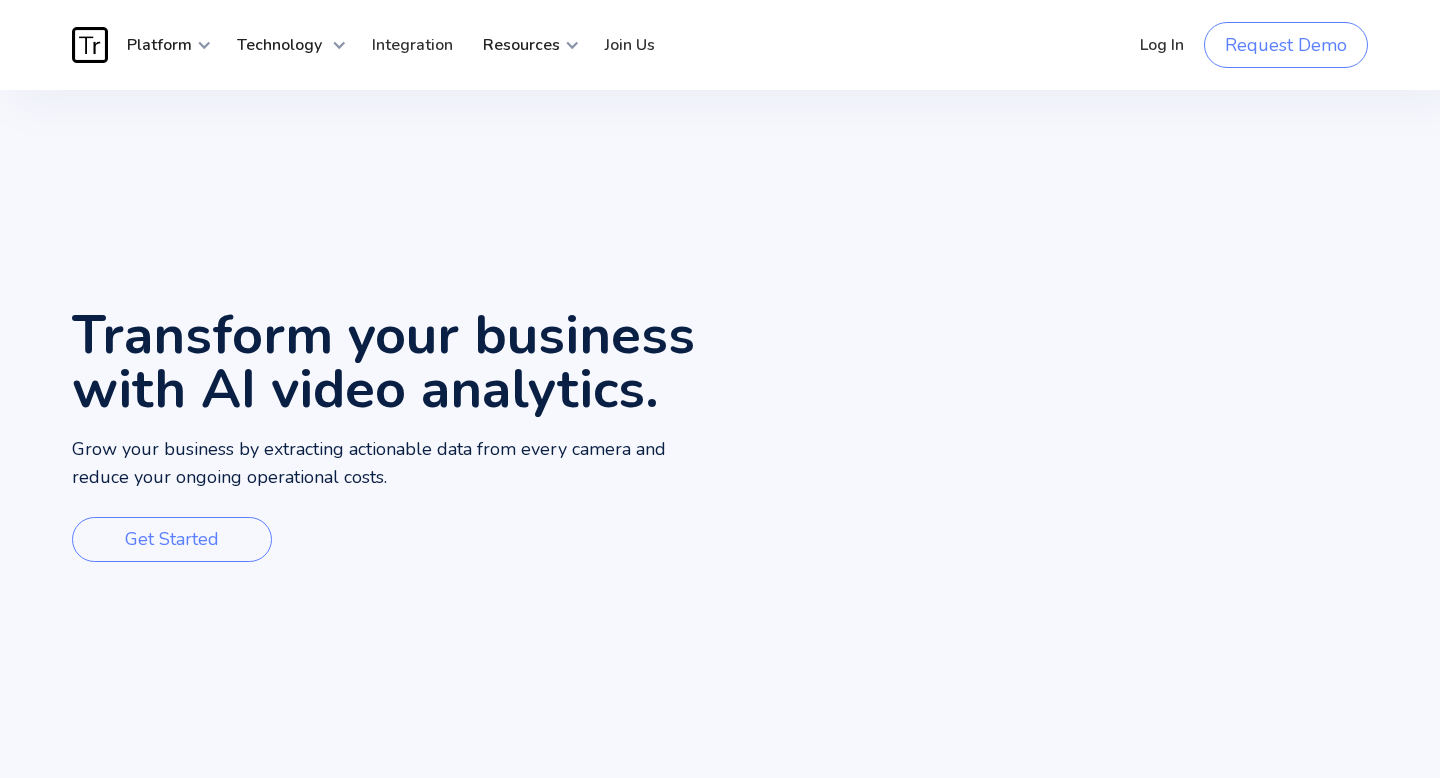 drag, startPoint x: 764, startPoint y: 171, endPoint x: 1255, endPoint y: 761, distance: 767.58124 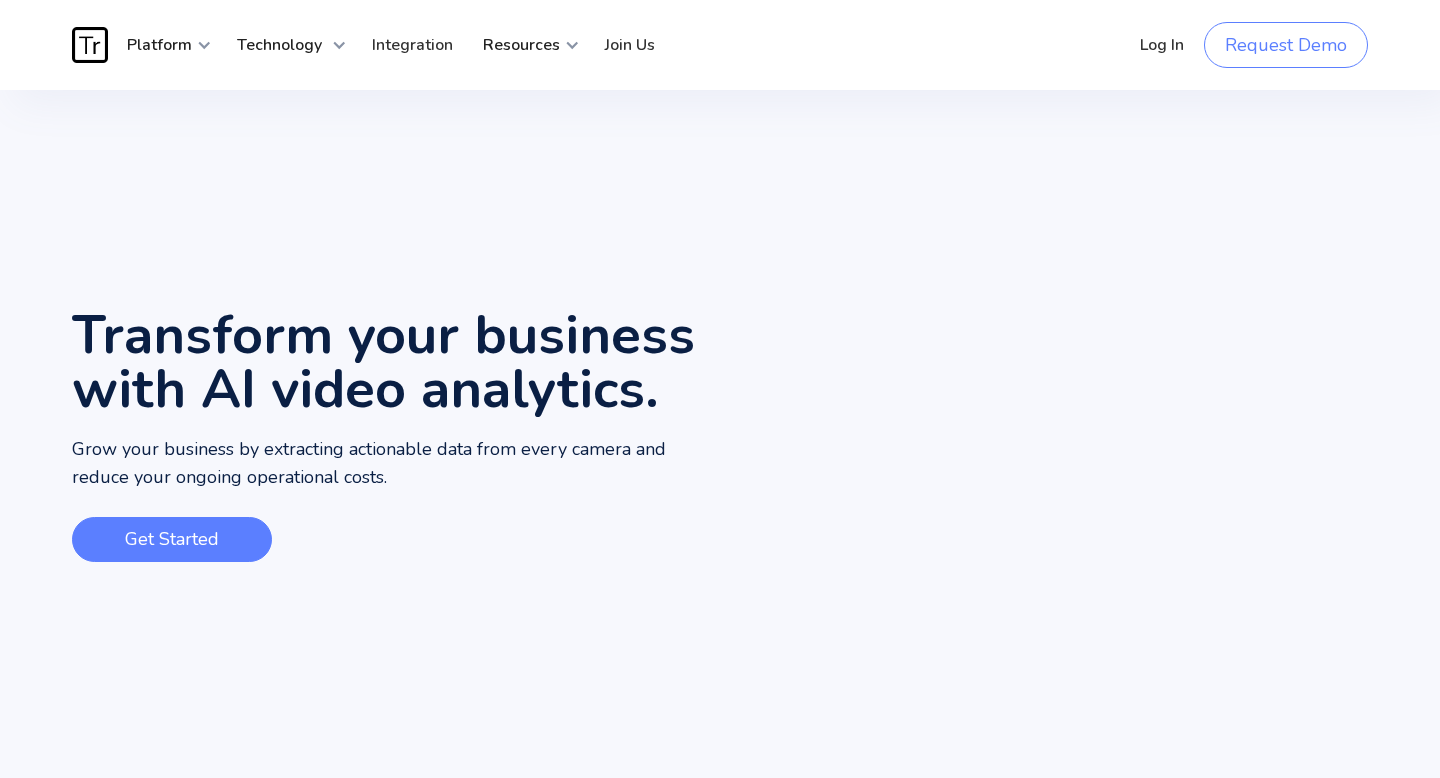 click on "Get Started" at bounding box center (172, 539) 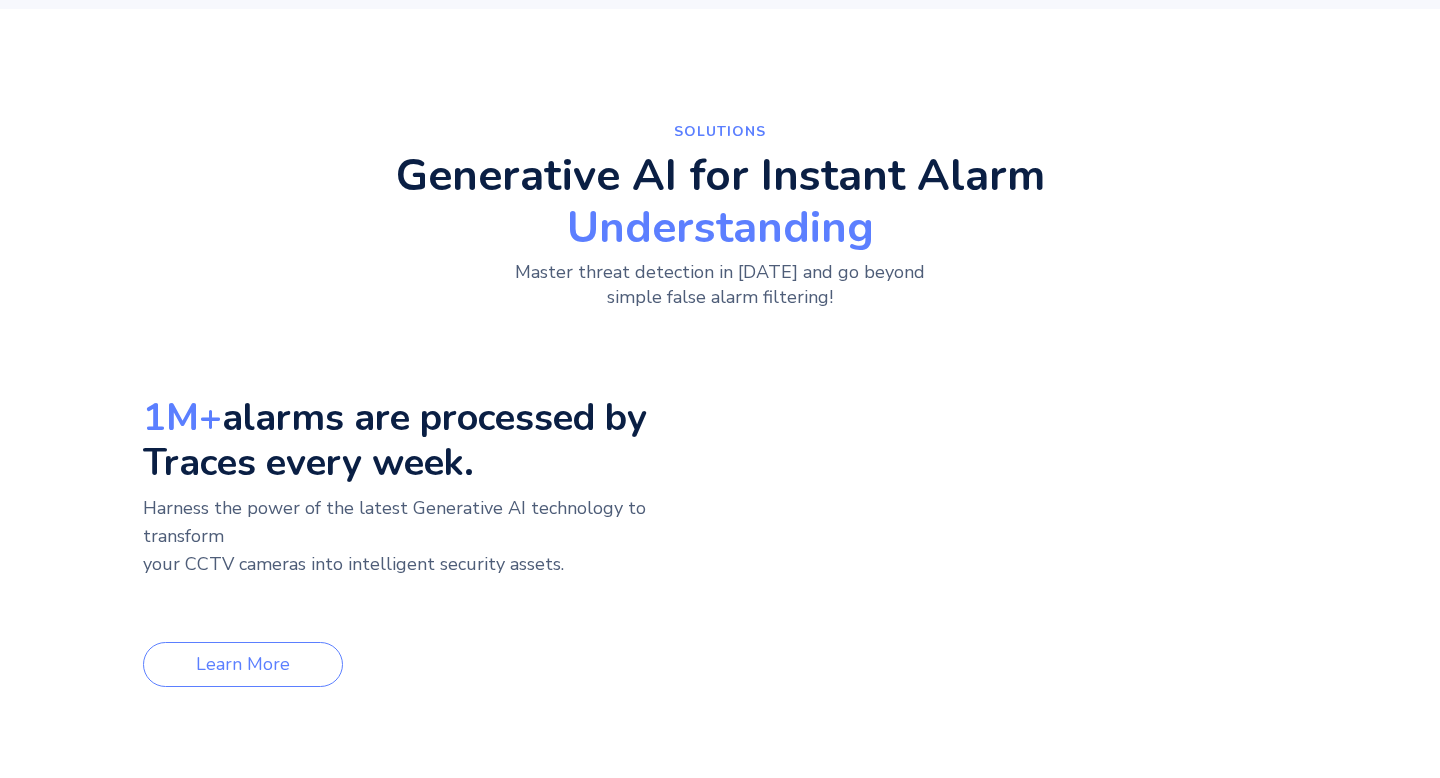 scroll, scrollTop: 790, scrollLeft: 0, axis: vertical 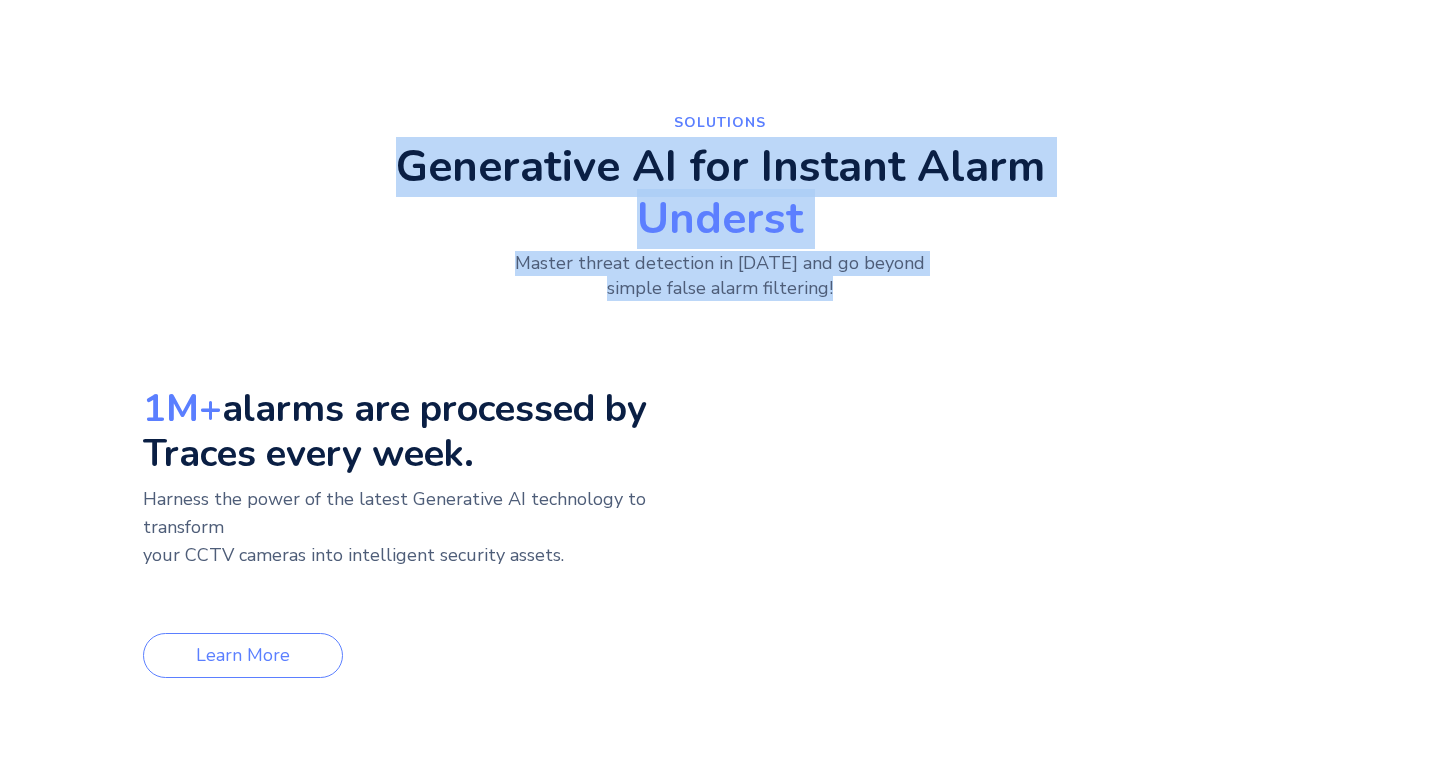 drag, startPoint x: 323, startPoint y: 185, endPoint x: 1030, endPoint y: 303, distance: 716.7796 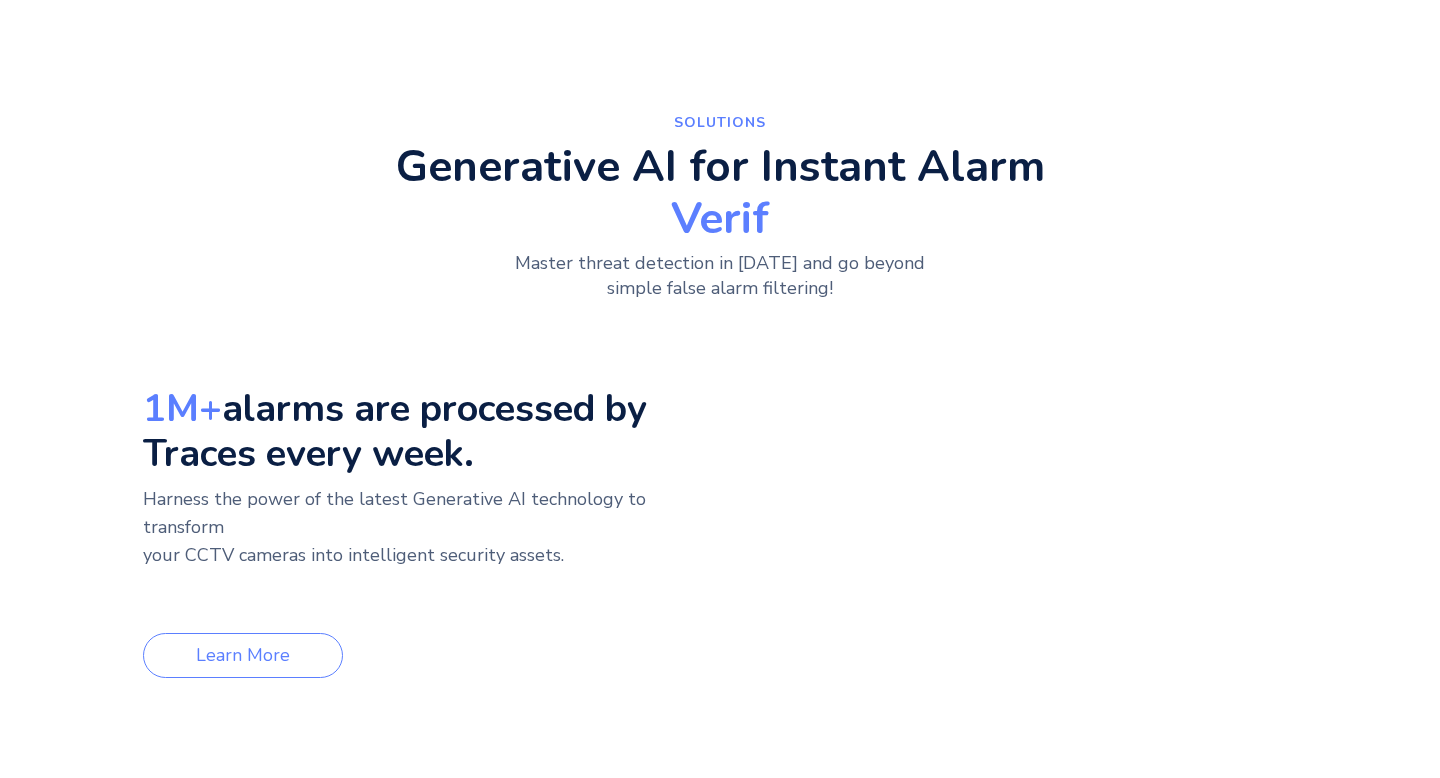 click on "SolutionS Generative AI for Instant Alarm Verif Master threat detection in 2024 and go beyond  simple false alarm filtering!" at bounding box center [720, 213] 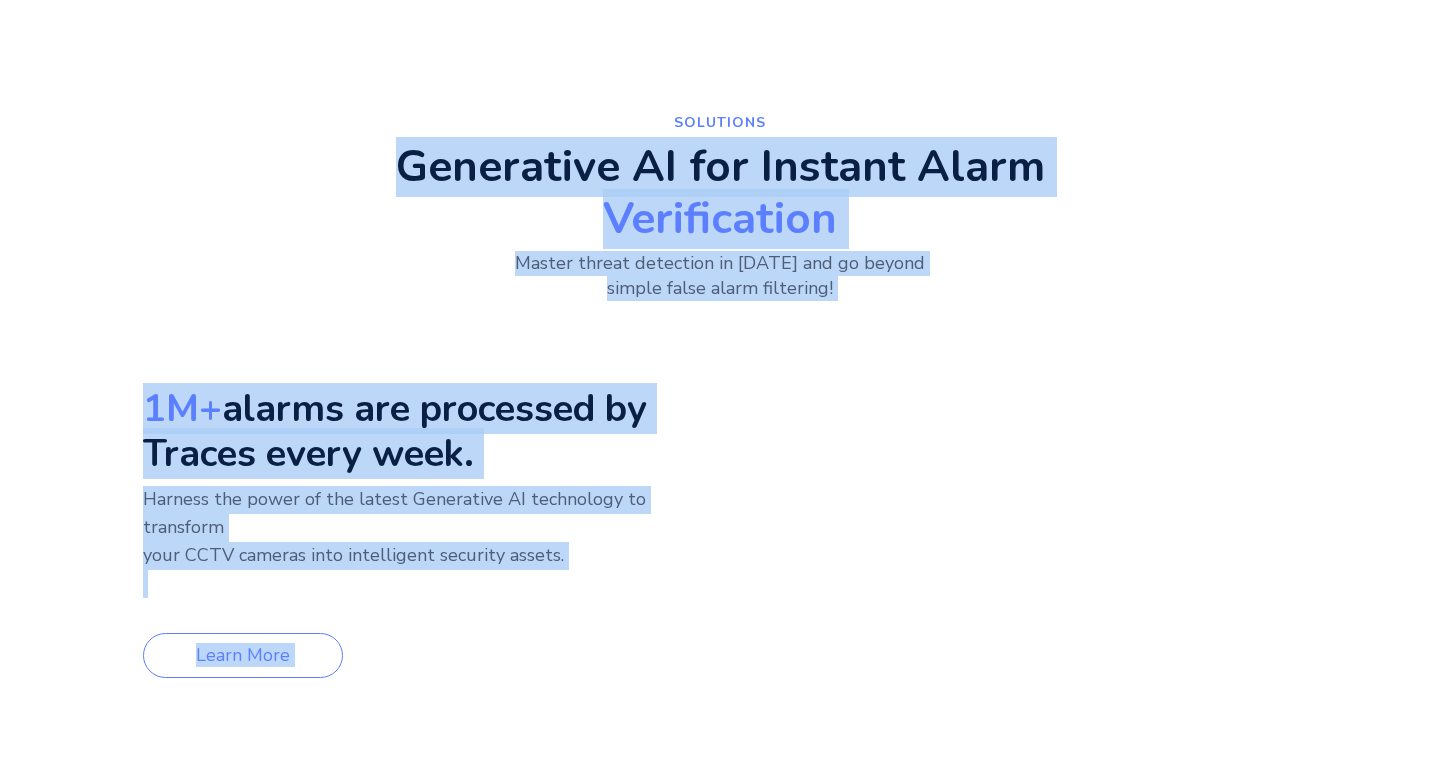 drag, startPoint x: 354, startPoint y: 172, endPoint x: 986, endPoint y: 777, distance: 874.8994 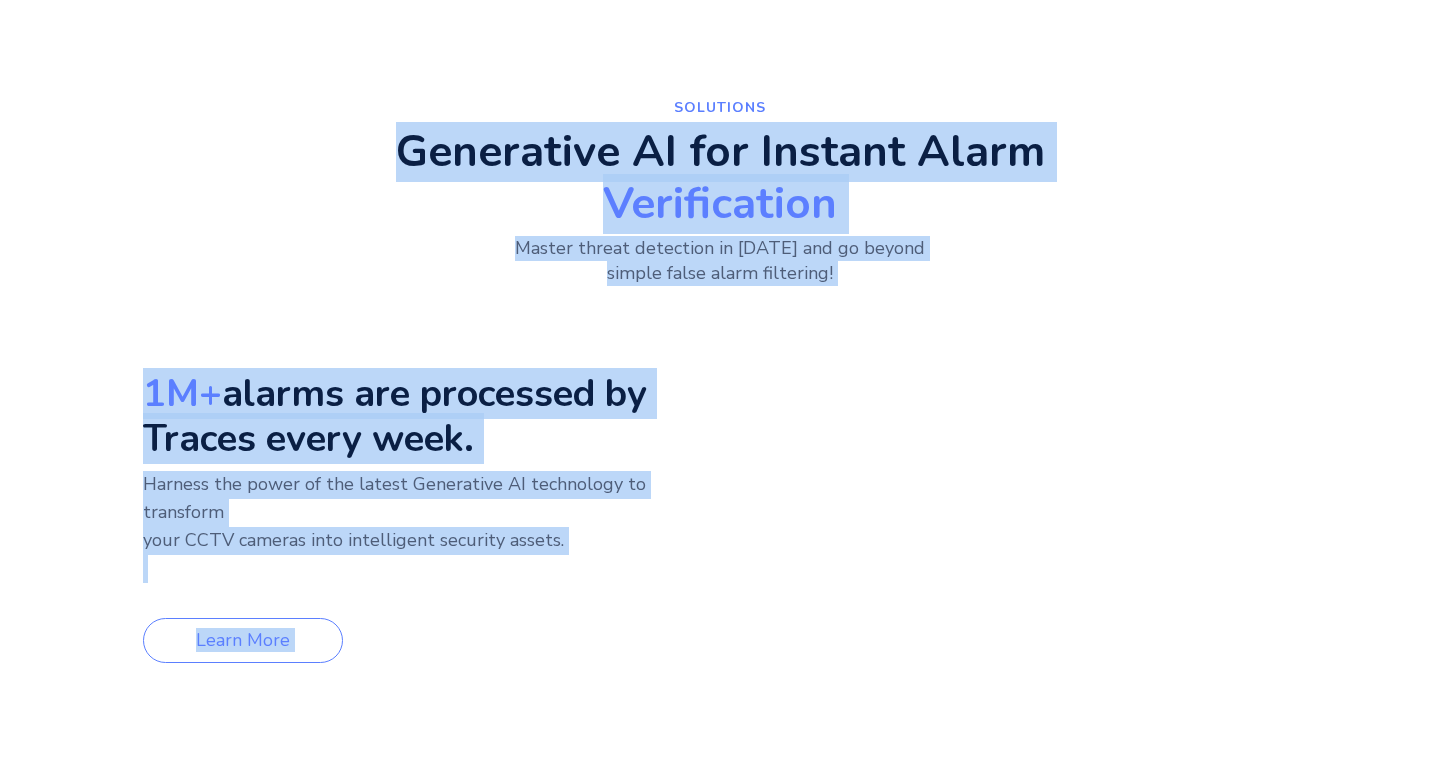 click on "Your browser does not support the video tag." at bounding box center [1148, 416] 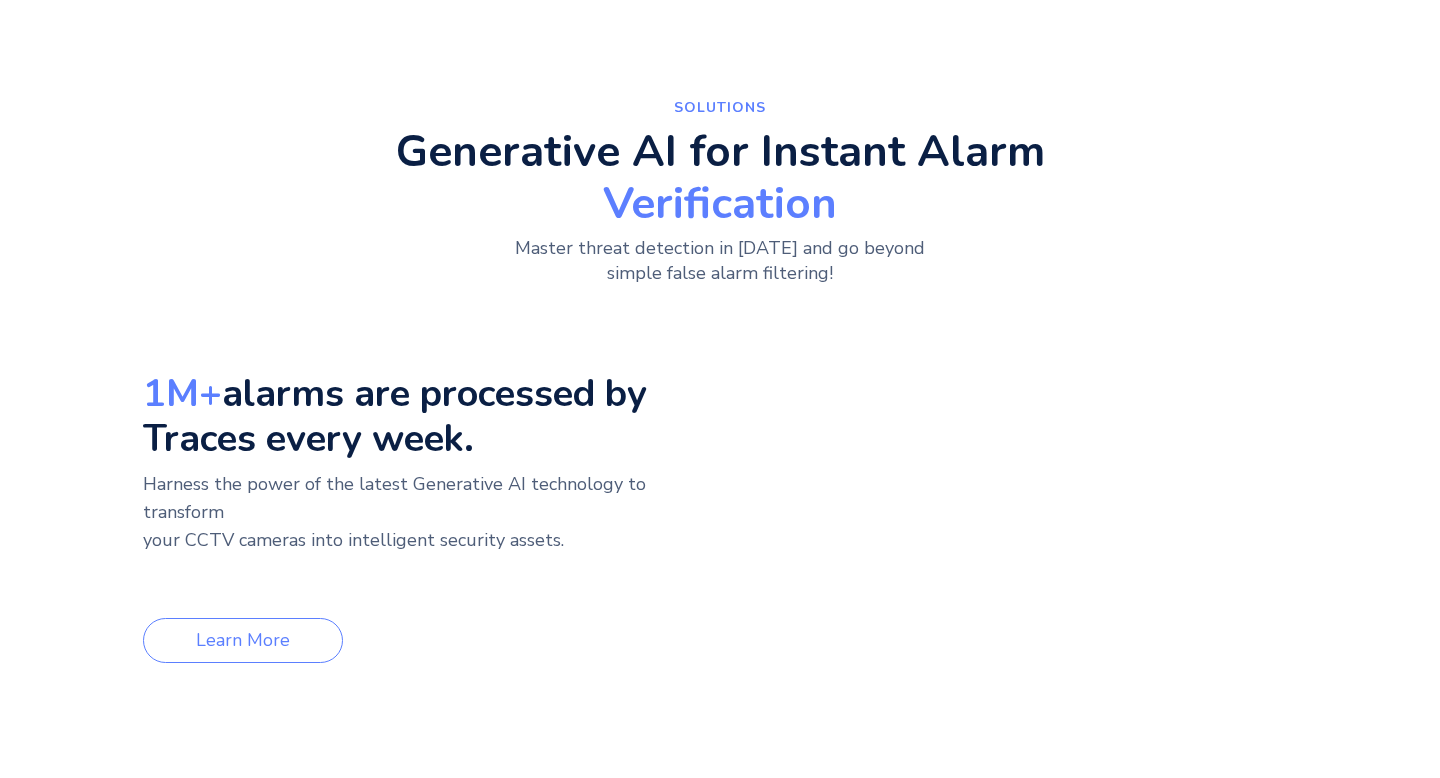 click on "SolutionS Generative AI for Instant Alarm Verification Master threat detection in 2024 and go beyond  simple false alarm filtering! 1M+  alarms are processed by Traces every week. Harness the power of the latest Generative AI technology to transform  your CCTV cameras into intelligent security assets. ‍ Learn More
Your browser does not support the video tag.
1M+  alarms are processed by Traces  every week. Harness the power of the latest Generative AI technology to transform  your CCTV cameras into intelligent security assets. ‍ Learn More
Your browser does not support the video tag.
Your browser does not support the video tag.
1M+  alarms are processed by Traces every week. Harness the power of the latest Generative AI technology to transform  your CCTV cameras into intelligent security assets. ‍ Learn More" at bounding box center (720, 409) 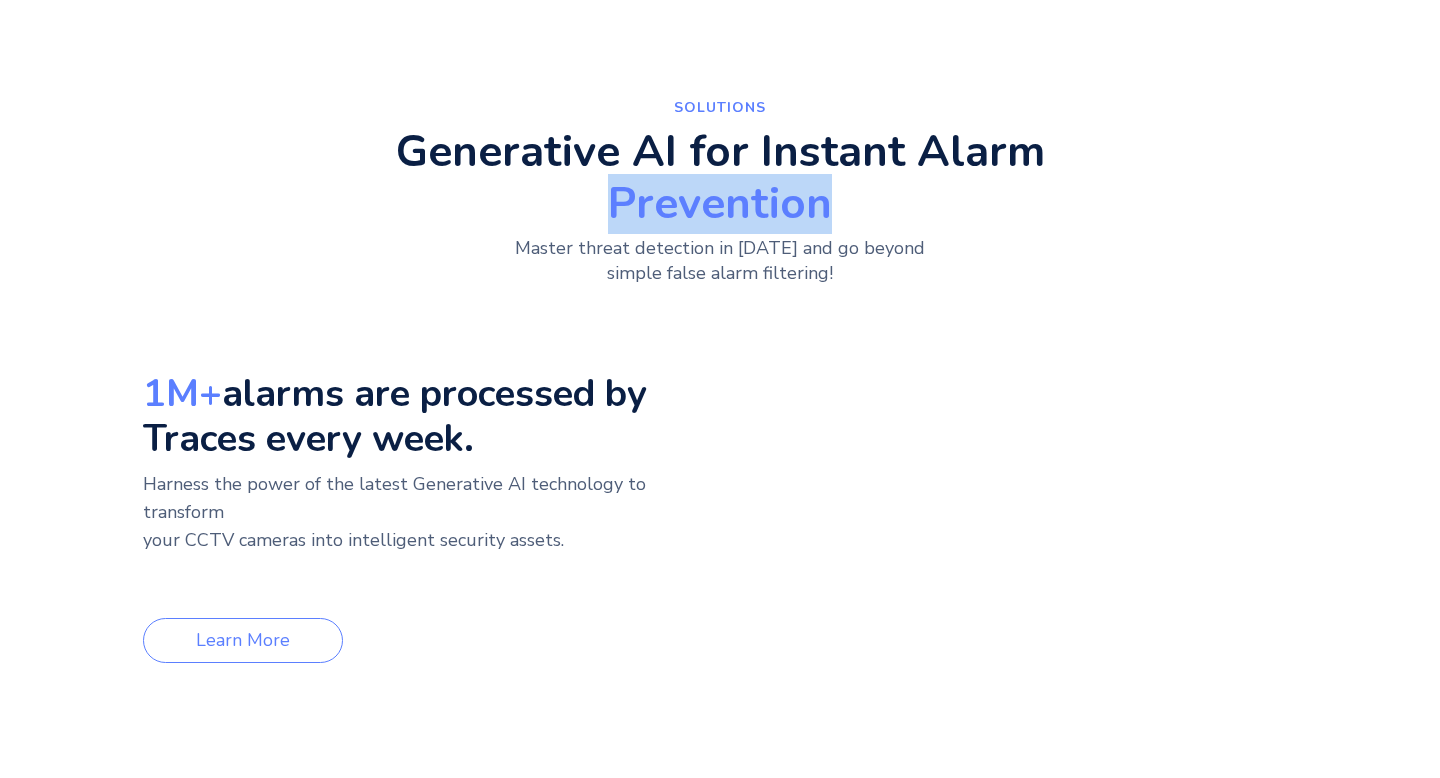 drag, startPoint x: 604, startPoint y: 203, endPoint x: 893, endPoint y: 195, distance: 289.11072 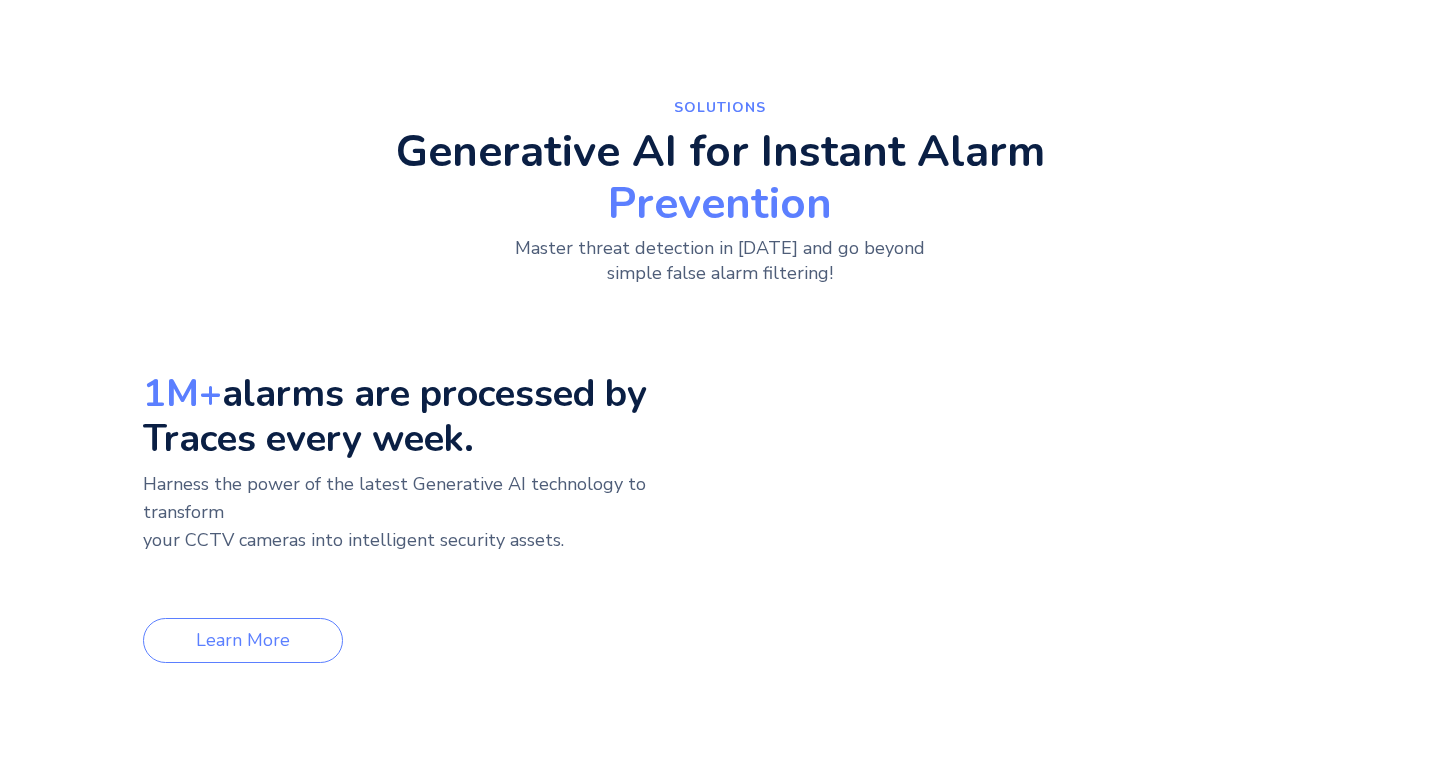 click on "Prevention" at bounding box center [720, 204] 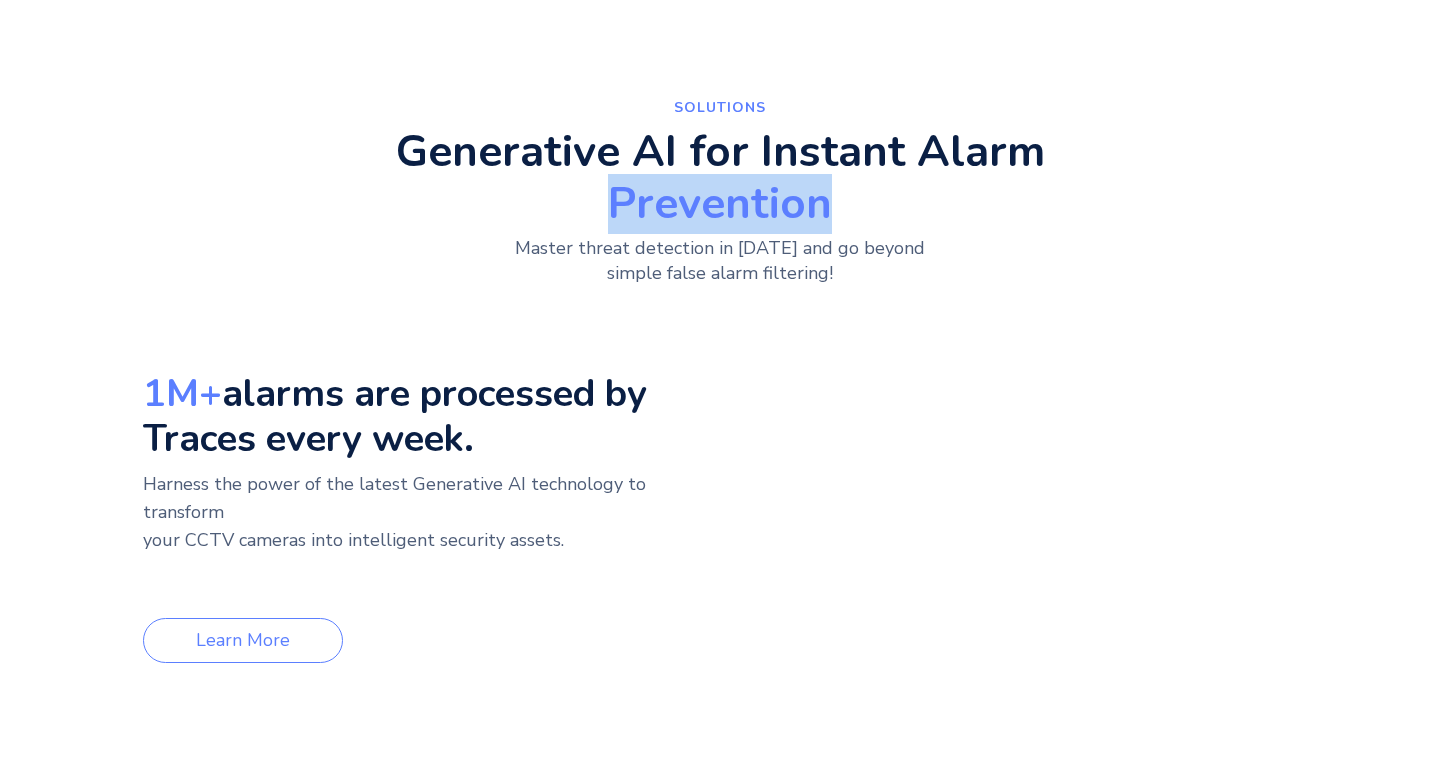 drag, startPoint x: 893, startPoint y: 202, endPoint x: 507, endPoint y: 183, distance: 386.46735 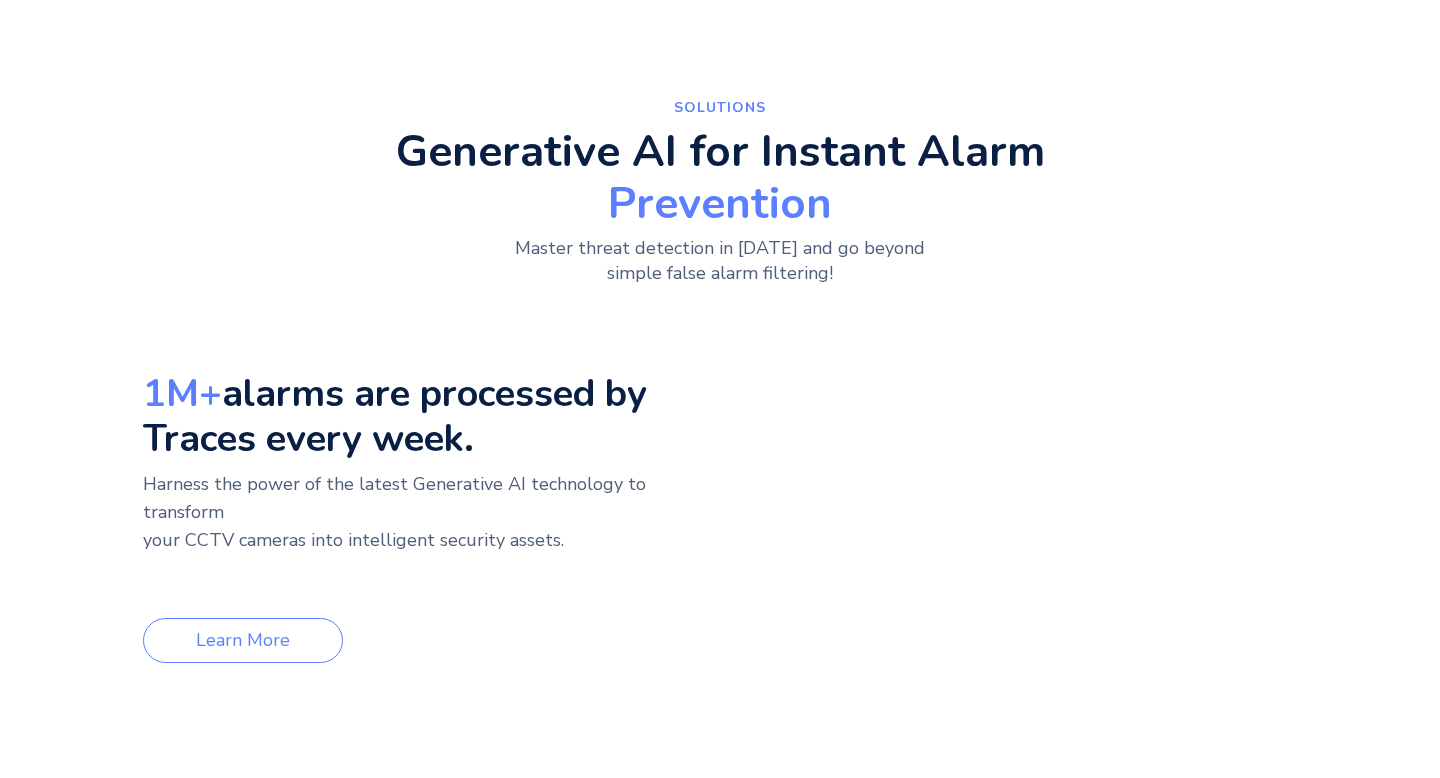 click on "Prevention" at bounding box center (720, 204) 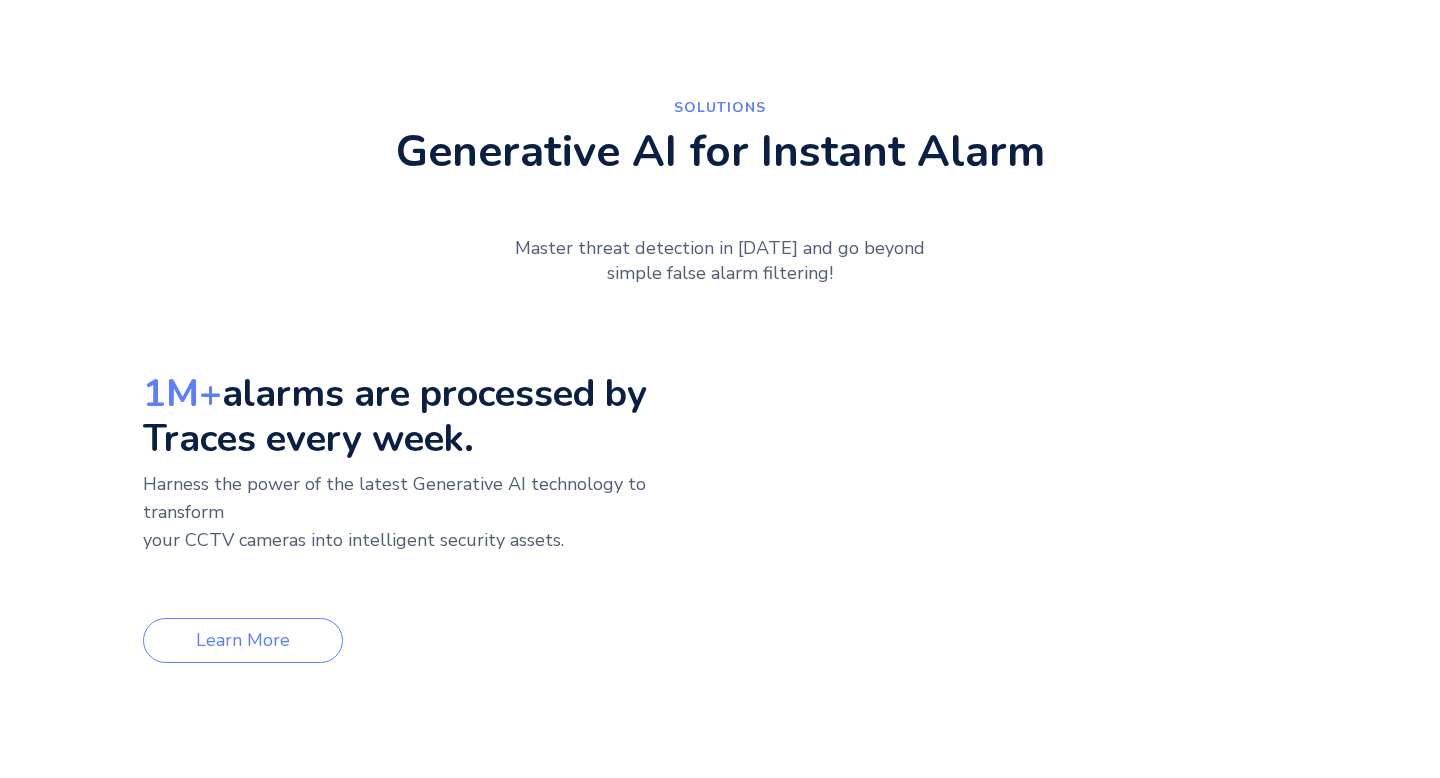drag, startPoint x: 147, startPoint y: 372, endPoint x: 490, endPoint y: 420, distance: 346.34232 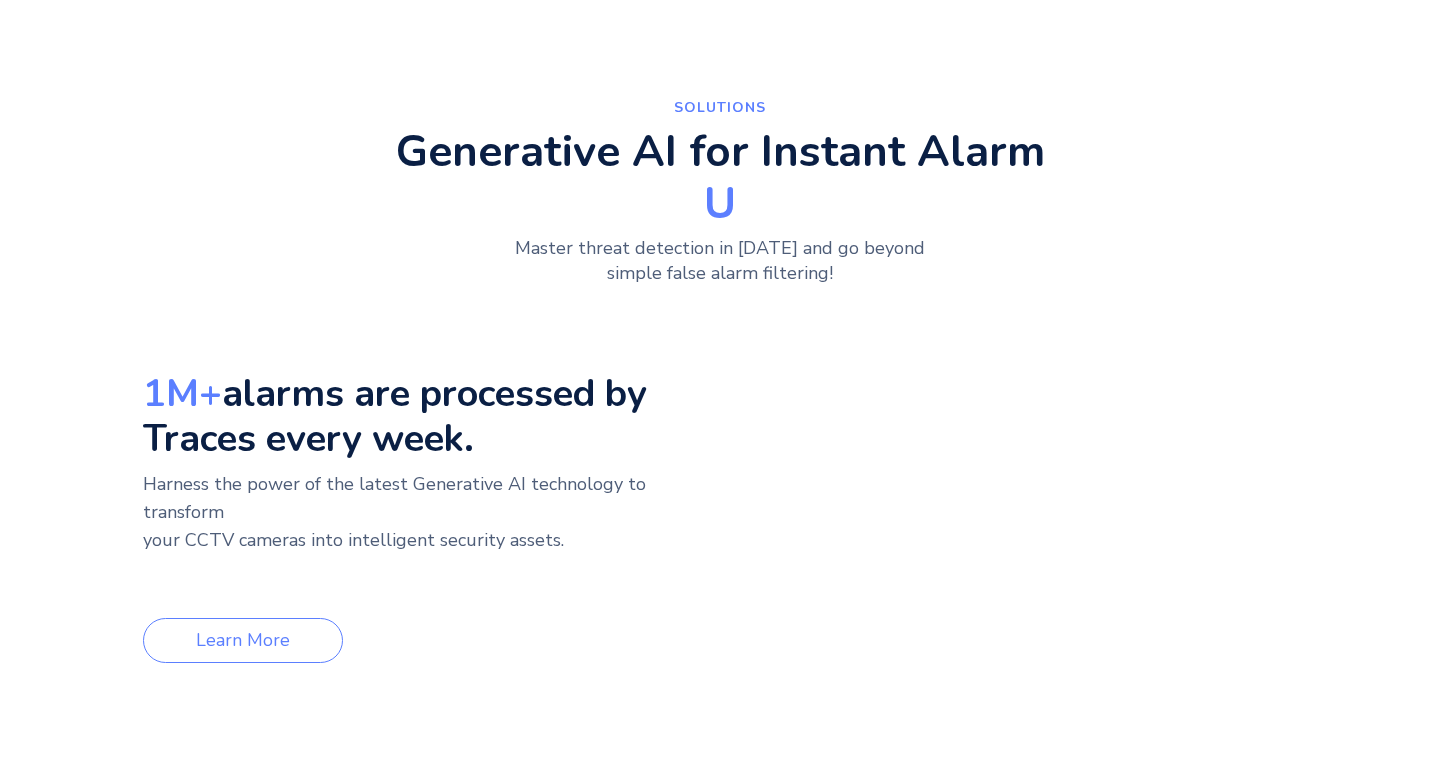 drag, startPoint x: 501, startPoint y: 439, endPoint x: 25, endPoint y: 398, distance: 477.76248 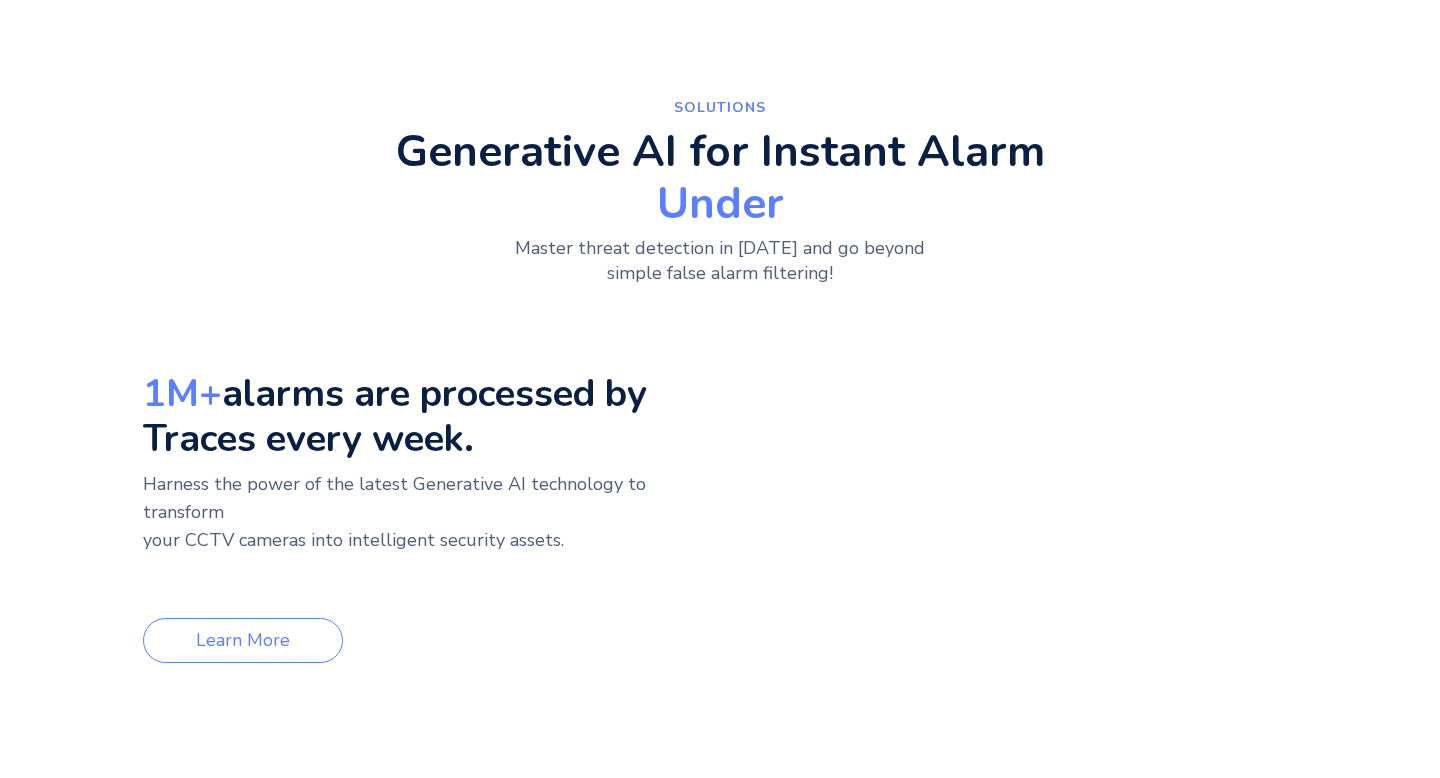 click on "SolutionS Generative AI for Instant Alarm Under Master threat detection in 2024 and go beyond  simple false alarm filtering! 1M+  alarms are processed by Traces every week. Harness the power of the latest Generative AI technology to transform  your CCTV cameras into intelligent security assets. ‍ Learn More
Your browser does not support the video tag.
1M+  alarms are processed by Traces  every week. Harness the power of the latest Generative AI technology to transform  your CCTV cameras into intelligent security assets. ‍ Learn More
Your browser does not support the video tag.
Your browser does not support the video tag.
1M+  alarms are processed by Traces every week. Harness the power of the latest Generative AI technology to transform  your CCTV cameras into intelligent security assets. ‍ Learn More" at bounding box center [720, 409] 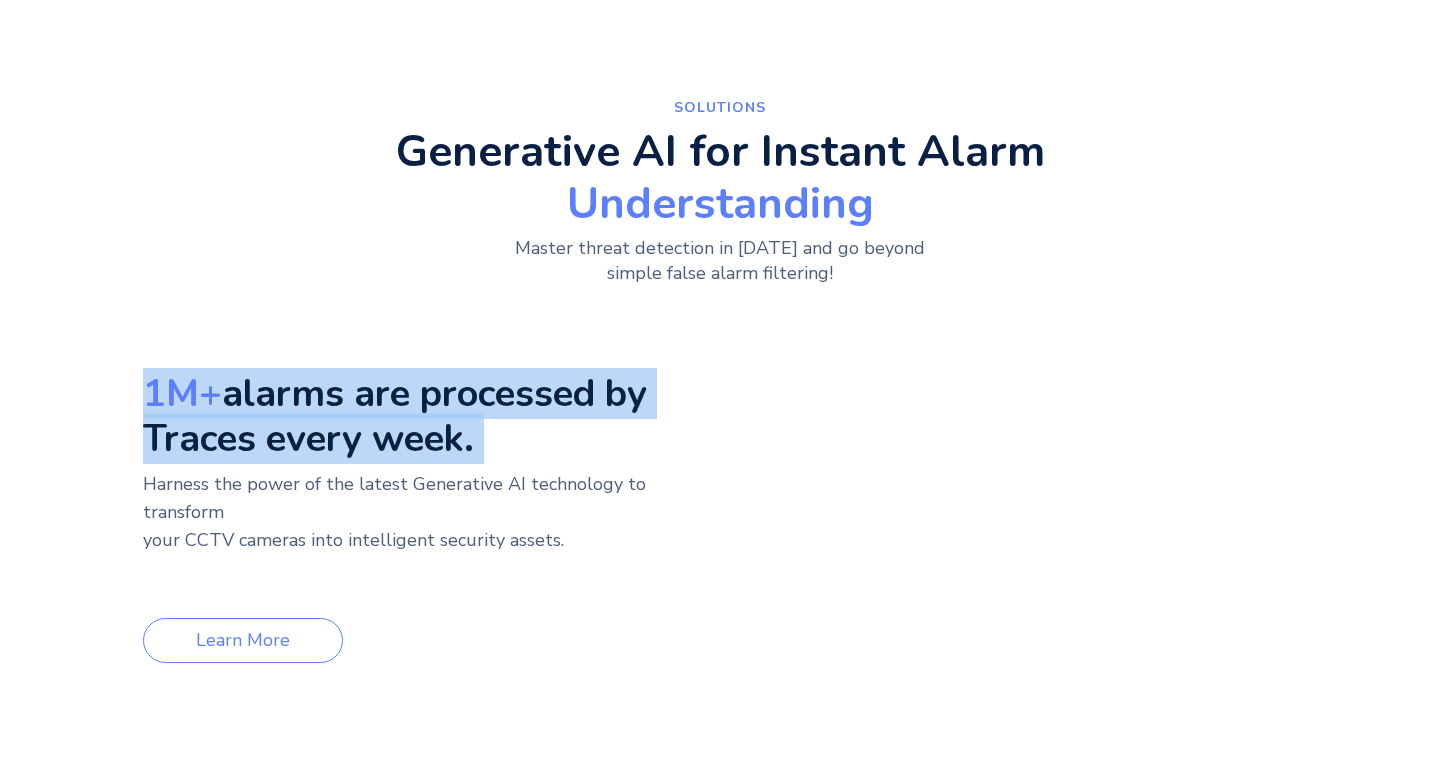 drag, startPoint x: 25, startPoint y: 398, endPoint x: 559, endPoint y: 439, distance: 535.57166 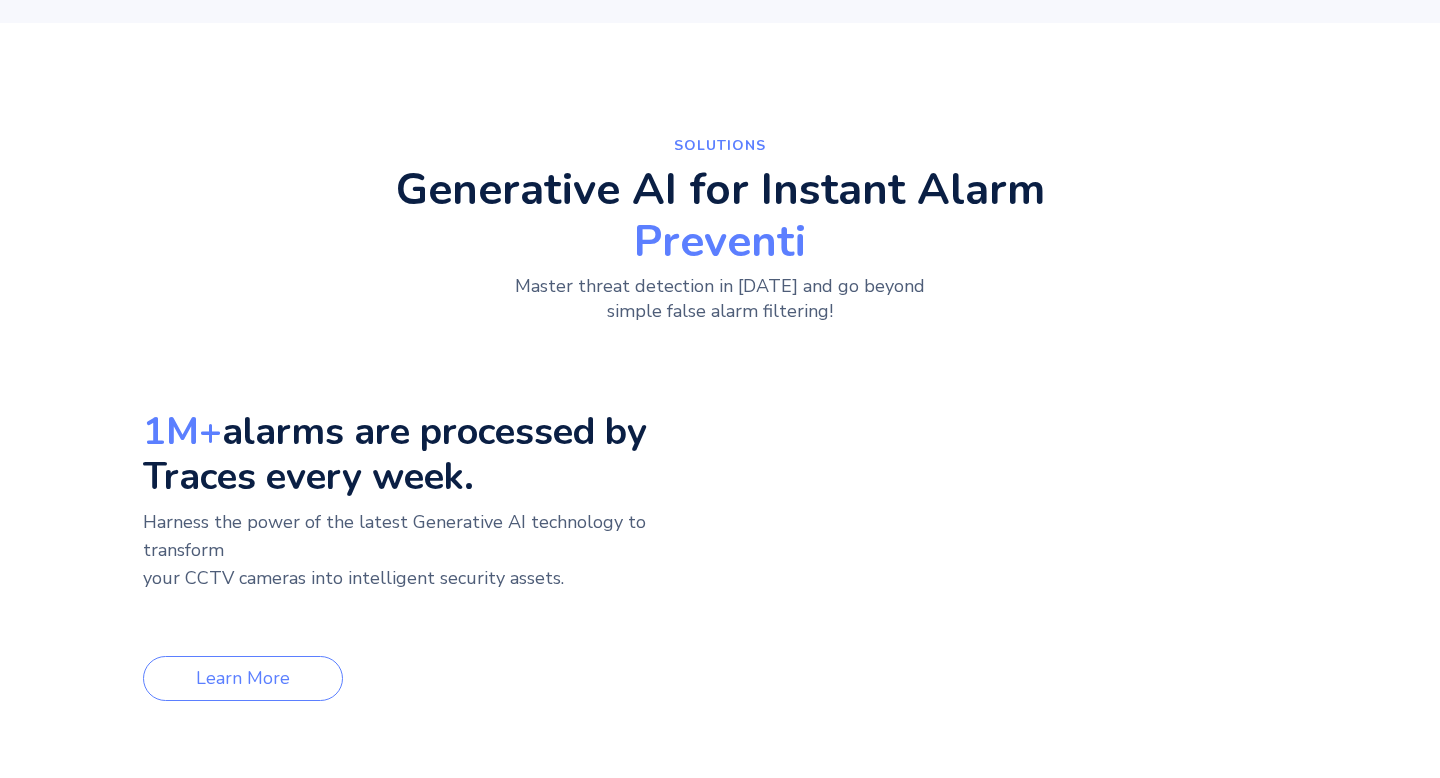 scroll, scrollTop: 765, scrollLeft: 0, axis: vertical 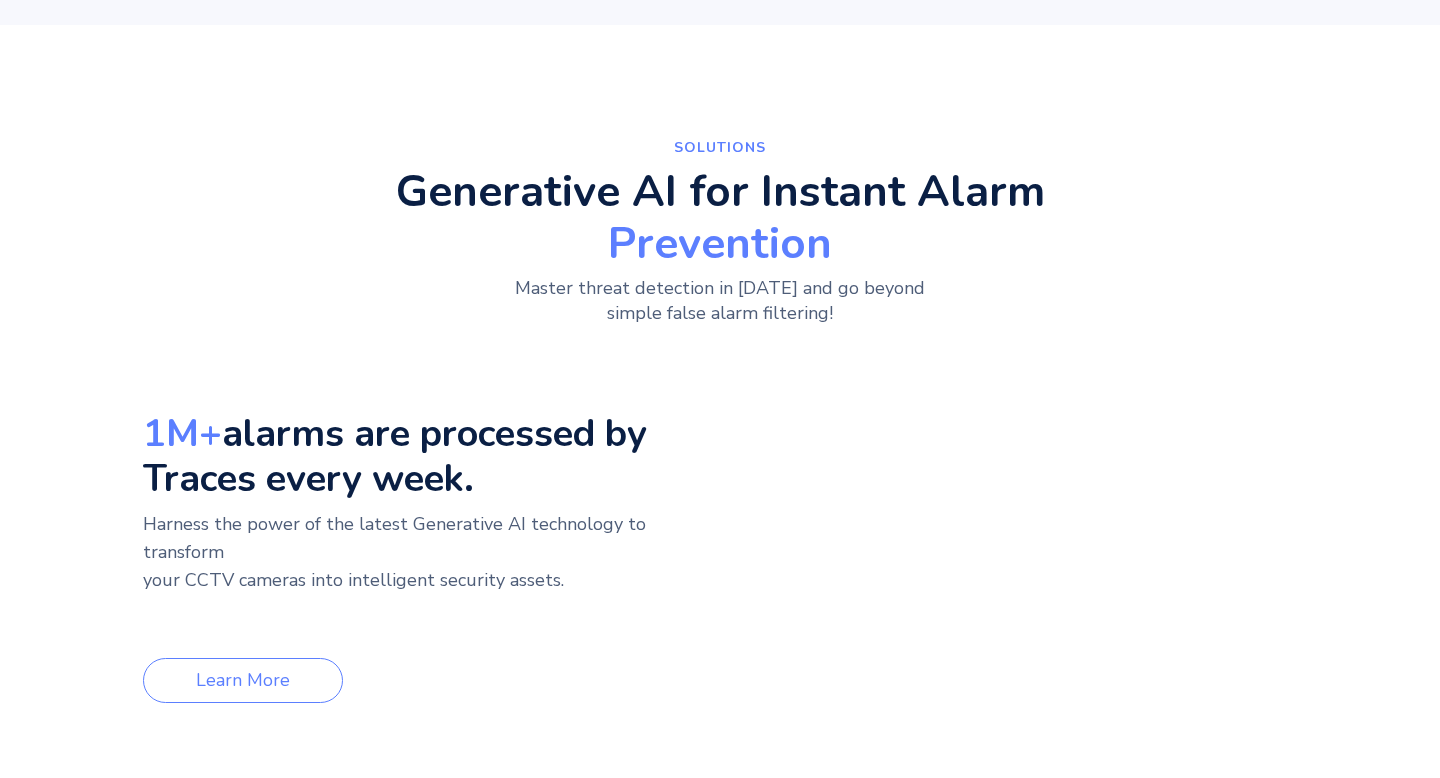 click on "Your browser does not support the video tag." at bounding box center (1148, 456) 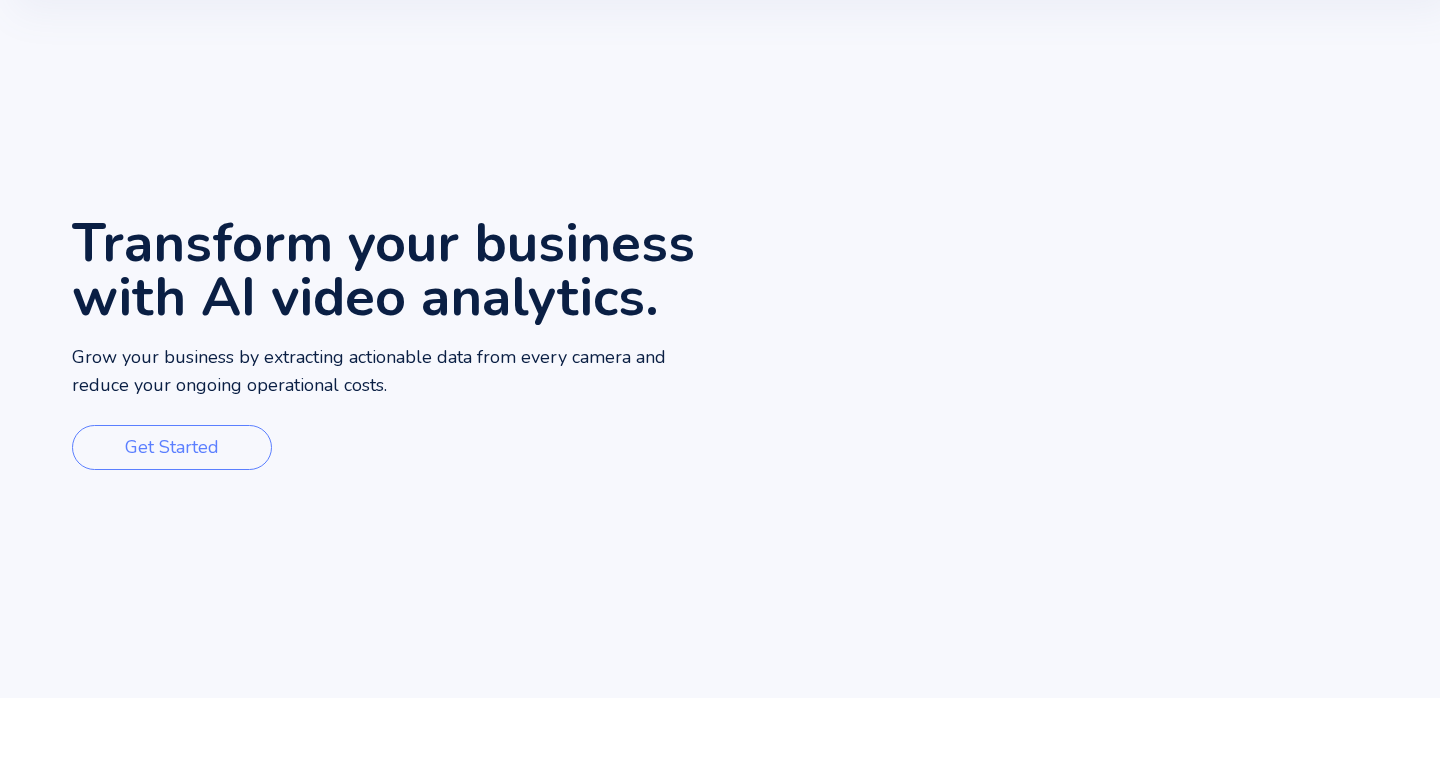 scroll, scrollTop: 0, scrollLeft: 0, axis: both 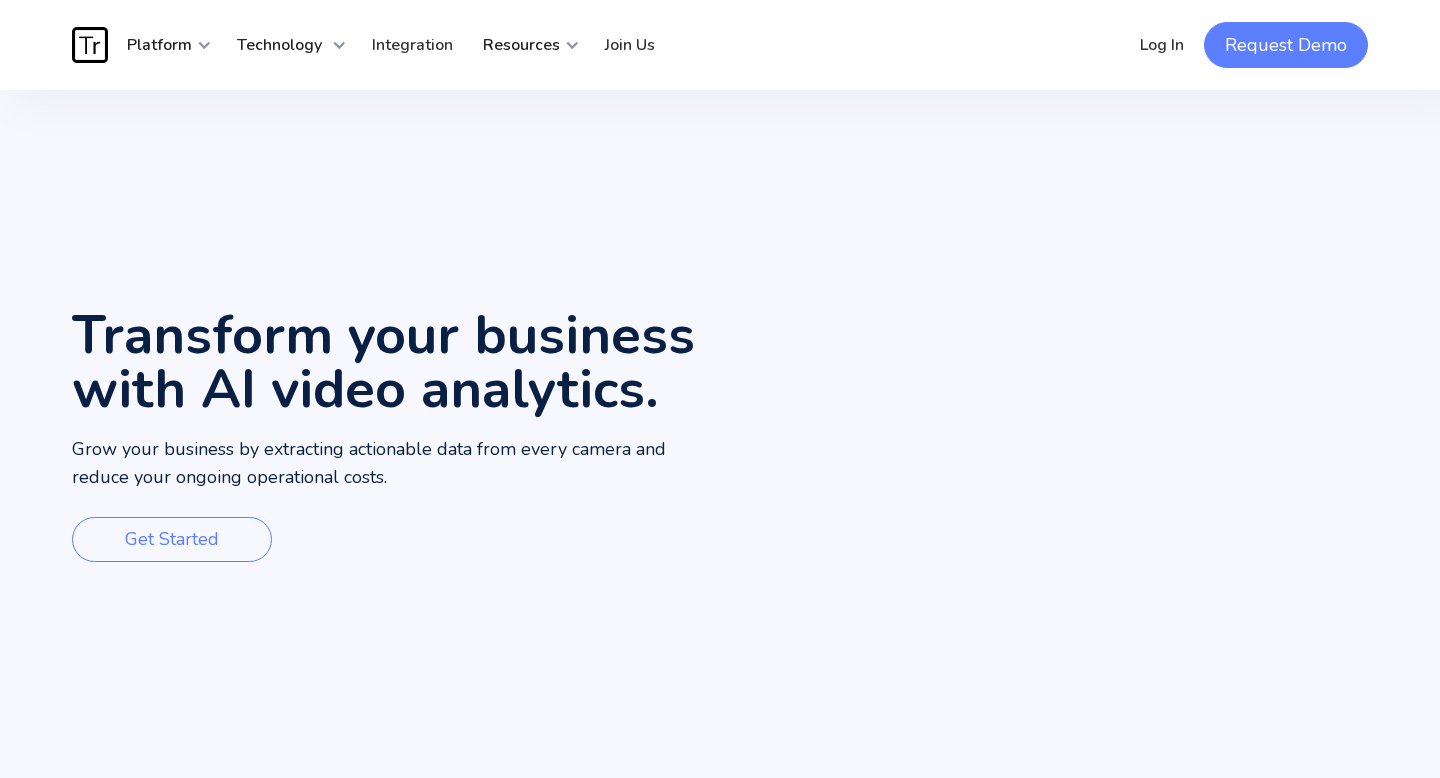 click on "Request Demo" at bounding box center (1286, 45) 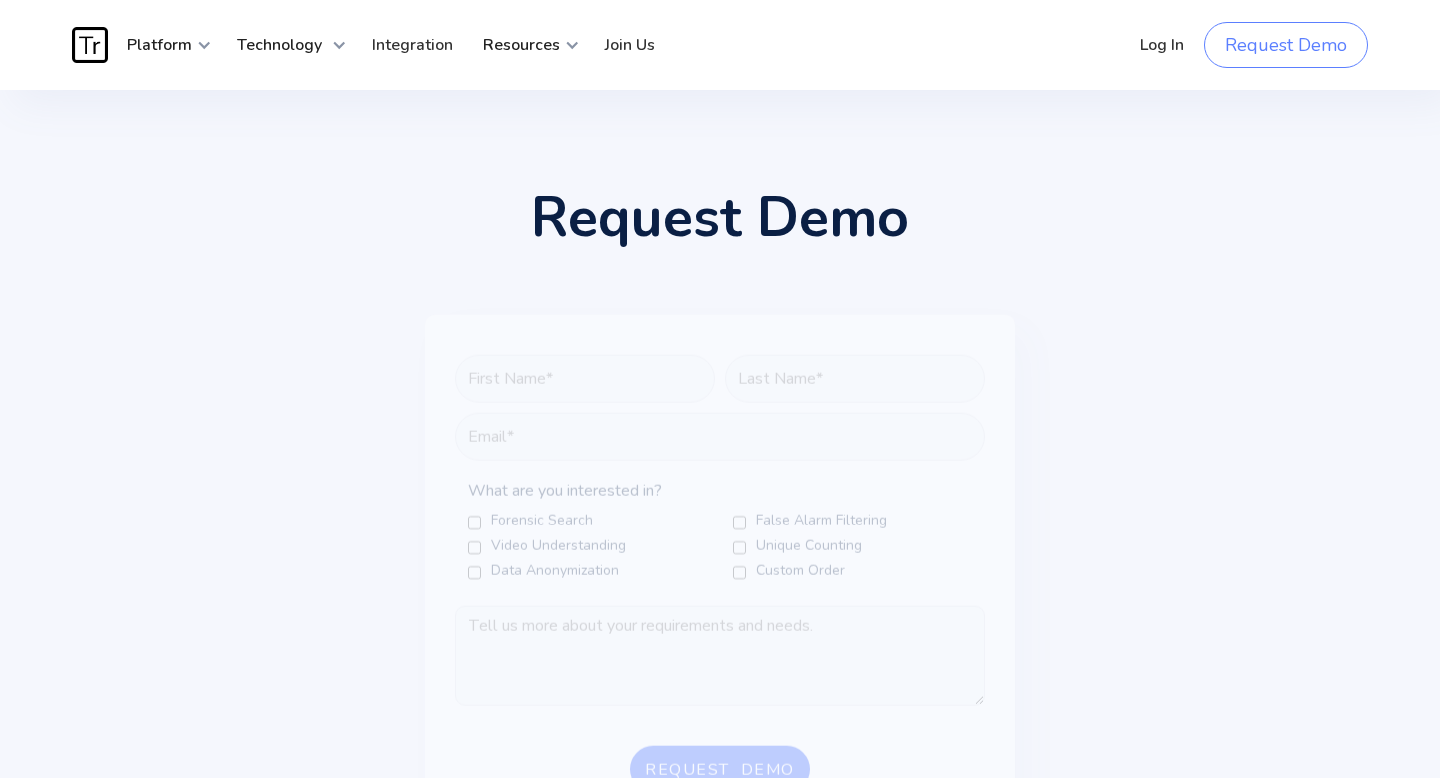 scroll, scrollTop: 0, scrollLeft: 0, axis: both 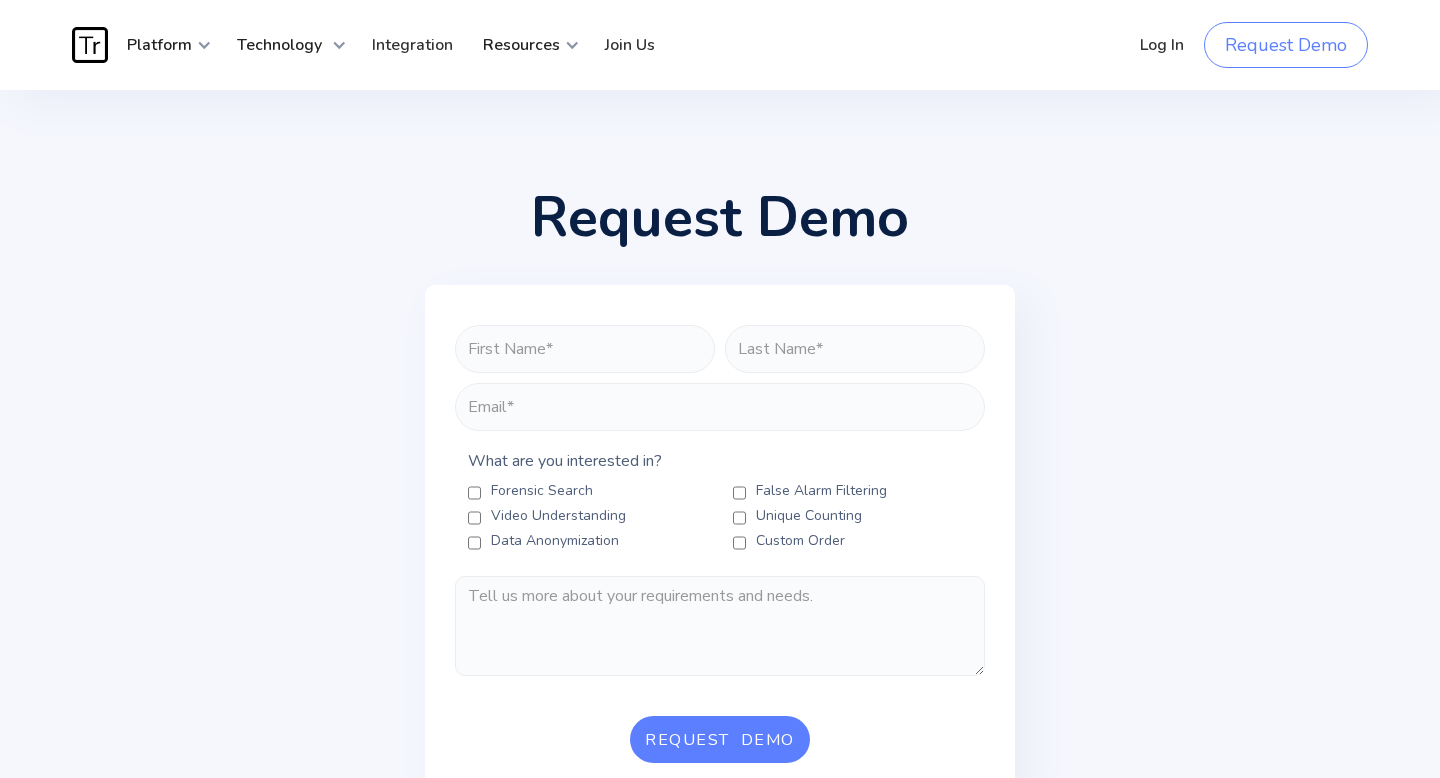 drag, startPoint x: 729, startPoint y: 256, endPoint x: 882, endPoint y: 272, distance: 153.83432 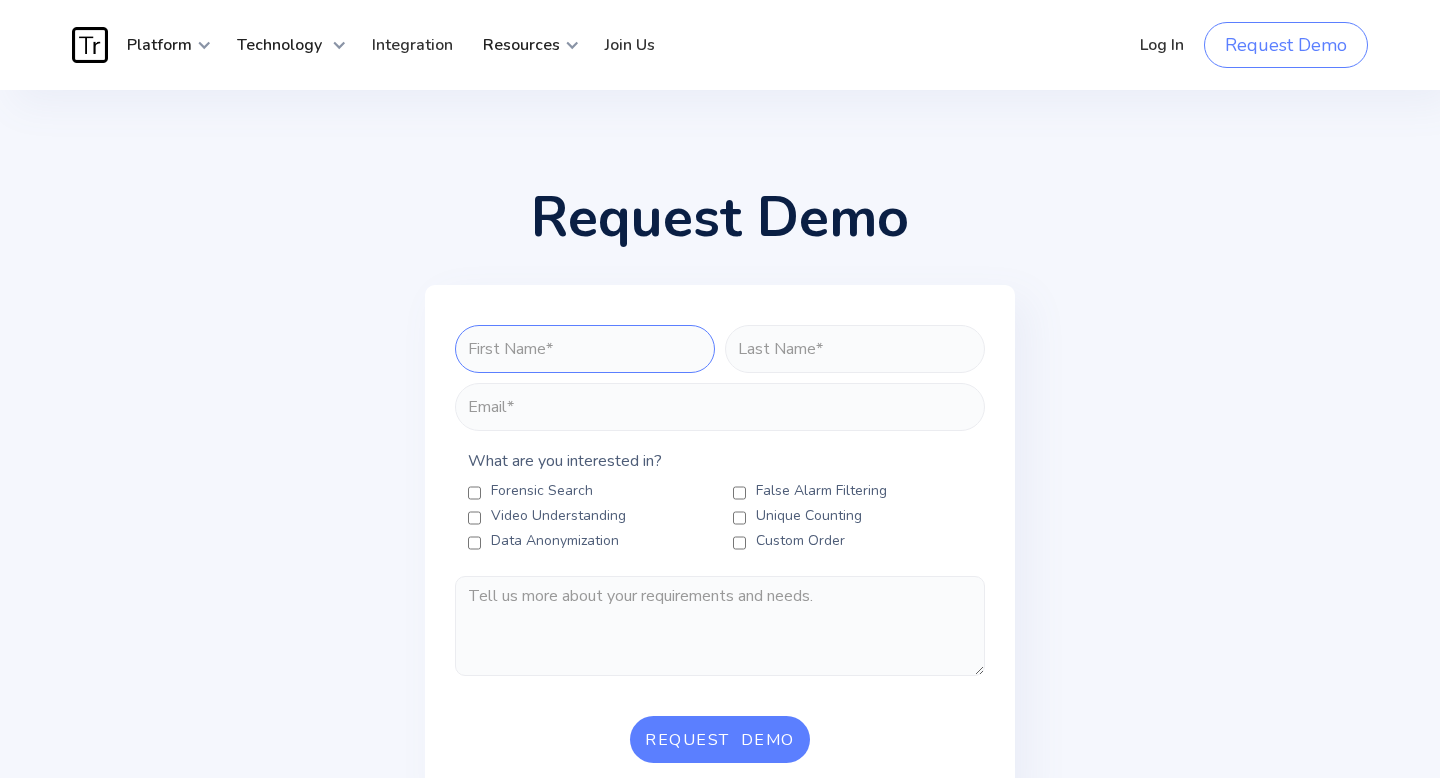click at bounding box center (585, 349) 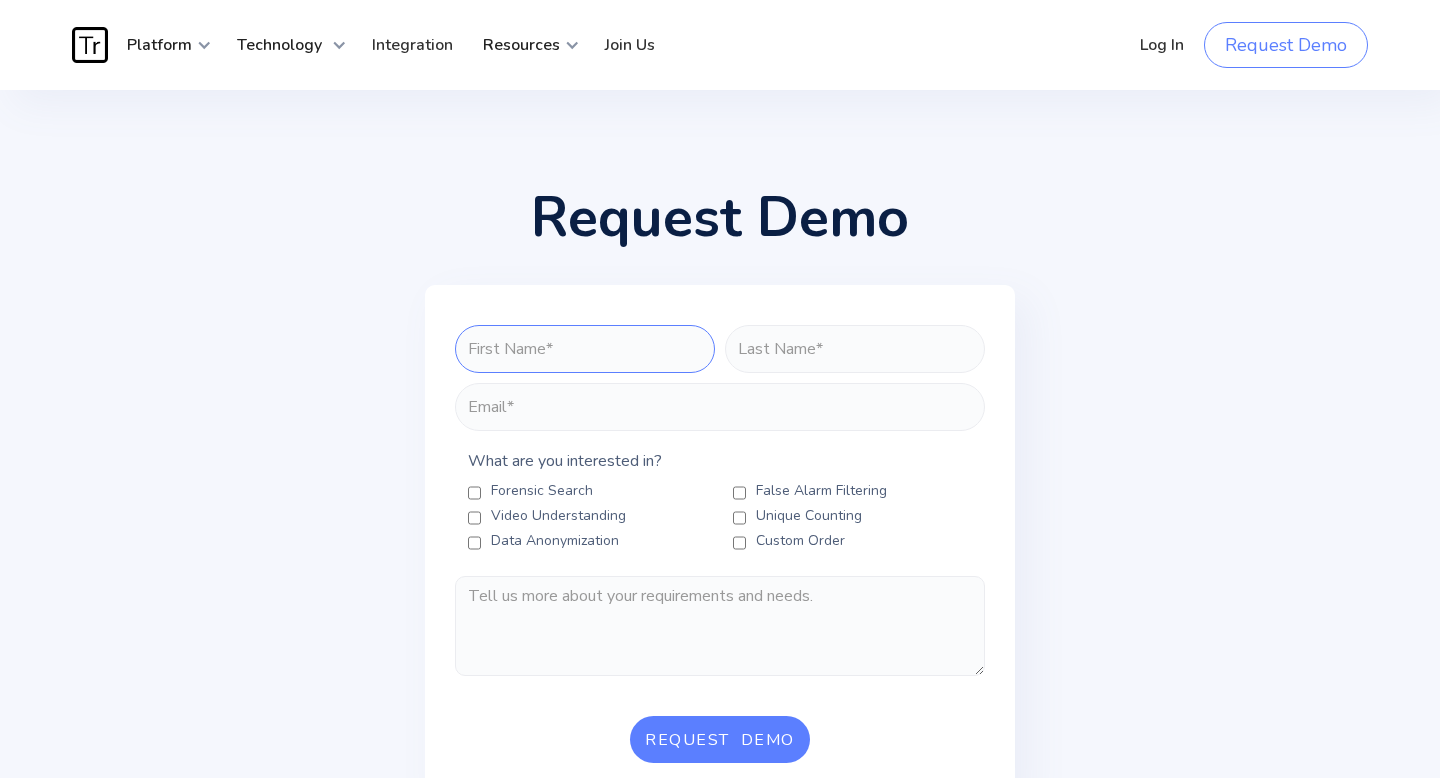 type on "[PERSON_NAME]" 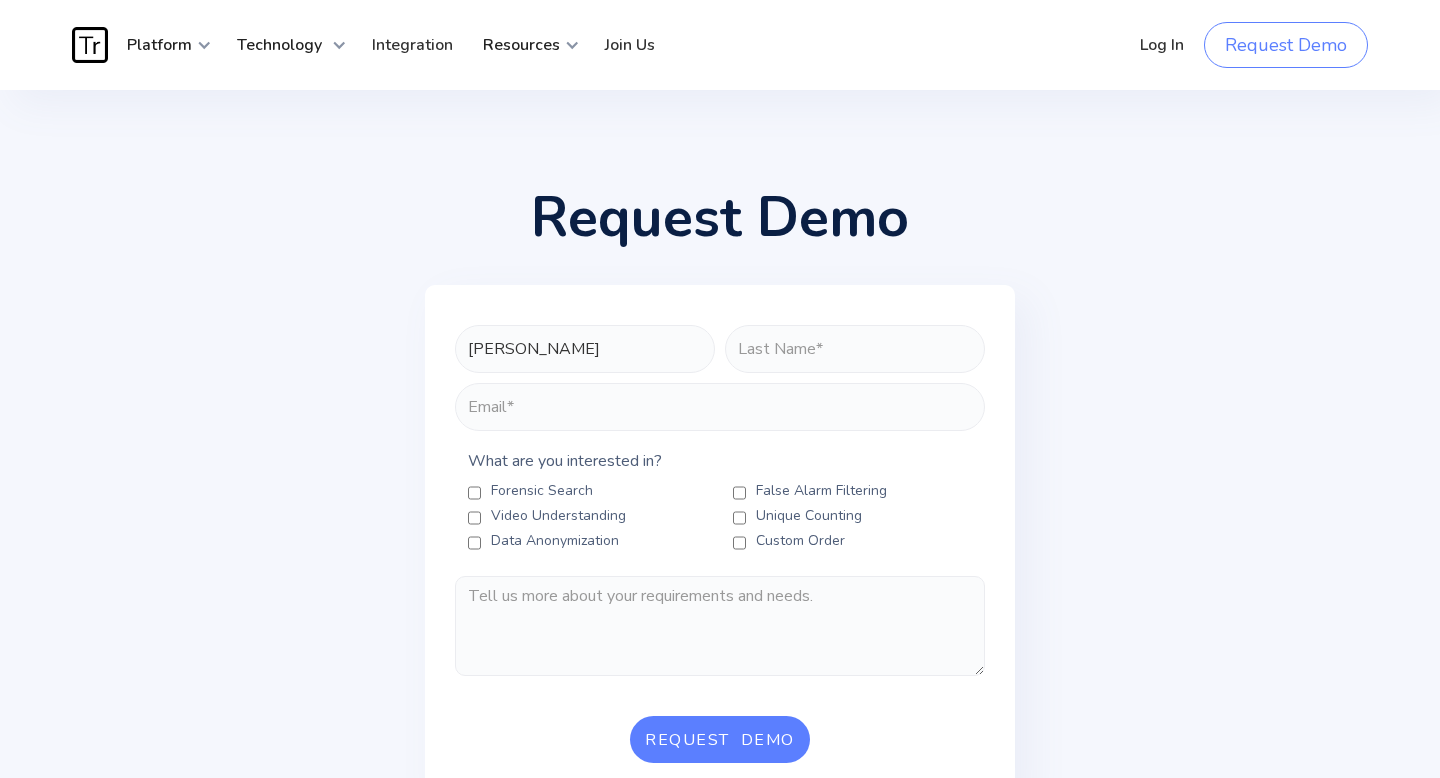 type on "Sv" 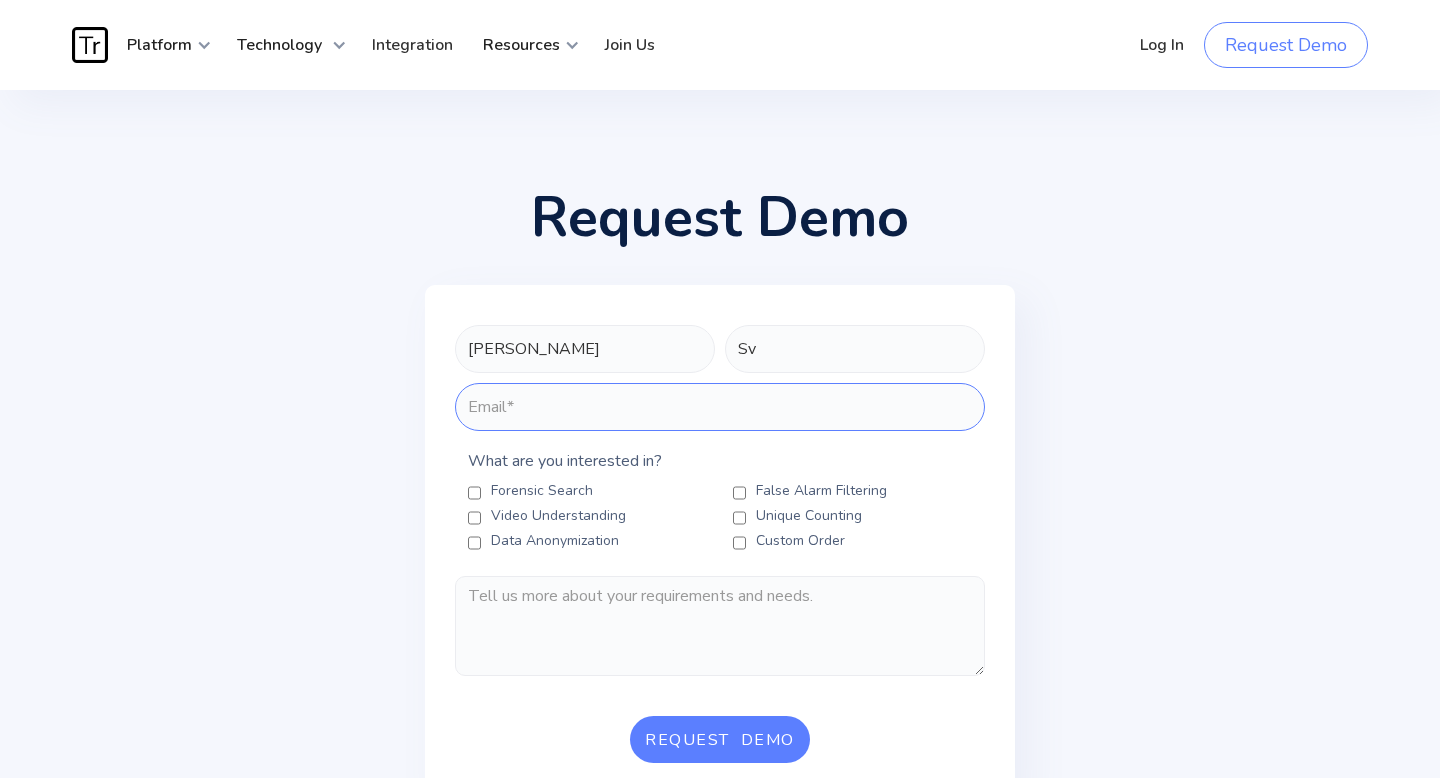 click at bounding box center (720, 407) 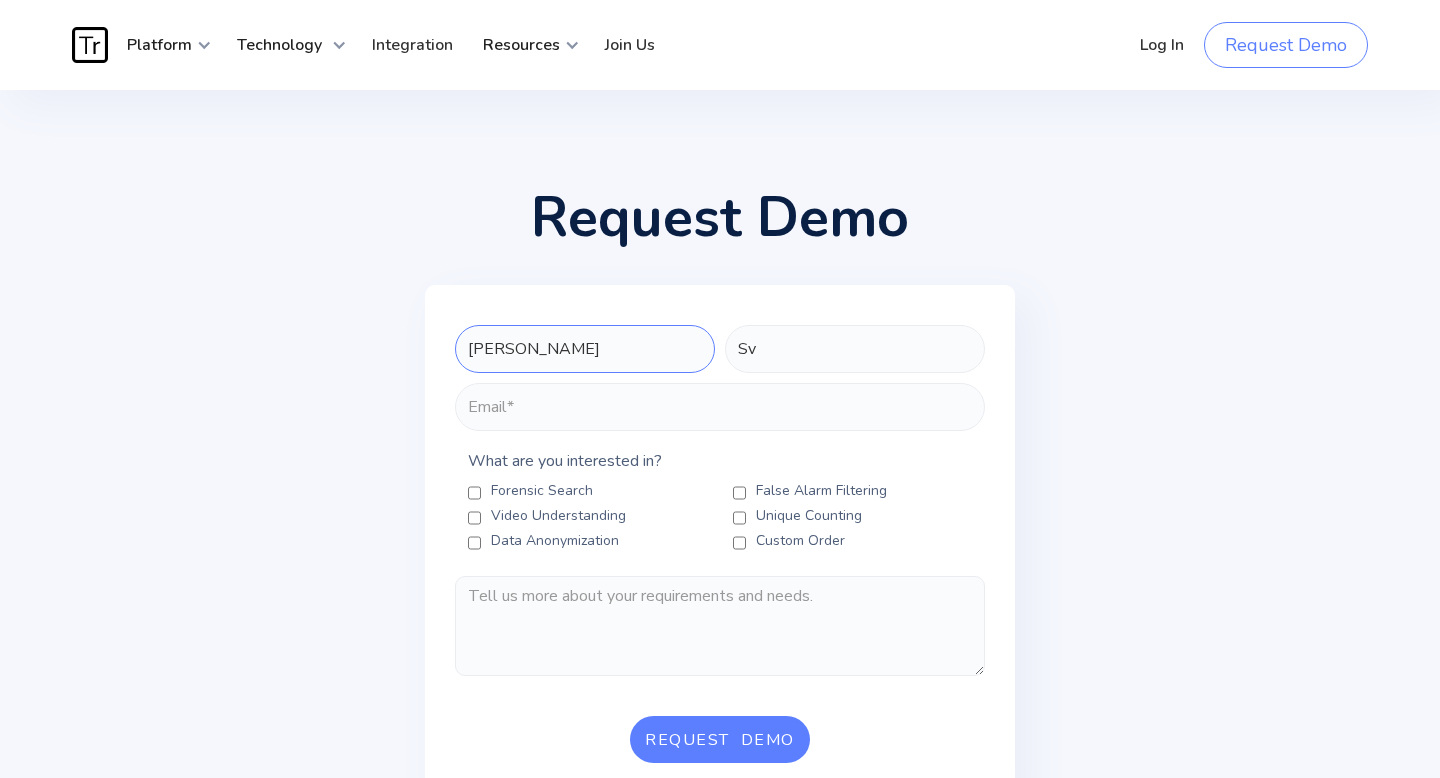 click on "Kish" at bounding box center [585, 349] 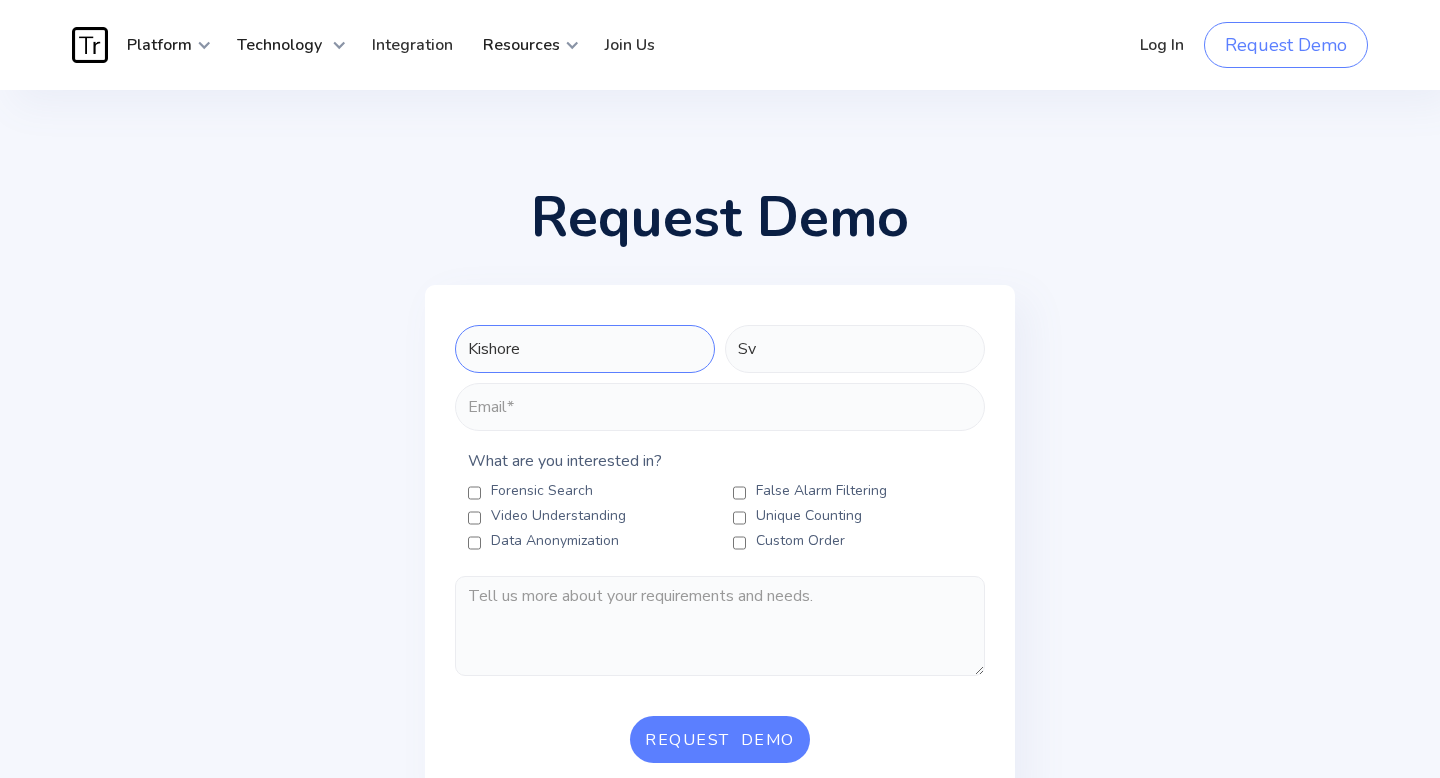 type on "Kishore" 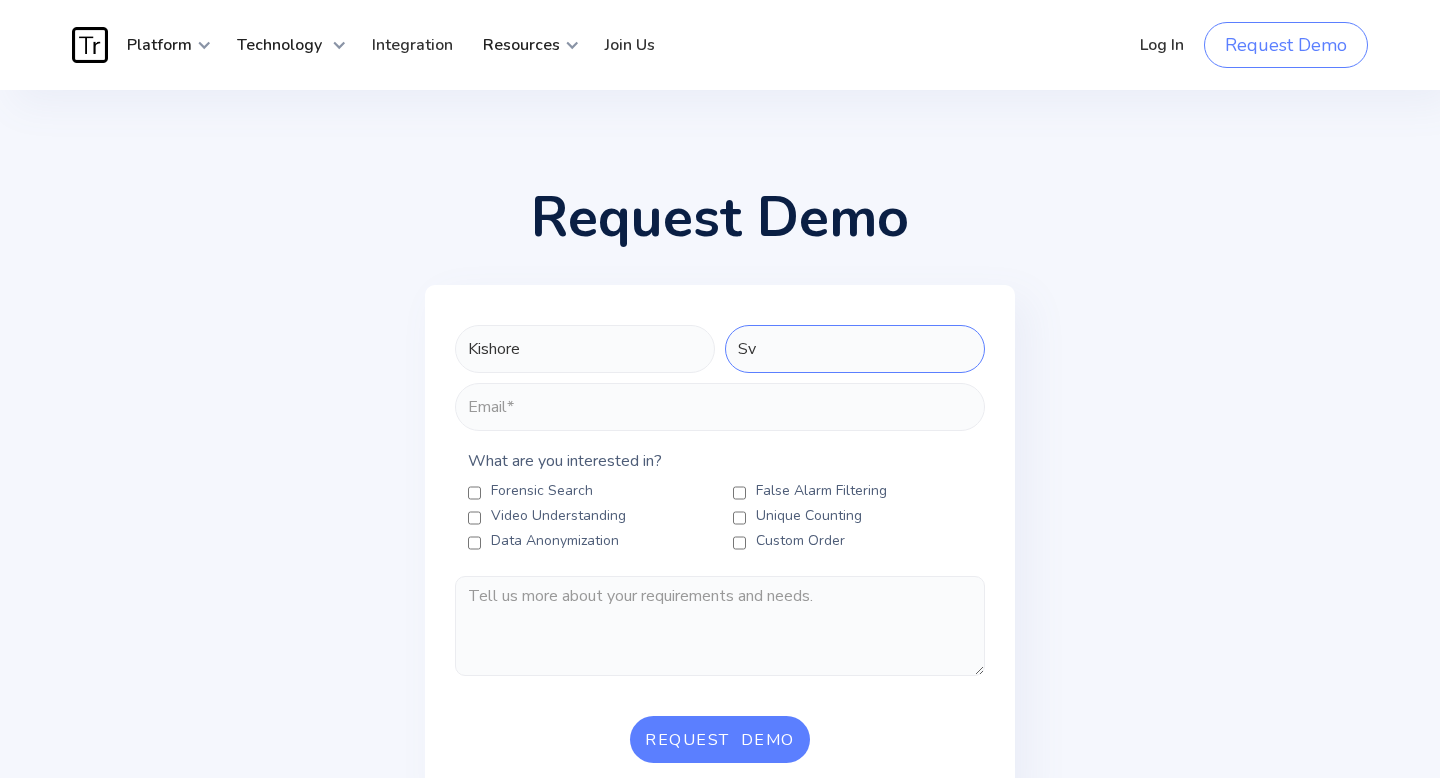 click on "Sv" at bounding box center (855, 349) 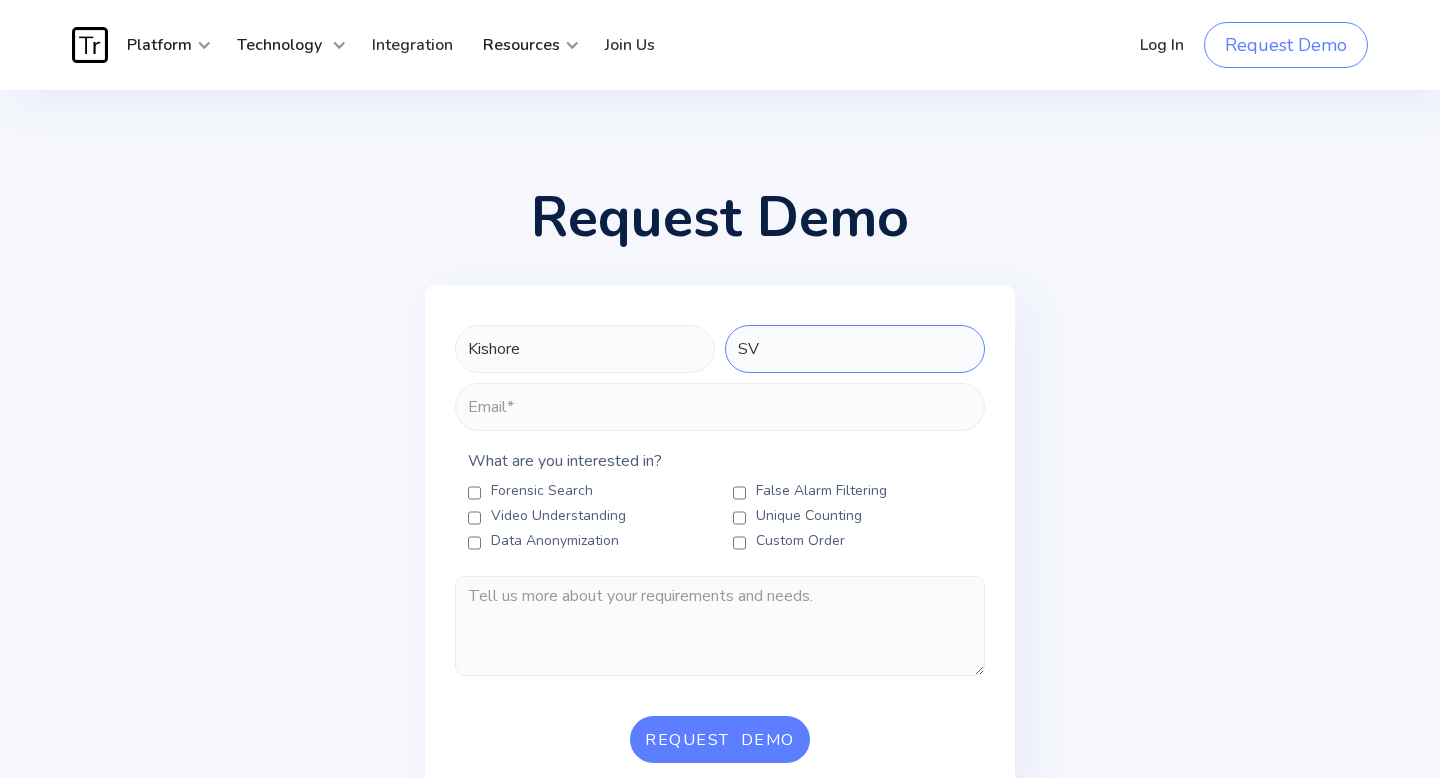 type on "SV" 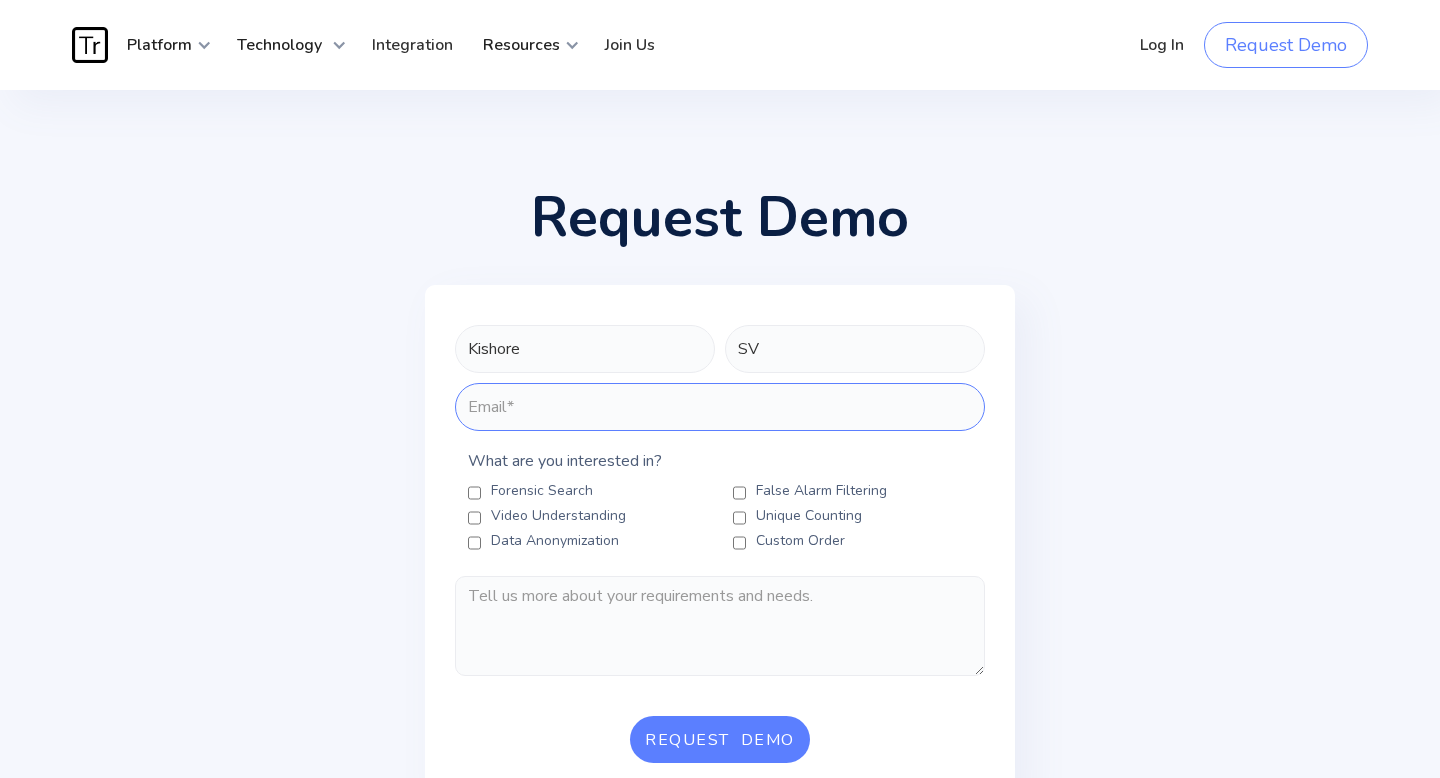 click at bounding box center (720, 407) 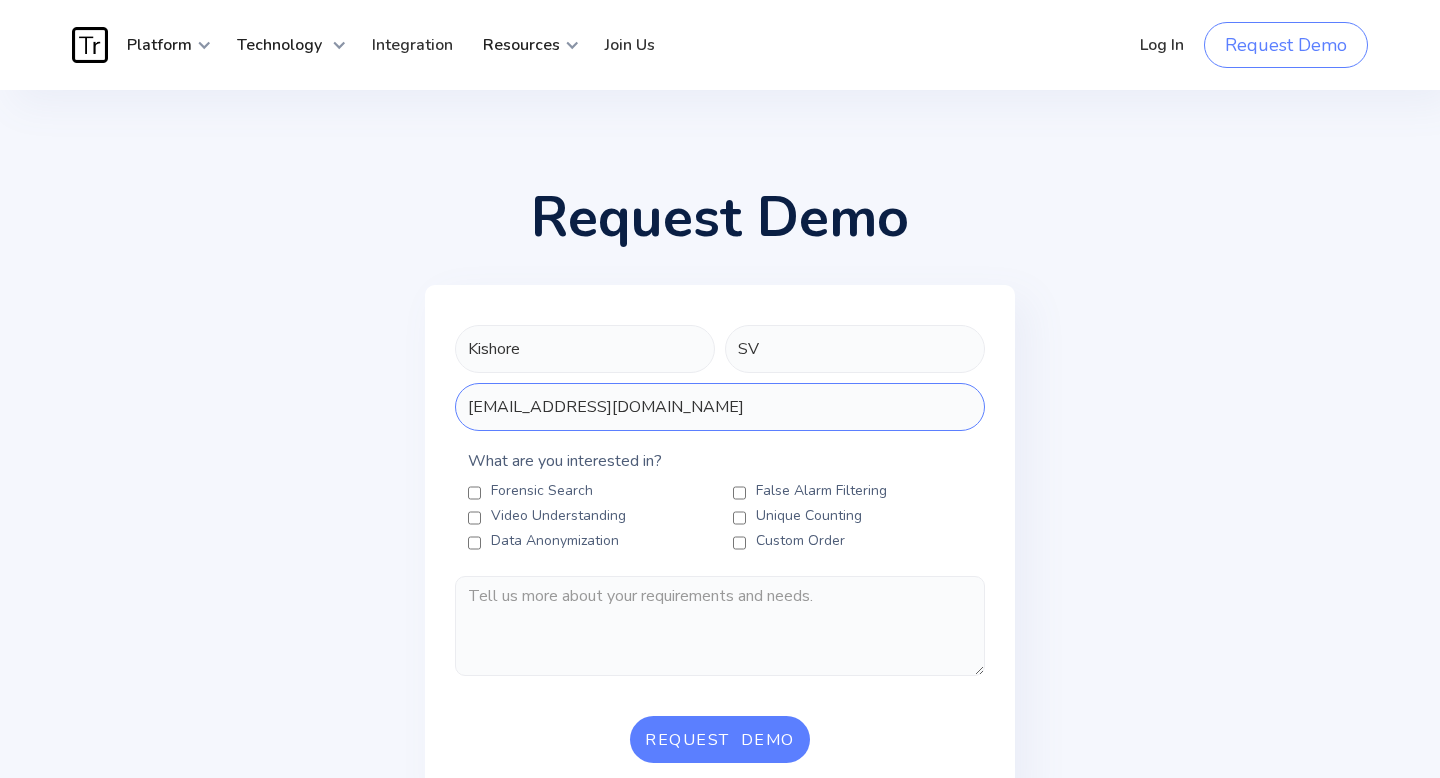 type on "kishorebunny444@gmail.com" 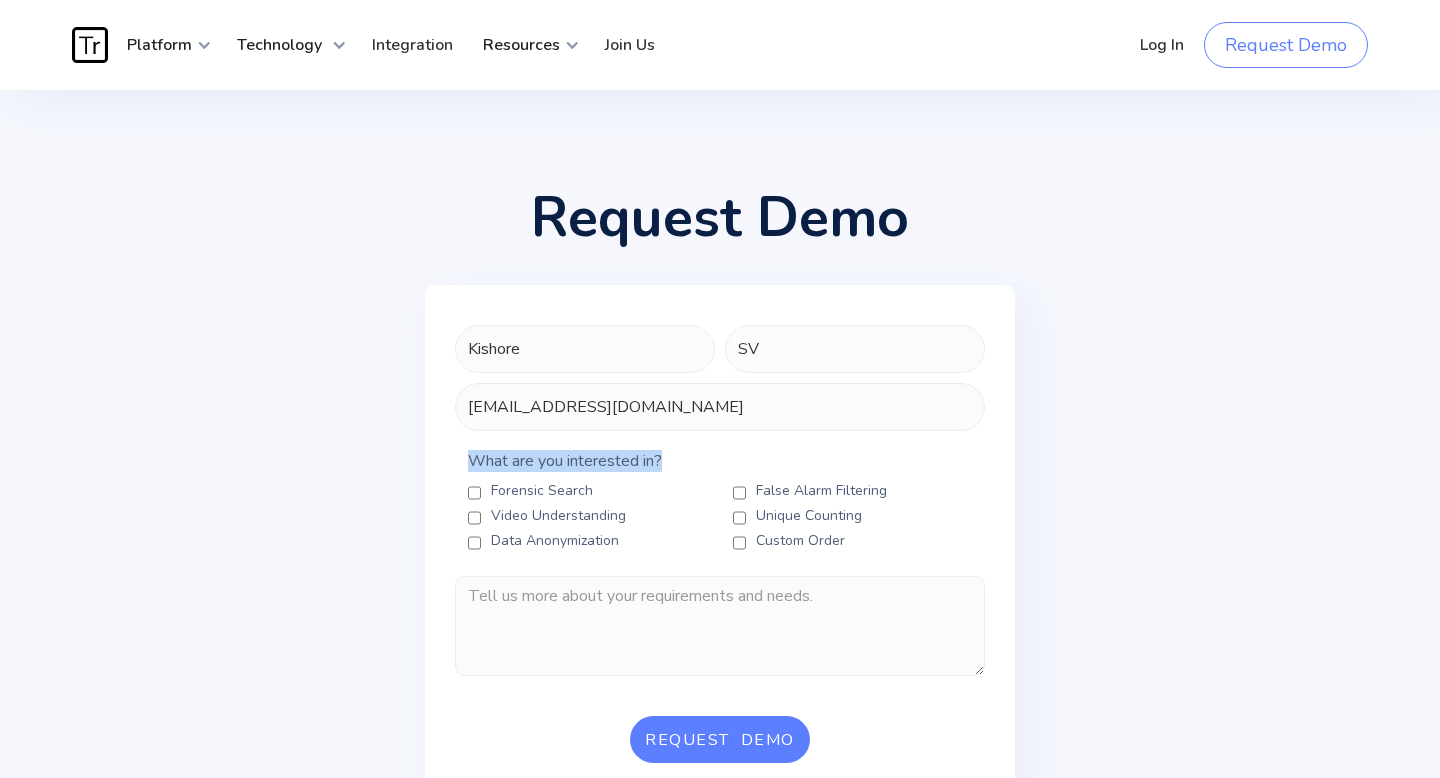 drag, startPoint x: 562, startPoint y: 456, endPoint x: 772, endPoint y: 456, distance: 210 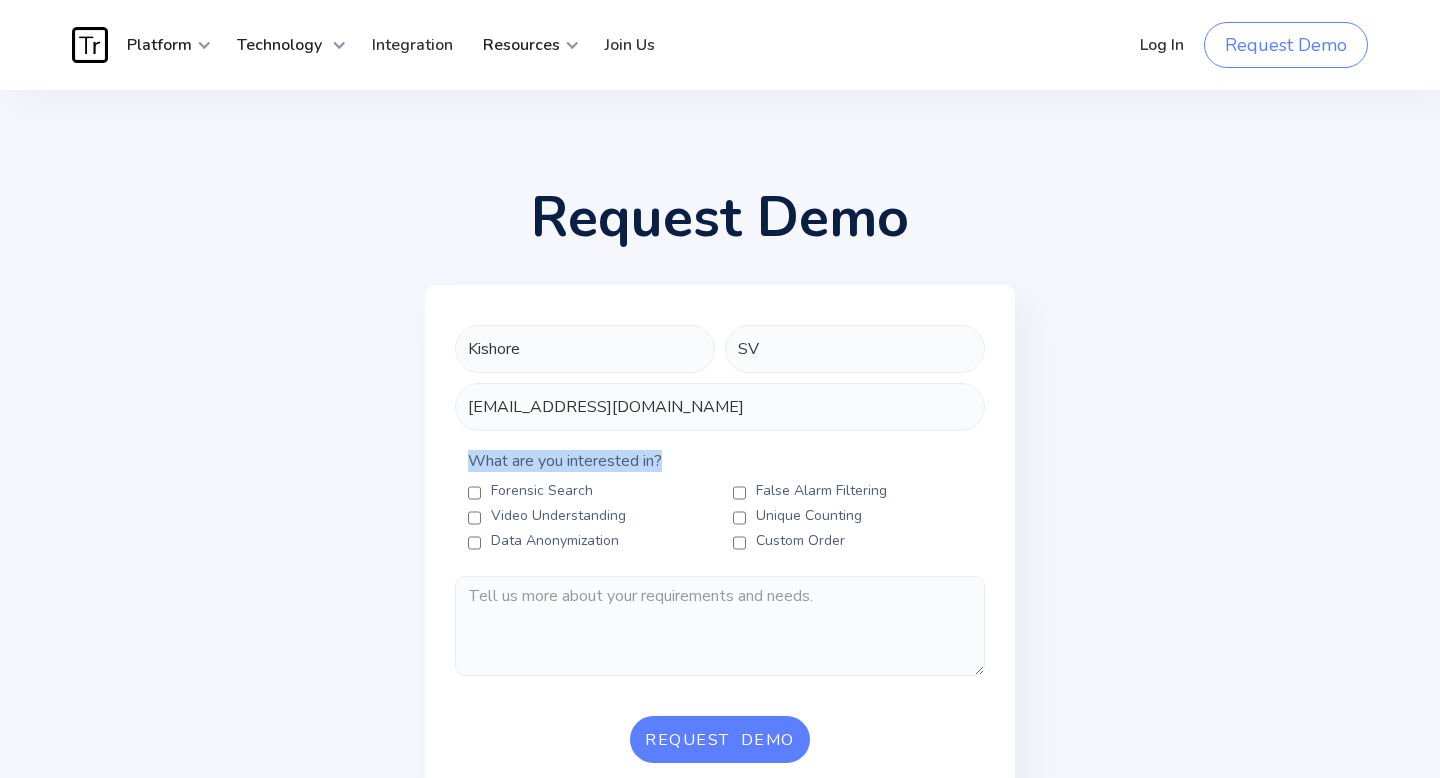 click on "What are you interested in?" at bounding box center (720, 461) 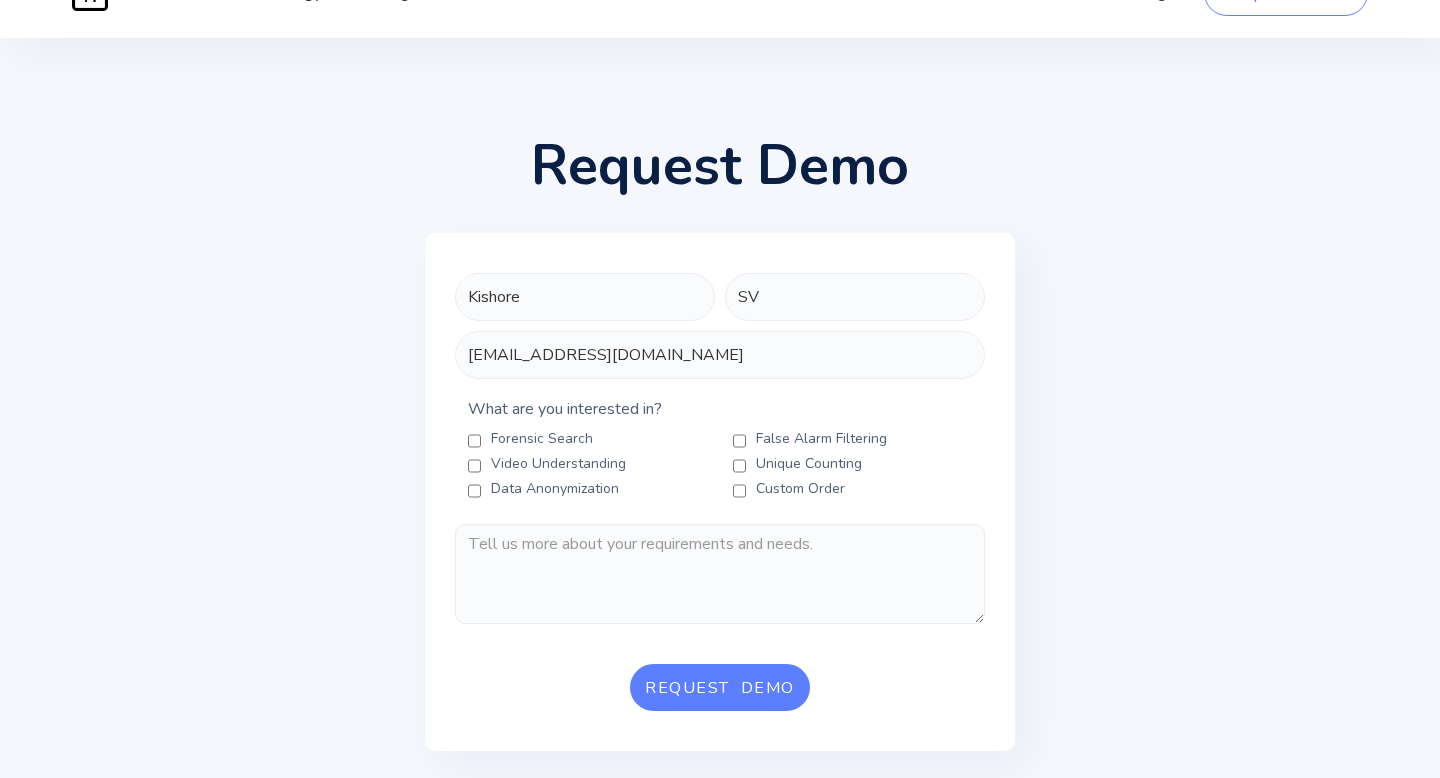 scroll, scrollTop: 54, scrollLeft: 0, axis: vertical 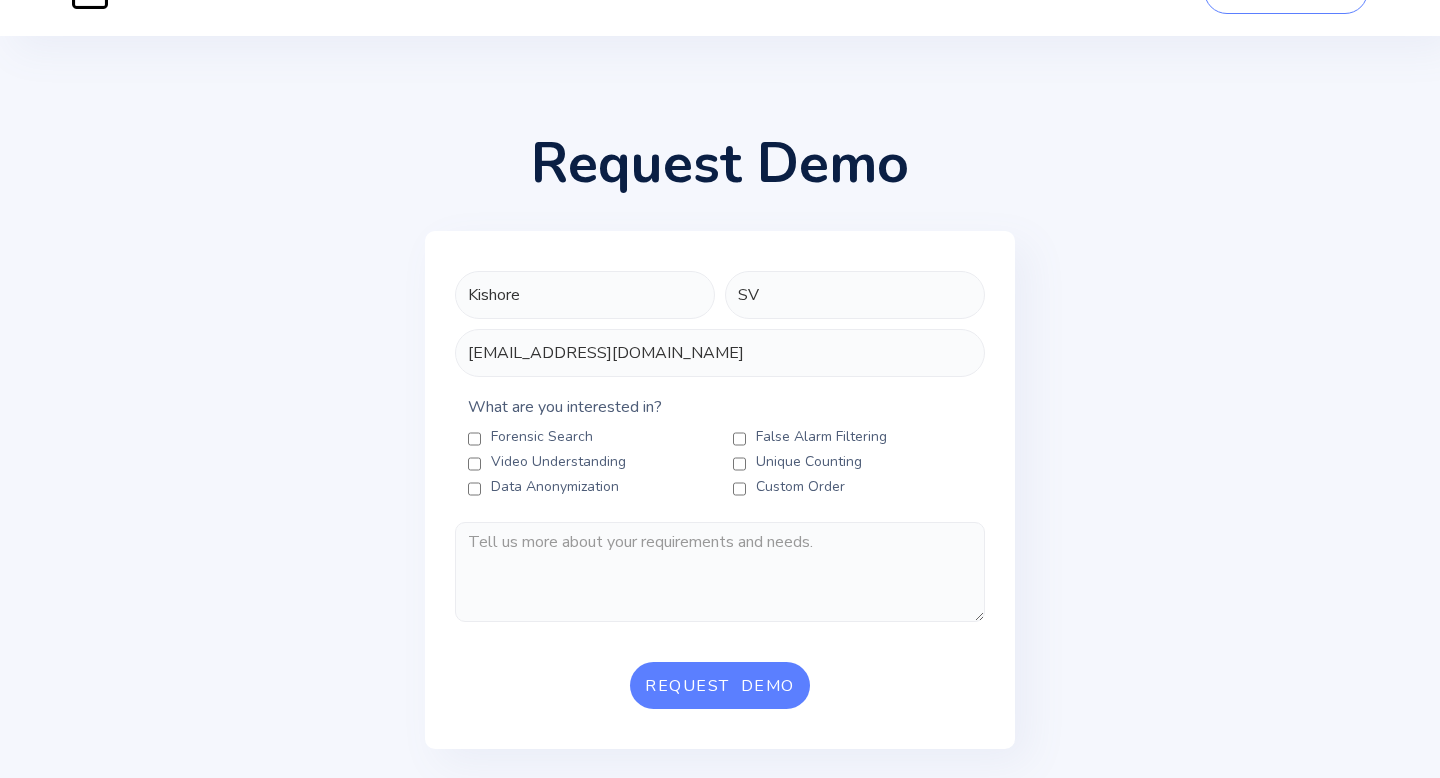 click on "Custom Order" at bounding box center (739, 489) 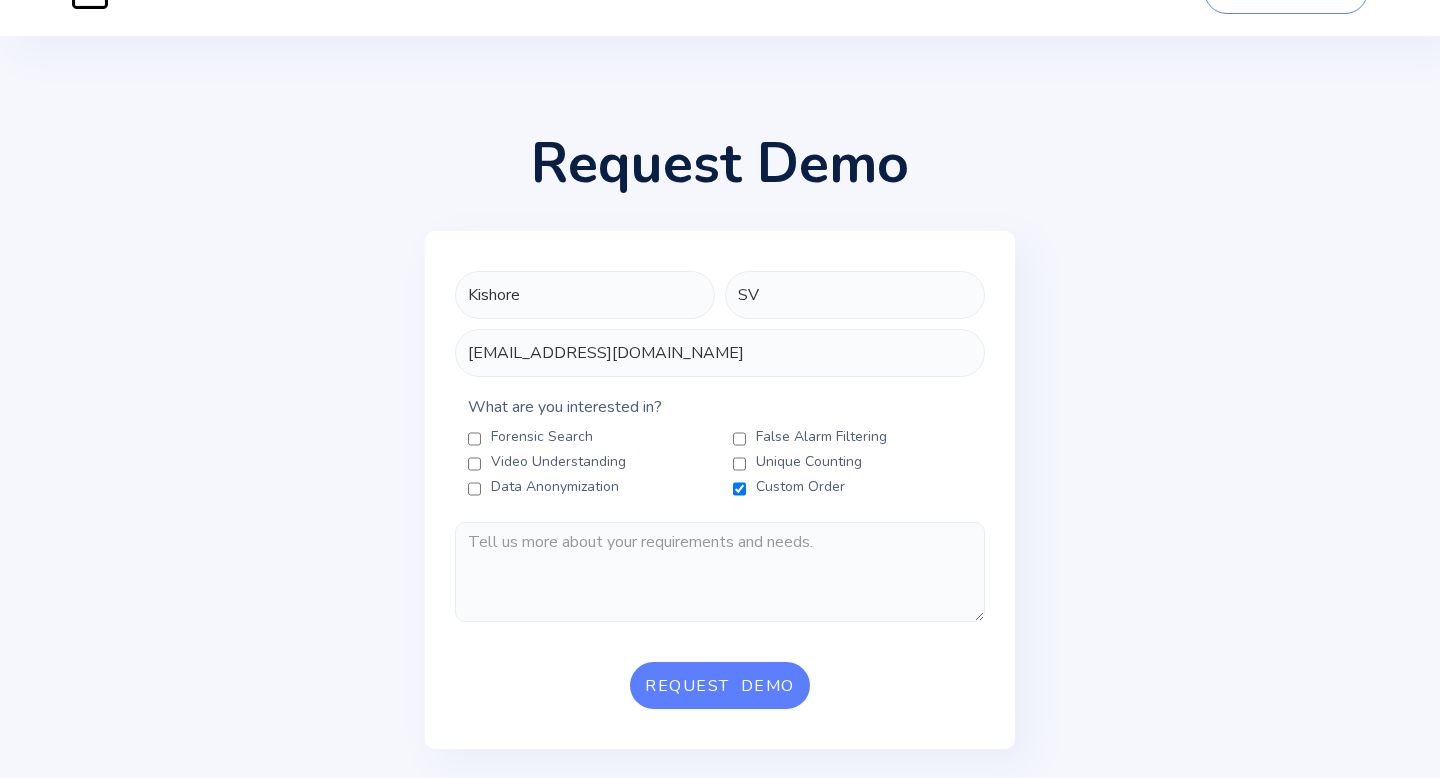 click on "Video Understanding" at bounding box center (474, 464) 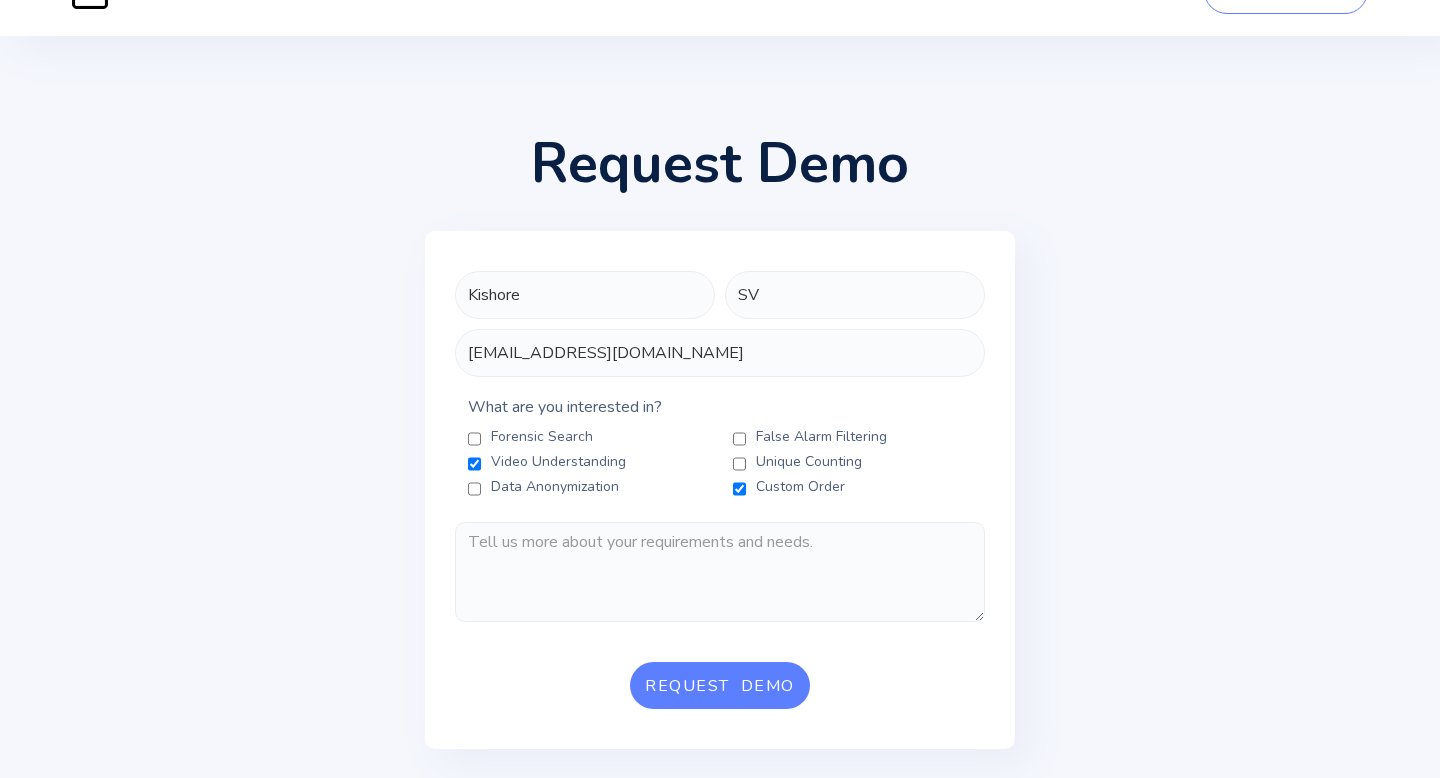 click on "False Alarm Filtering" at bounding box center [739, 439] 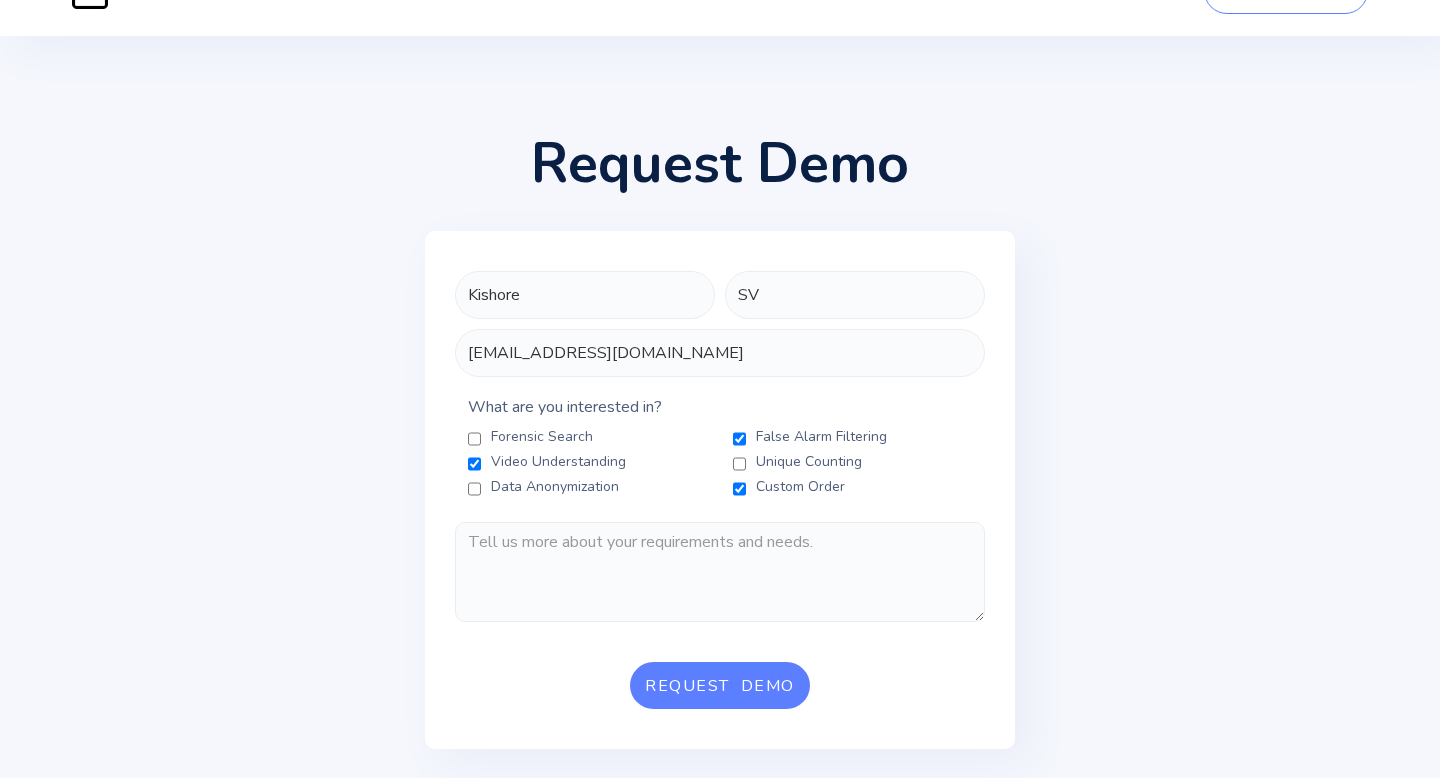 drag, startPoint x: 741, startPoint y: 464, endPoint x: 703, endPoint y: 465, distance: 38.013157 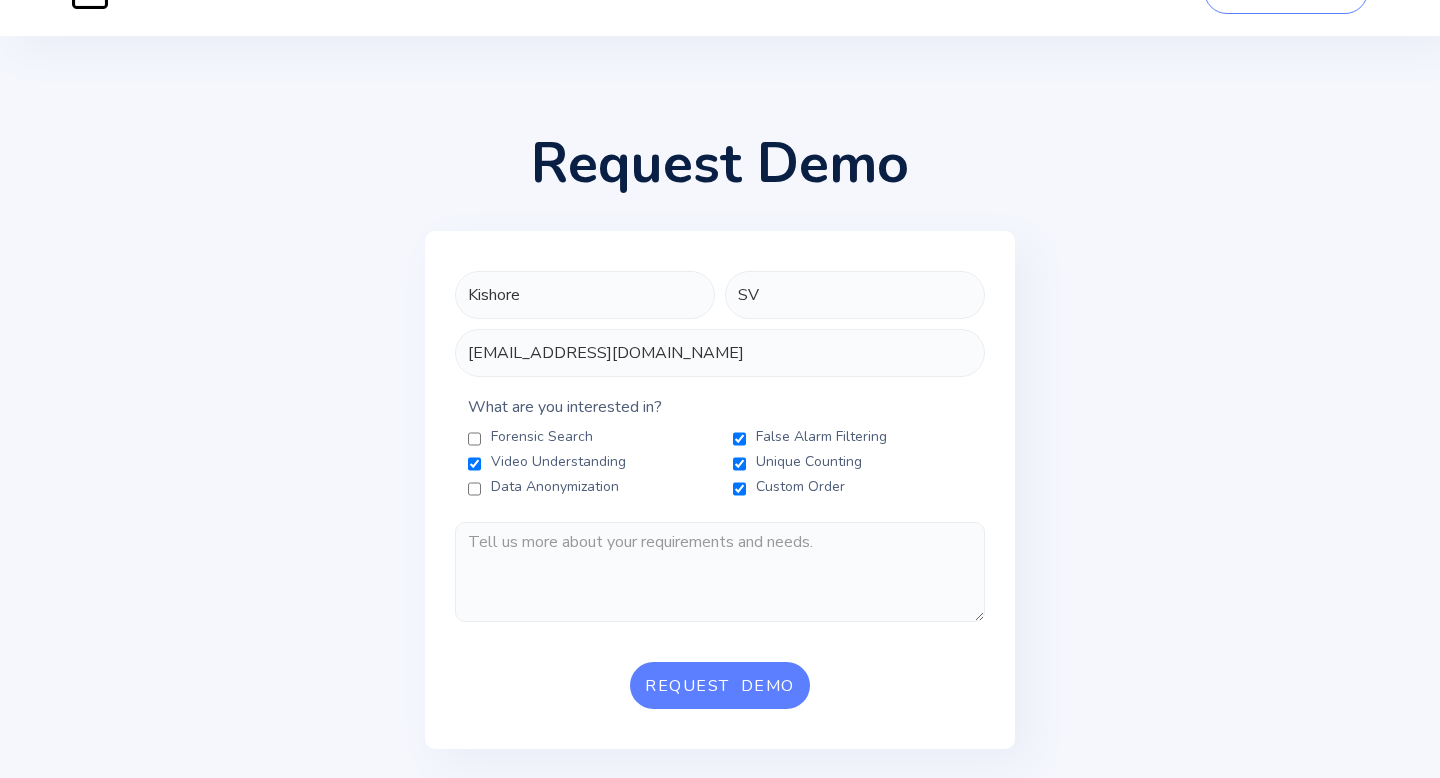 click on "Data Anonymization" at bounding box center [474, 489] 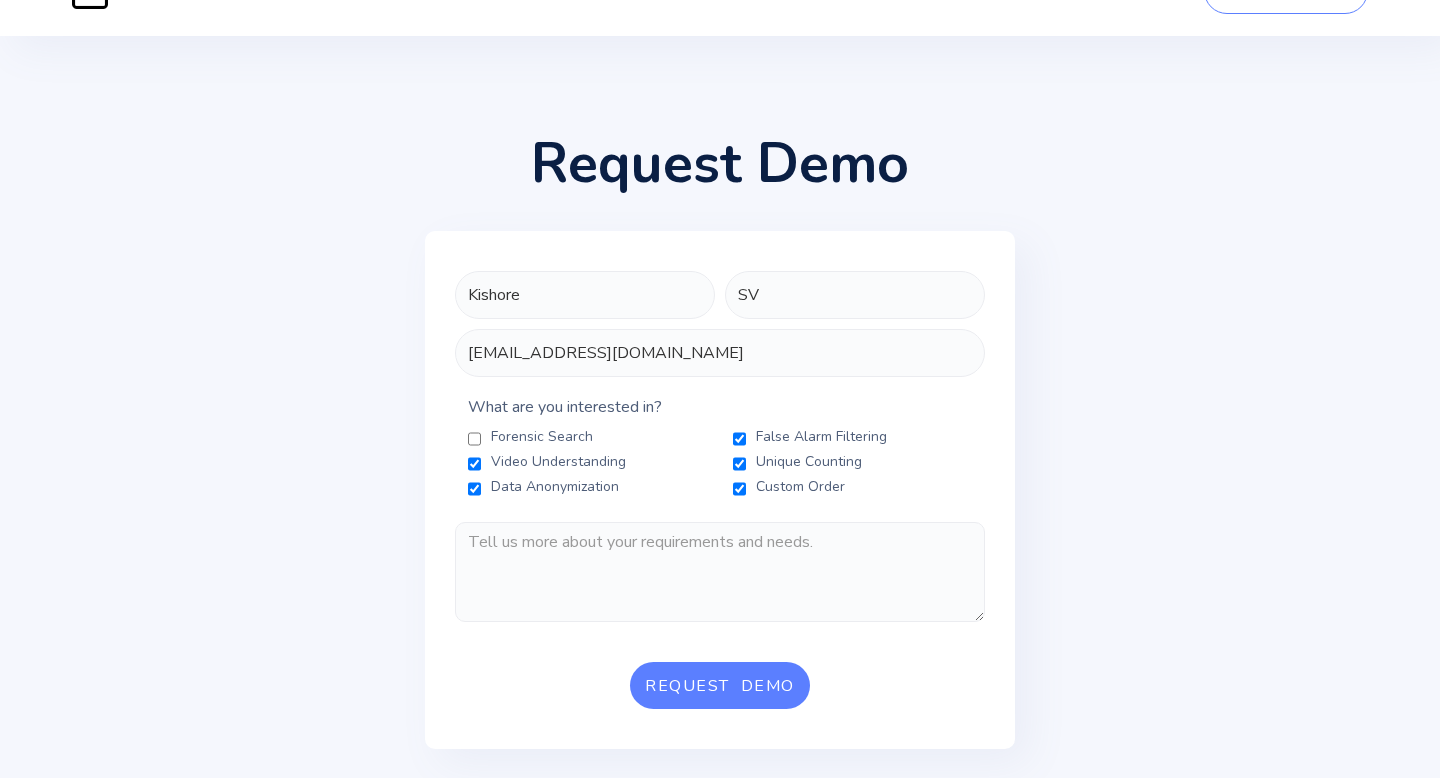 click on "Forensic Search" at bounding box center [474, 439] 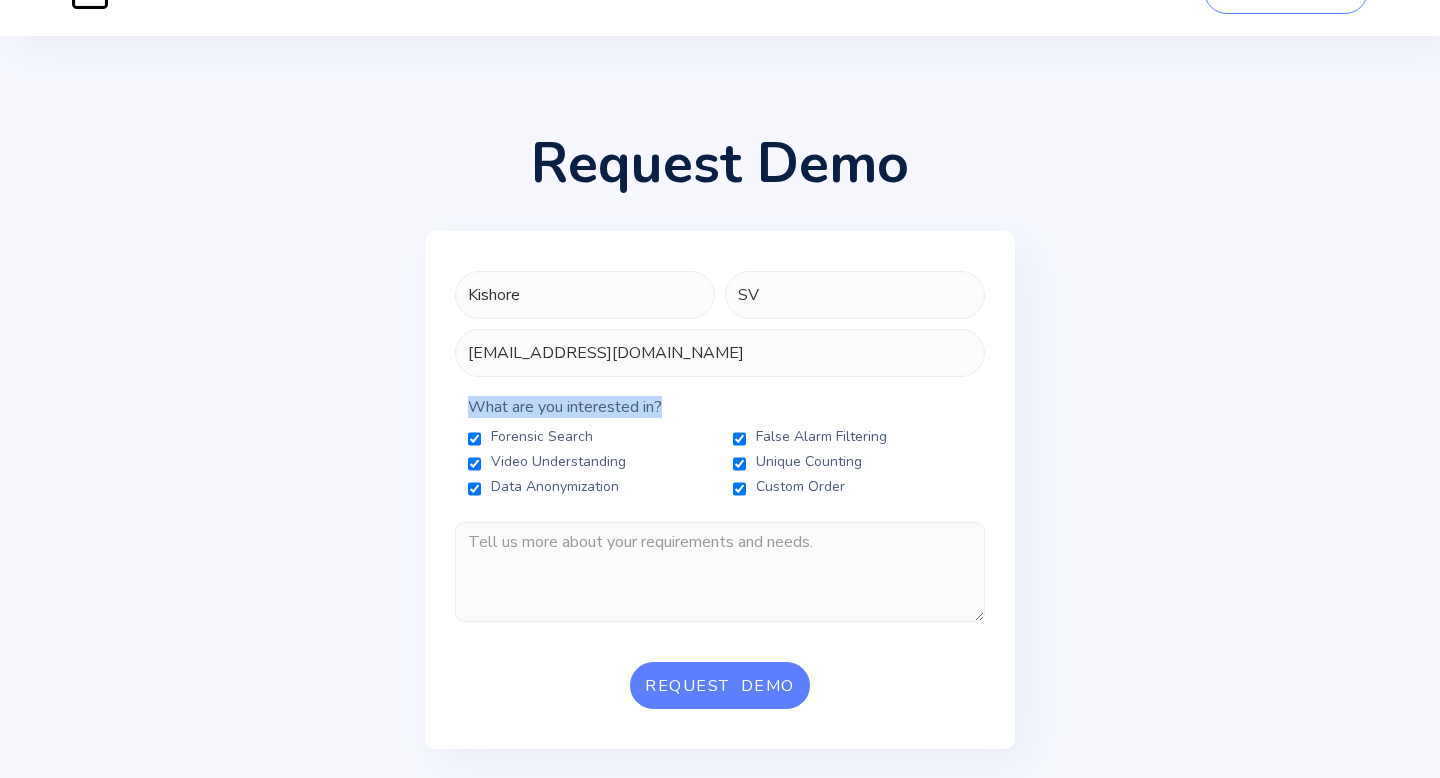 drag, startPoint x: 696, startPoint y: 402, endPoint x: 412, endPoint y: 401, distance: 284.00177 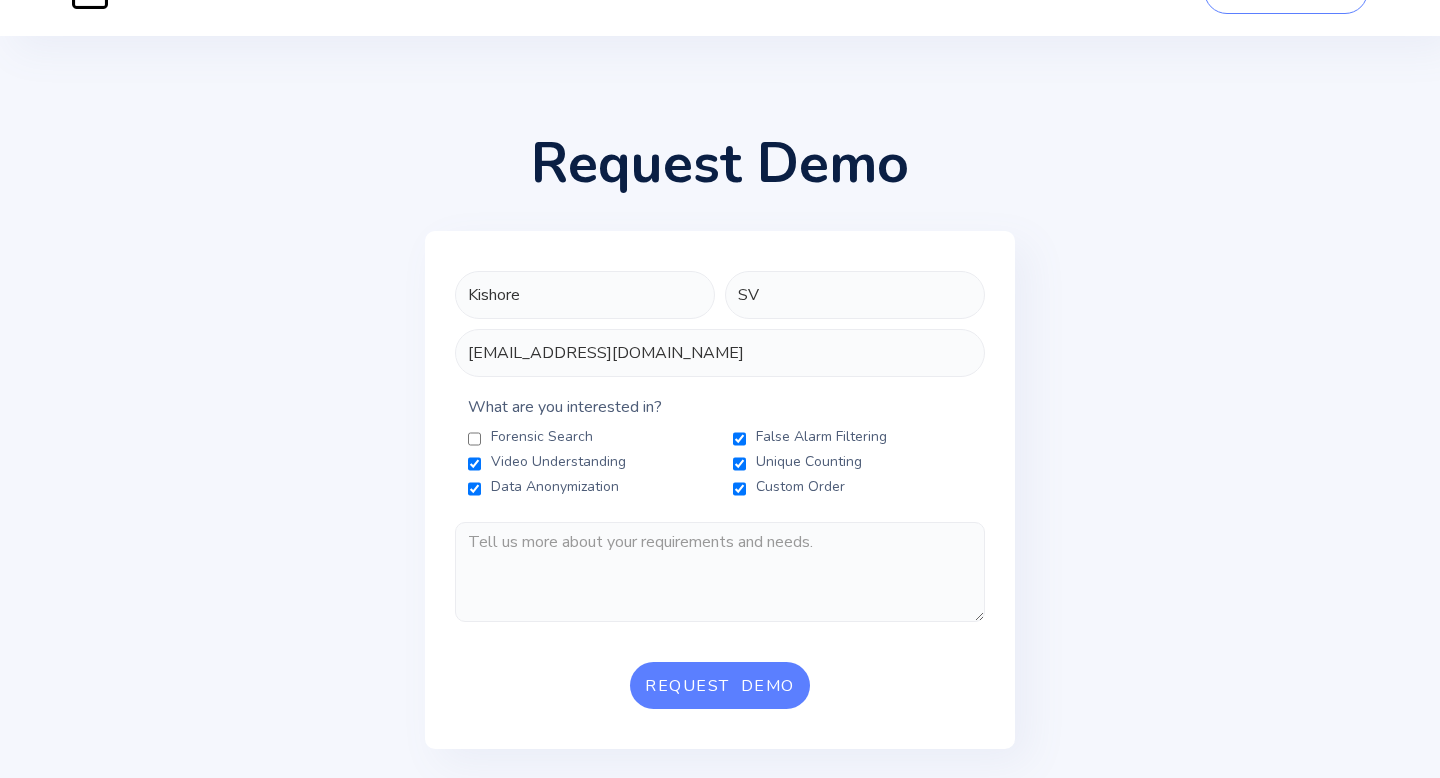 click on "Kishore SV kishorebunny444@gmail.com What are you interested in? Forensic Search False Alarm Filtering Video Understanding Unique Counting Data Anonymization Custom Order Please Enter Business Email Address. Request  Demo Your information has been sent.  We’ll get back to you shortly. Looks like we're having trouble. Please try again later." at bounding box center [720, 490] 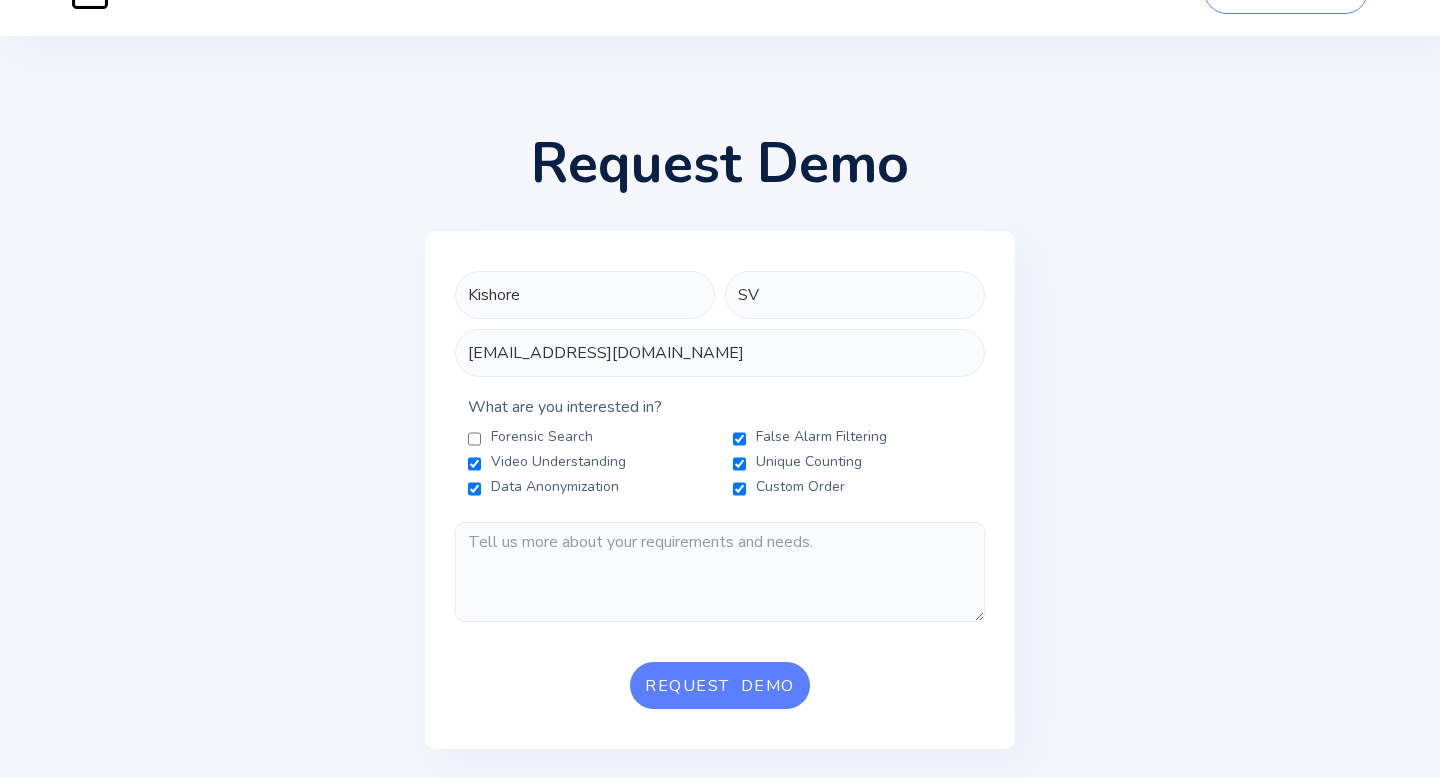 click on "False Alarm Filtering" at bounding box center [852, 437] 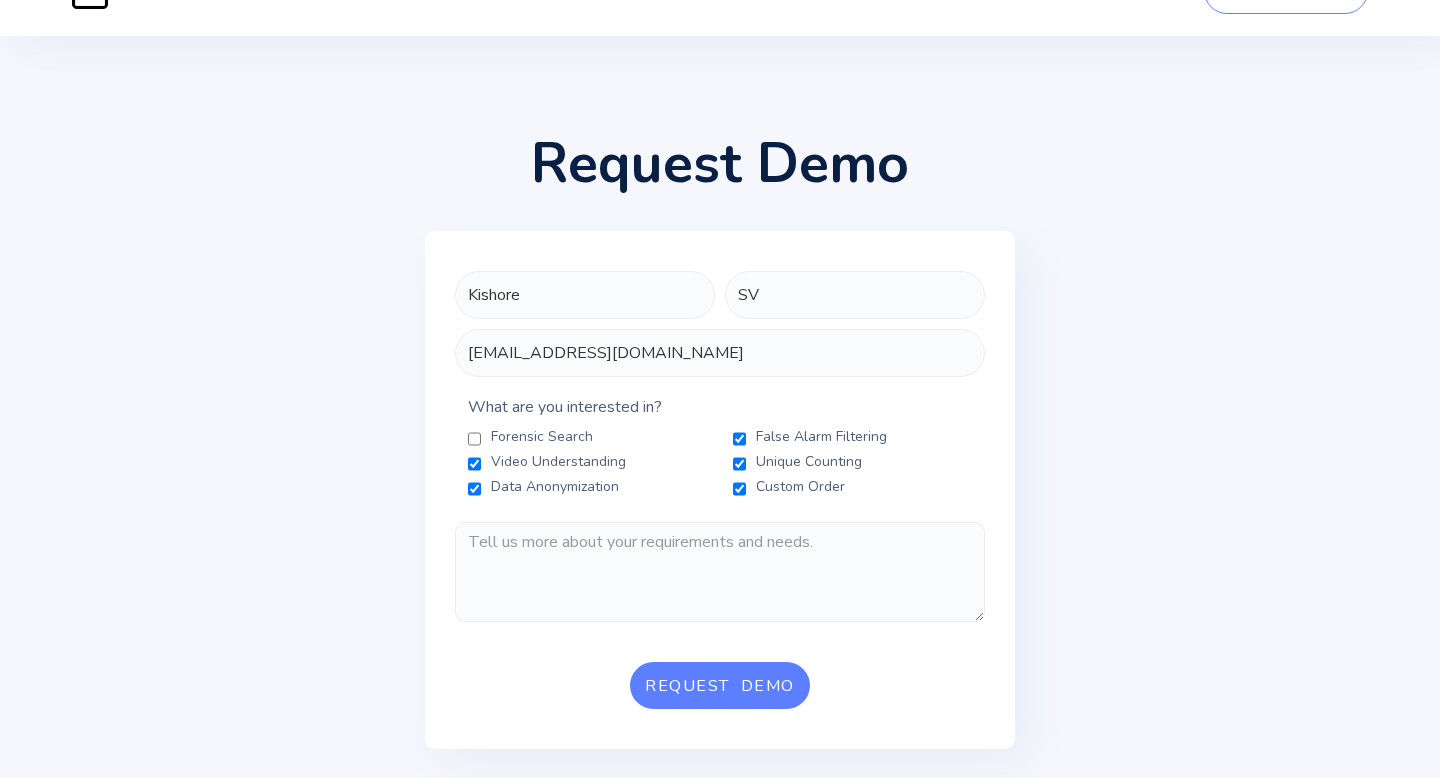 click on "False Alarm Filtering" at bounding box center (739, 439) 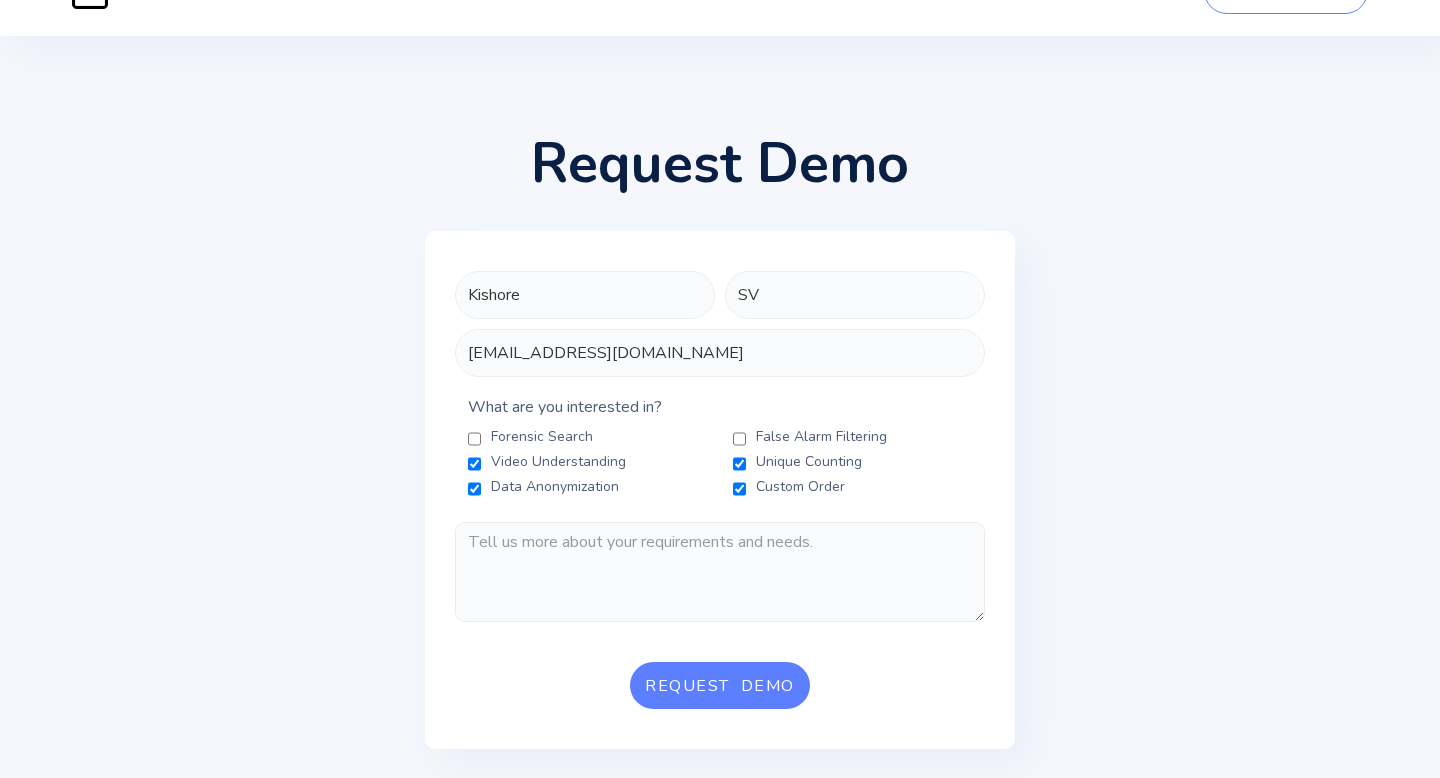 scroll, scrollTop: 0, scrollLeft: 0, axis: both 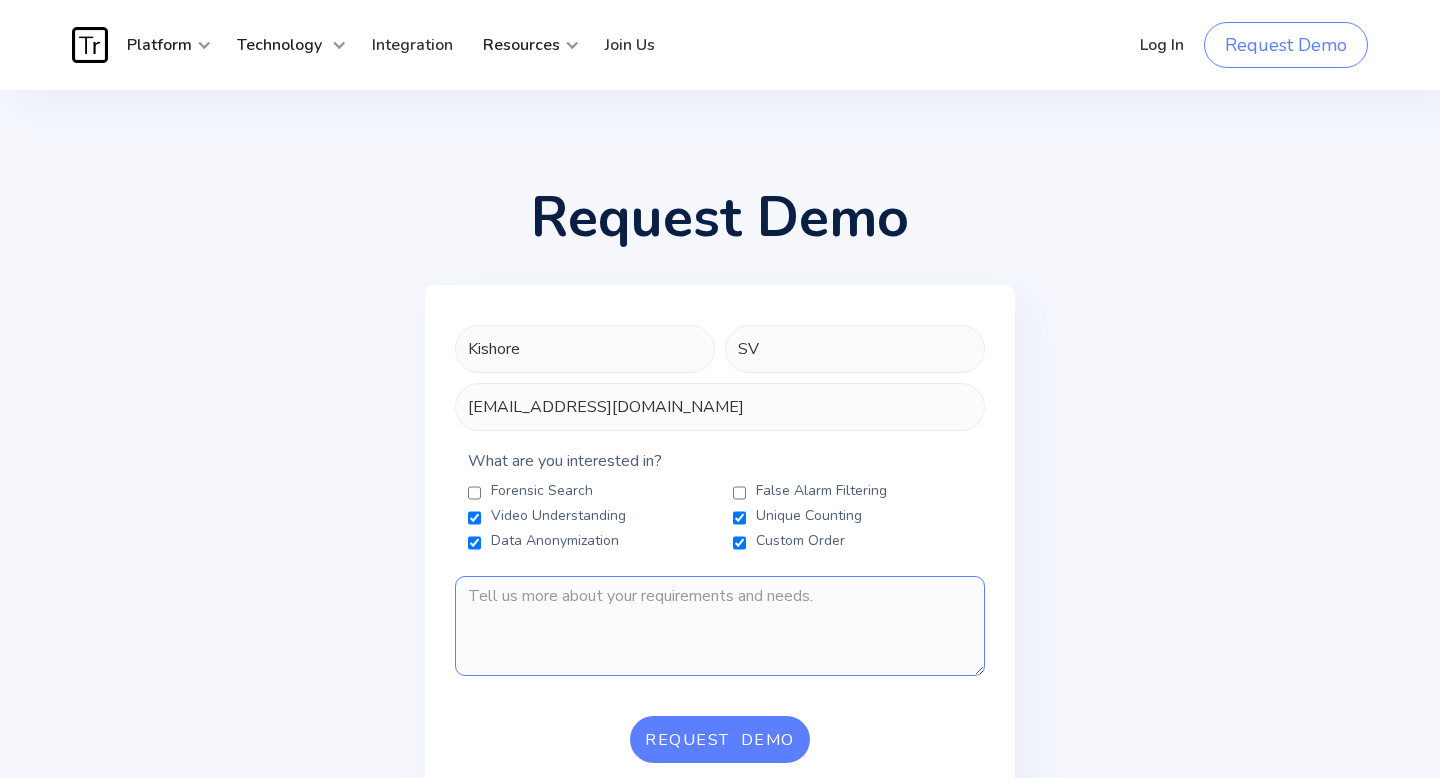 click at bounding box center [720, 626] 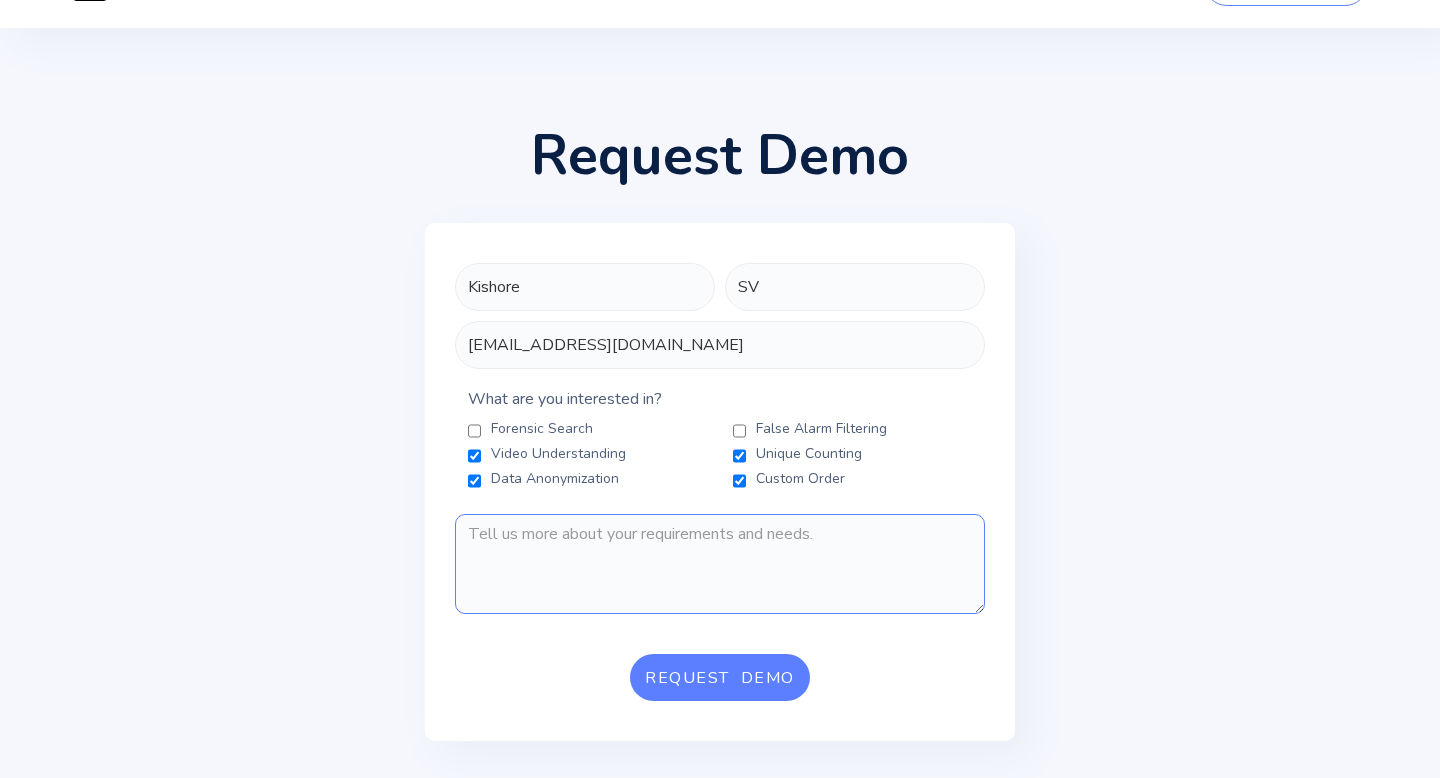scroll, scrollTop: 63, scrollLeft: 0, axis: vertical 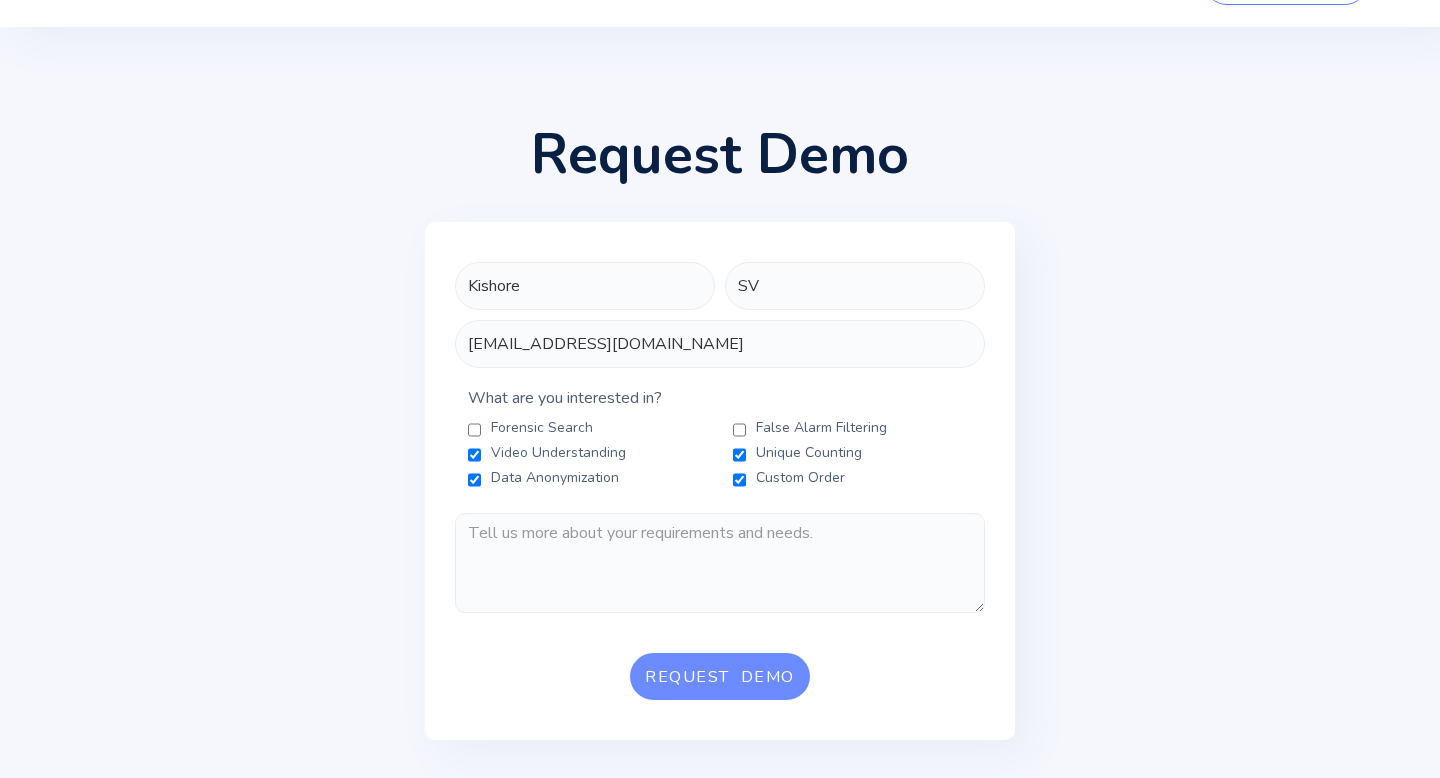 click on "Request  Demo" at bounding box center (720, 676) 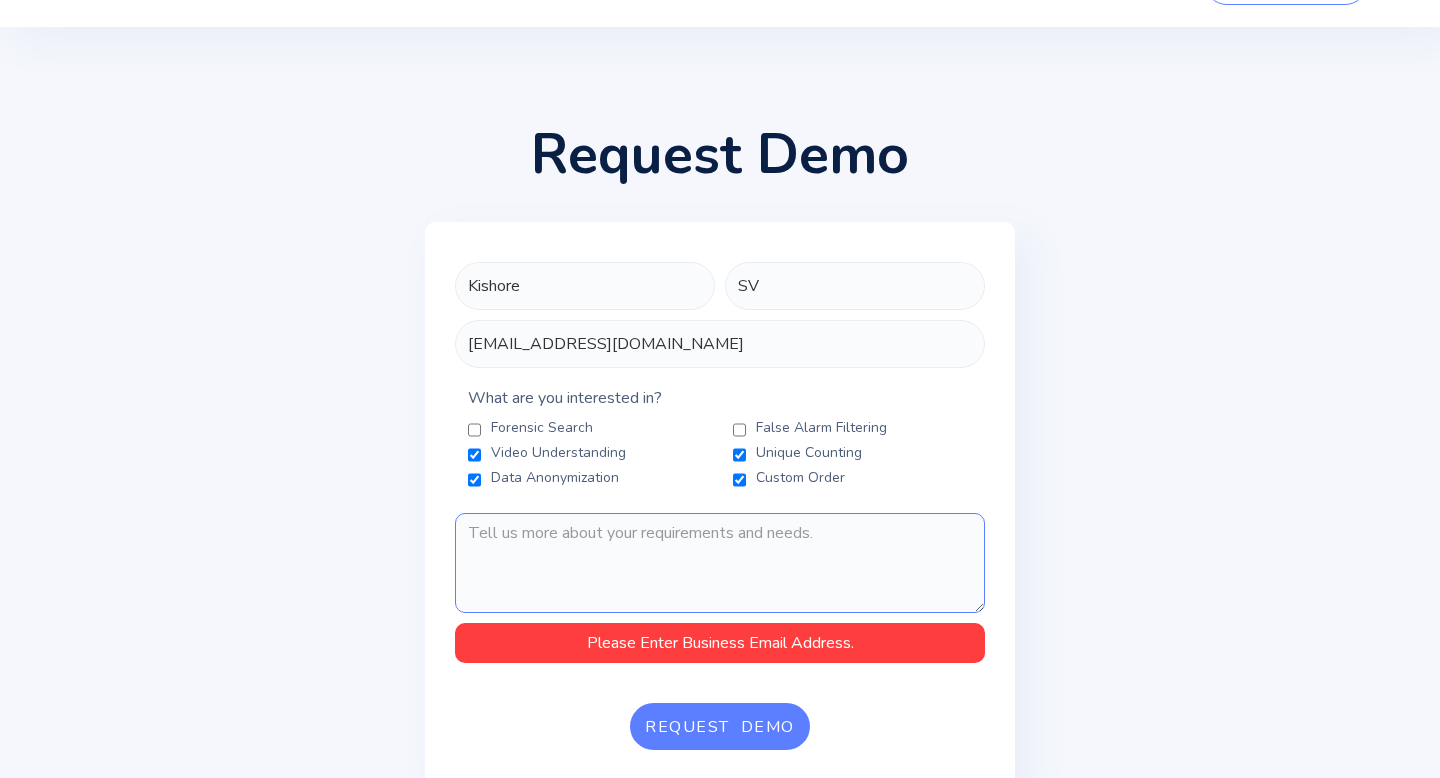 click at bounding box center [720, 563] 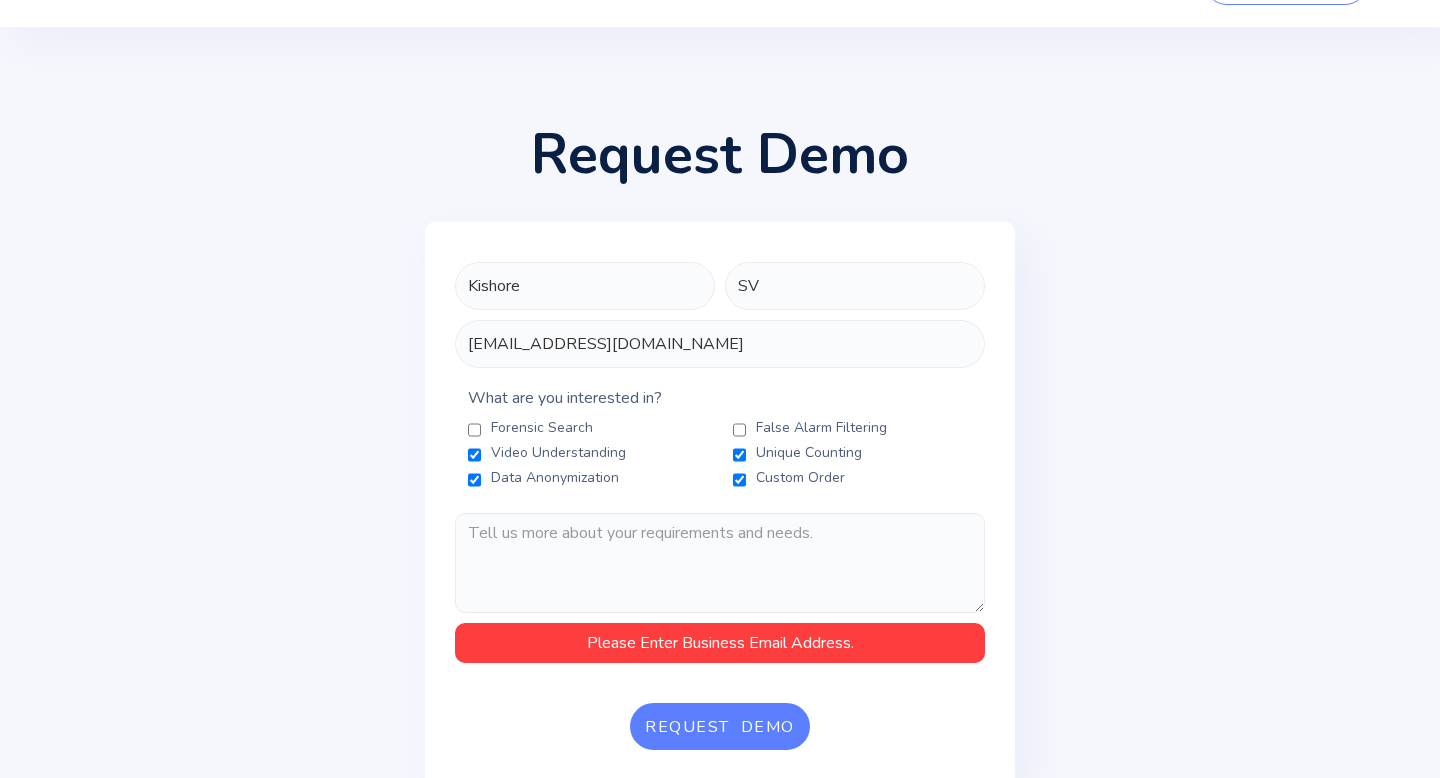 click on "Kishore SV kishorebunny444@gmail.com What are you interested in? Forensic Search False Alarm Filtering Video Understanding Unique Counting Data Anonymization Custom Order Please Enter Business Email Address. Request  Demo Your information has been sent.  We’ll get back to you shortly. Looks like we're having trouble. Please try again later." at bounding box center (720, 506) 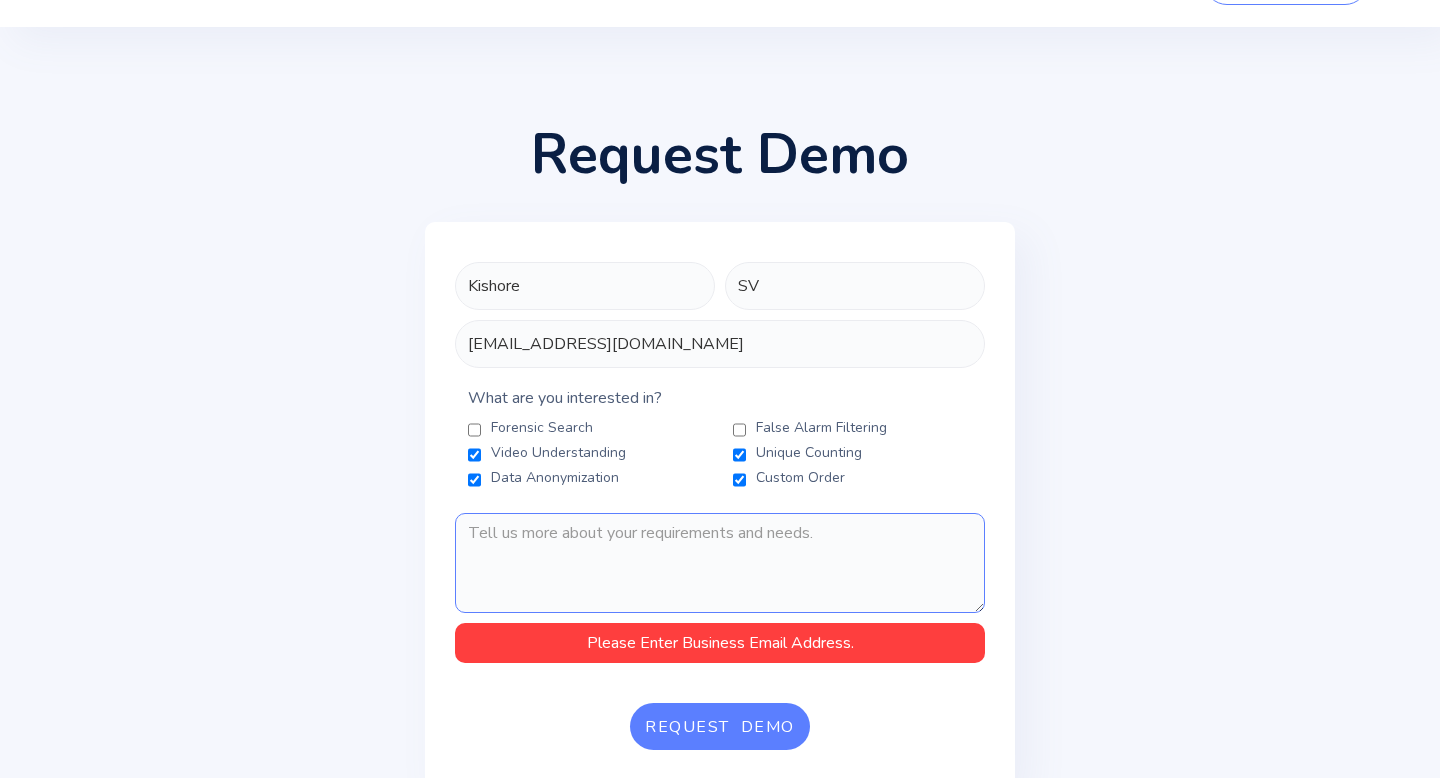 click at bounding box center [720, 563] 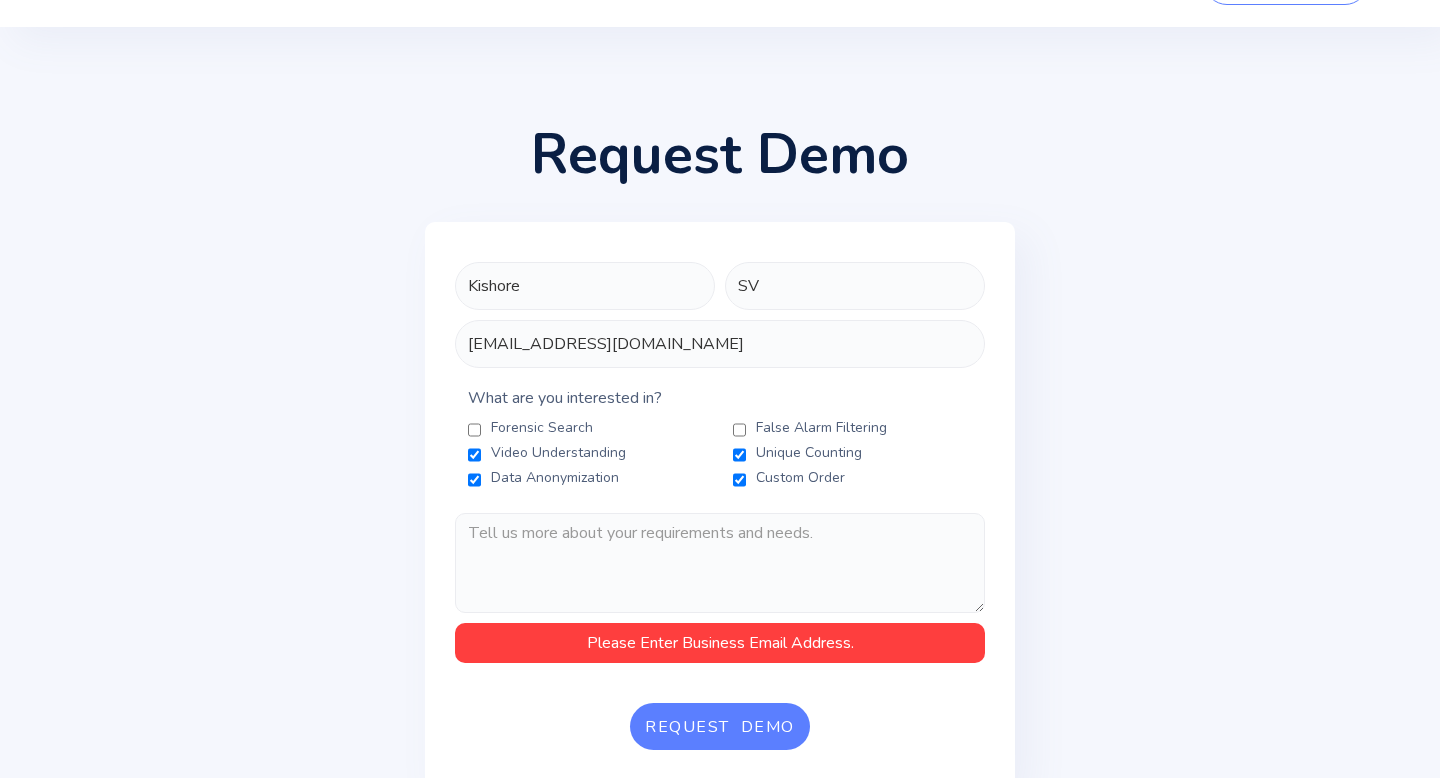 click on "Request Demo Kishore SV kishorebunny444@gmail.com What are you interested in? Forensic Search False Alarm Filtering Video Understanding Unique Counting Data Anonymization Custom Order Please Enter Business Email Address. Request  Demo Your information has been sent.  We’ll get back to you shortly. Looks like we're having trouble. Please try again later." at bounding box center [720, 458] 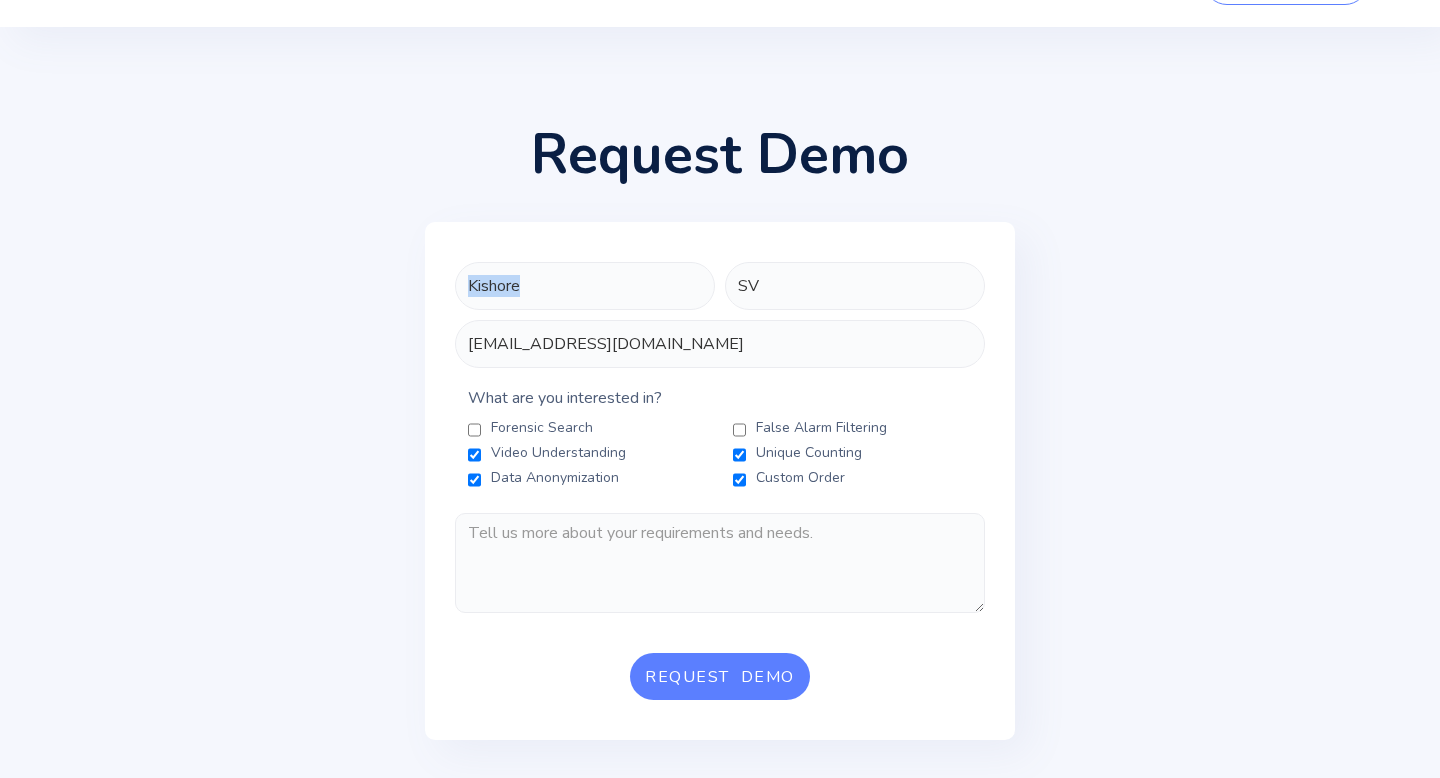 drag, startPoint x: 433, startPoint y: 163, endPoint x: 1094, endPoint y: 152, distance: 661.0915 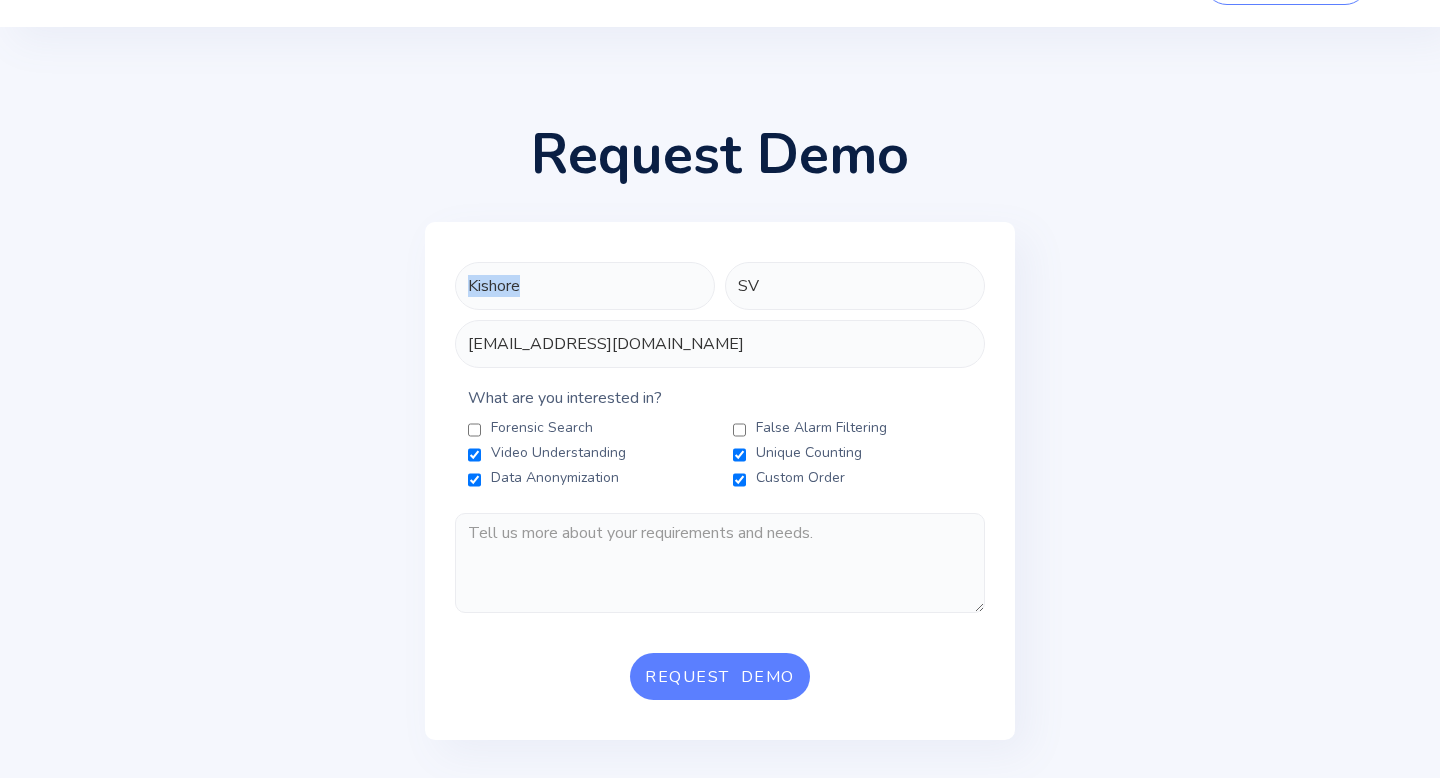 click on "Request Demo Kishore SV kishorebunny444@gmail.com What are you interested in? Forensic Search False Alarm Filtering Video Understanding Unique Counting Data Anonymization Custom Order Please Enter Business Email Address. Request  Demo Your information has been sent.  We’ll get back to you shortly. Looks like we're having trouble. Please try again later." at bounding box center [720, 433] 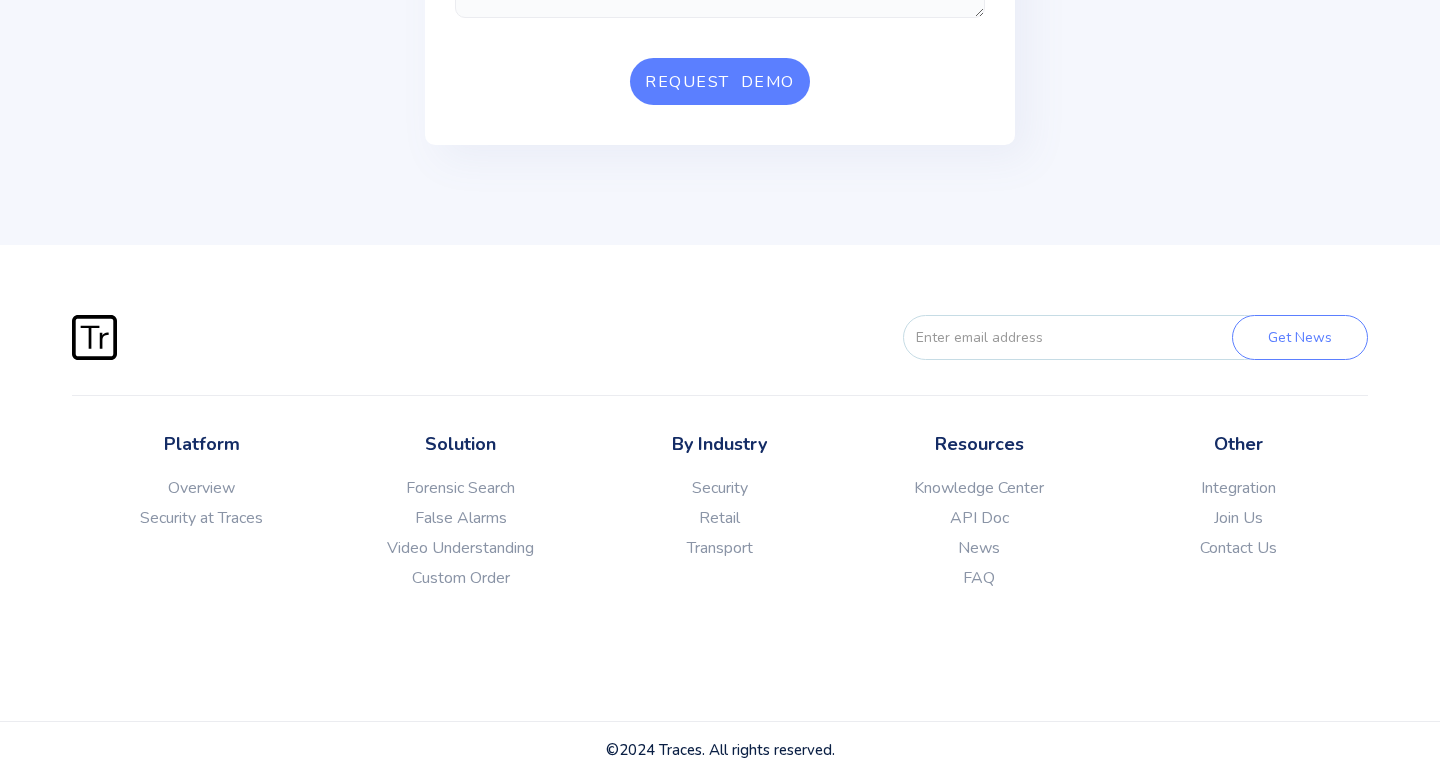 scroll, scrollTop: 0, scrollLeft: 0, axis: both 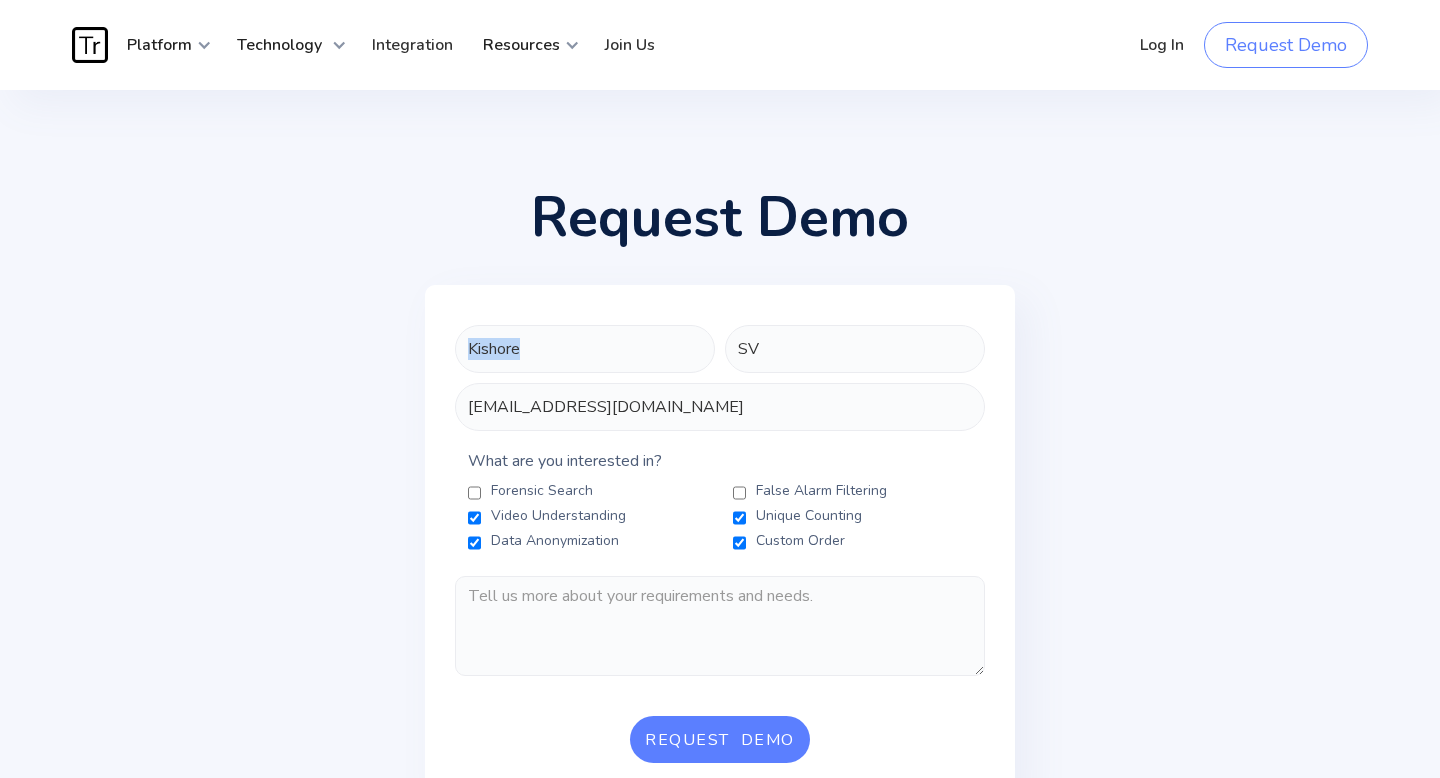 click on "Request Demo Kishore SV kishorebunny444@gmail.com What are you interested in? Forensic Search False Alarm Filtering Video Understanding Unique Counting Data Anonymization Custom Order Please Enter Business Email Address. Request  Demo Your information has been sent.  We’ll get back to you shortly. Looks like we're having trouble. Please try again later." at bounding box center (720, 496) 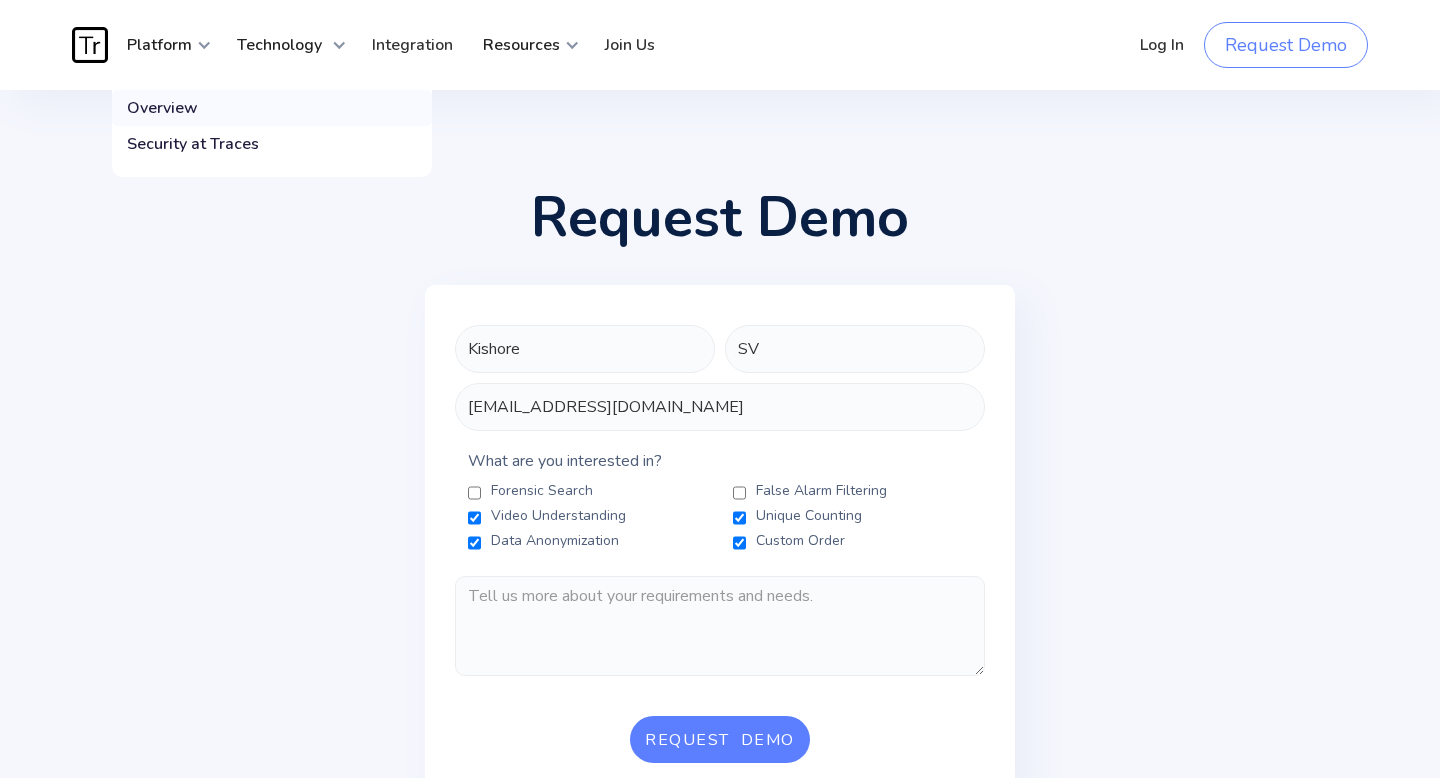 click on "Overview" at bounding box center [162, 108] 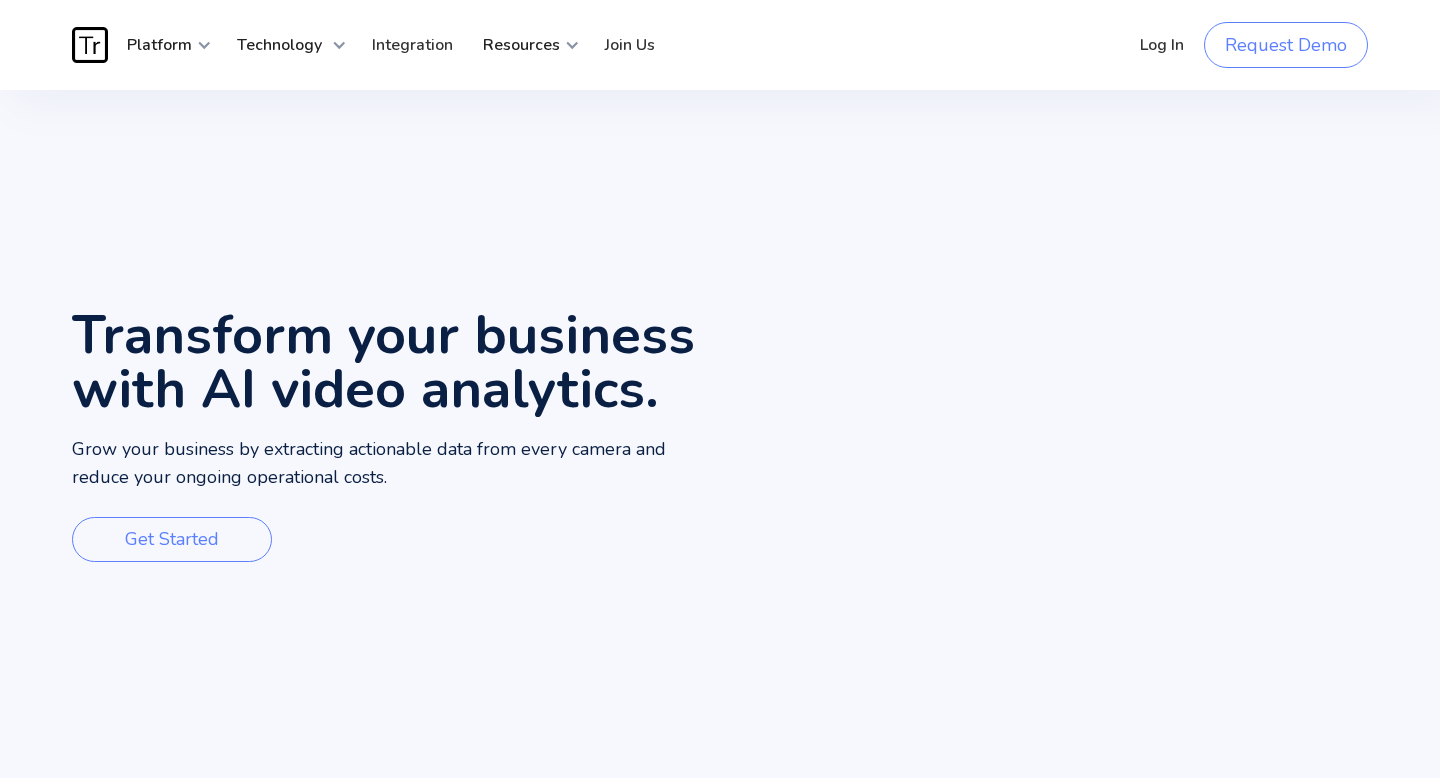 scroll, scrollTop: 0, scrollLeft: 0, axis: both 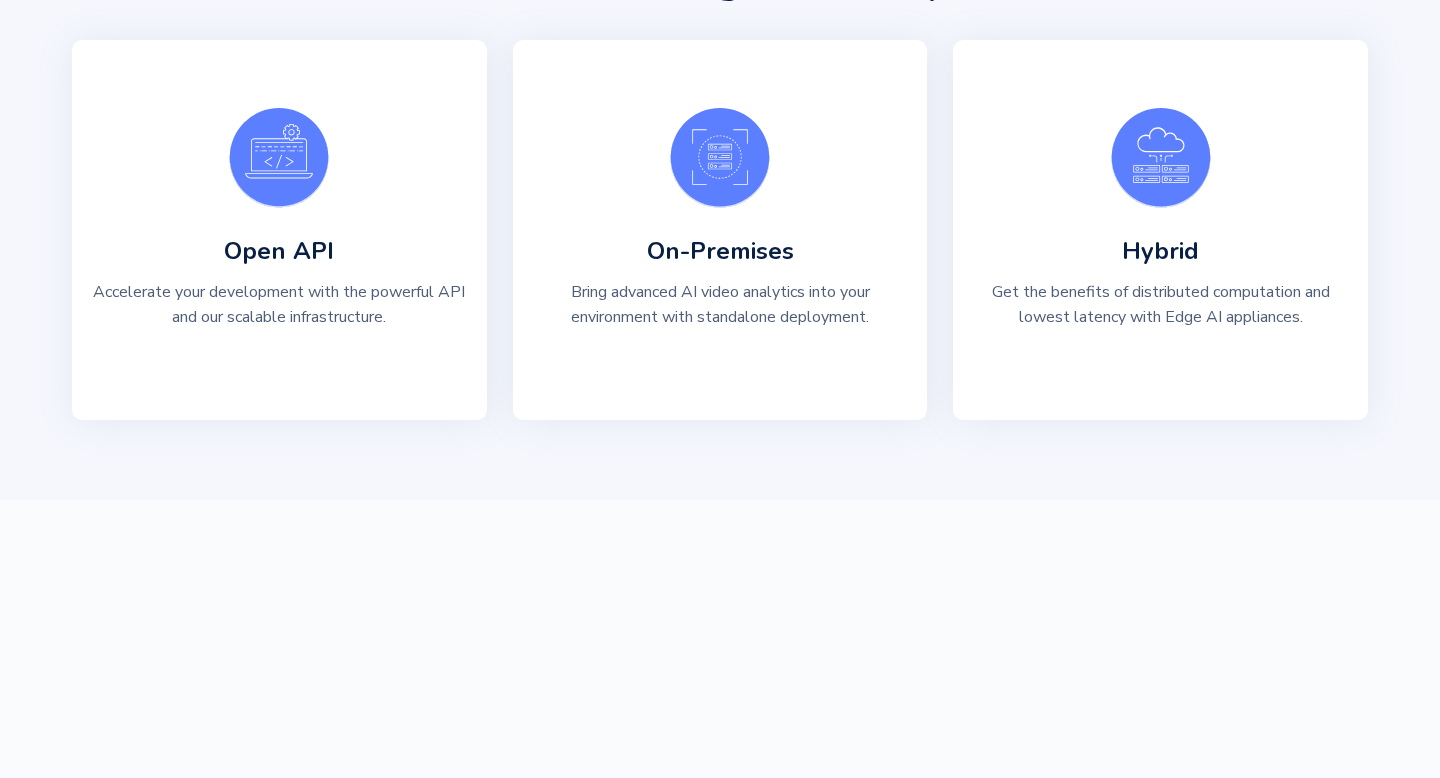 drag, startPoint x: 734, startPoint y: 352, endPoint x: 1147, endPoint y: 333, distance: 413.43683 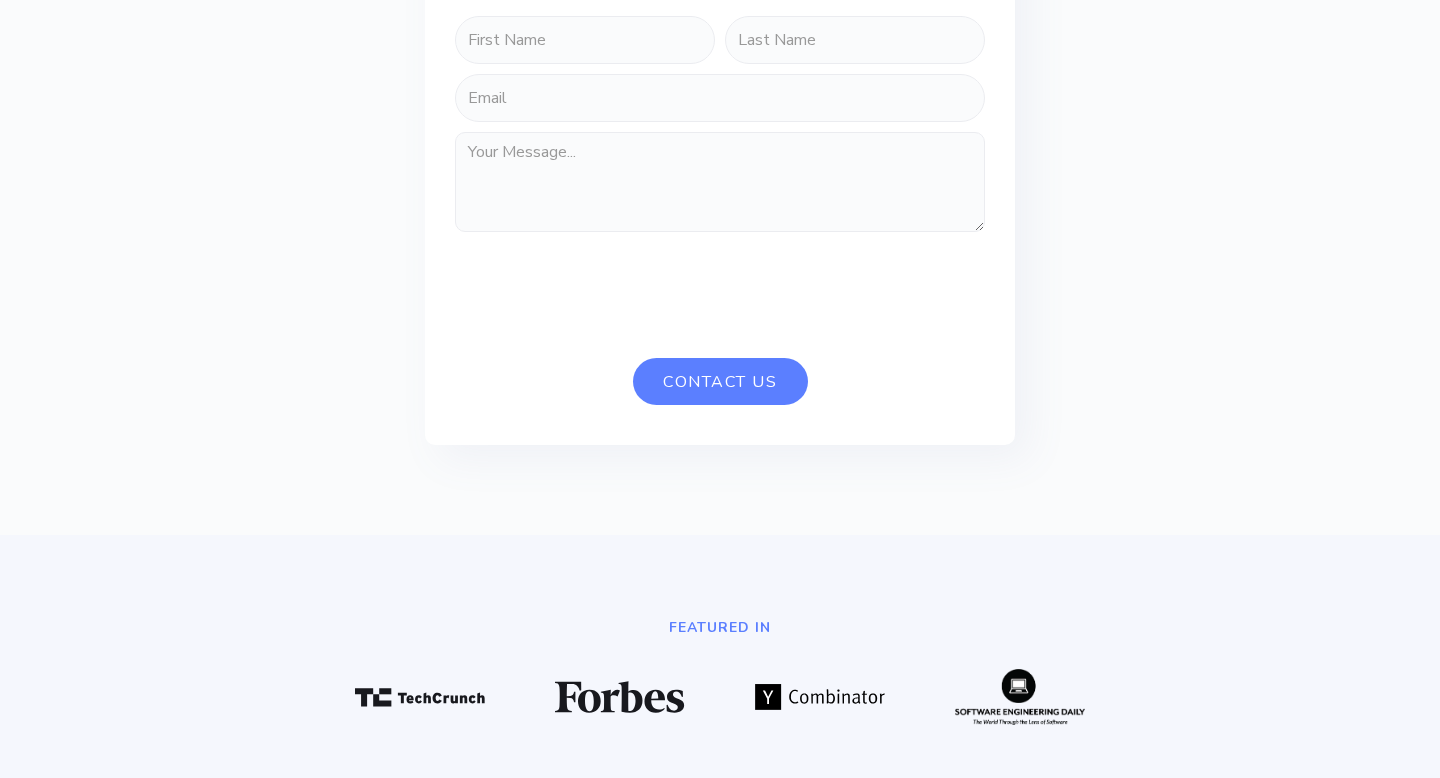 scroll, scrollTop: 4558, scrollLeft: 0, axis: vertical 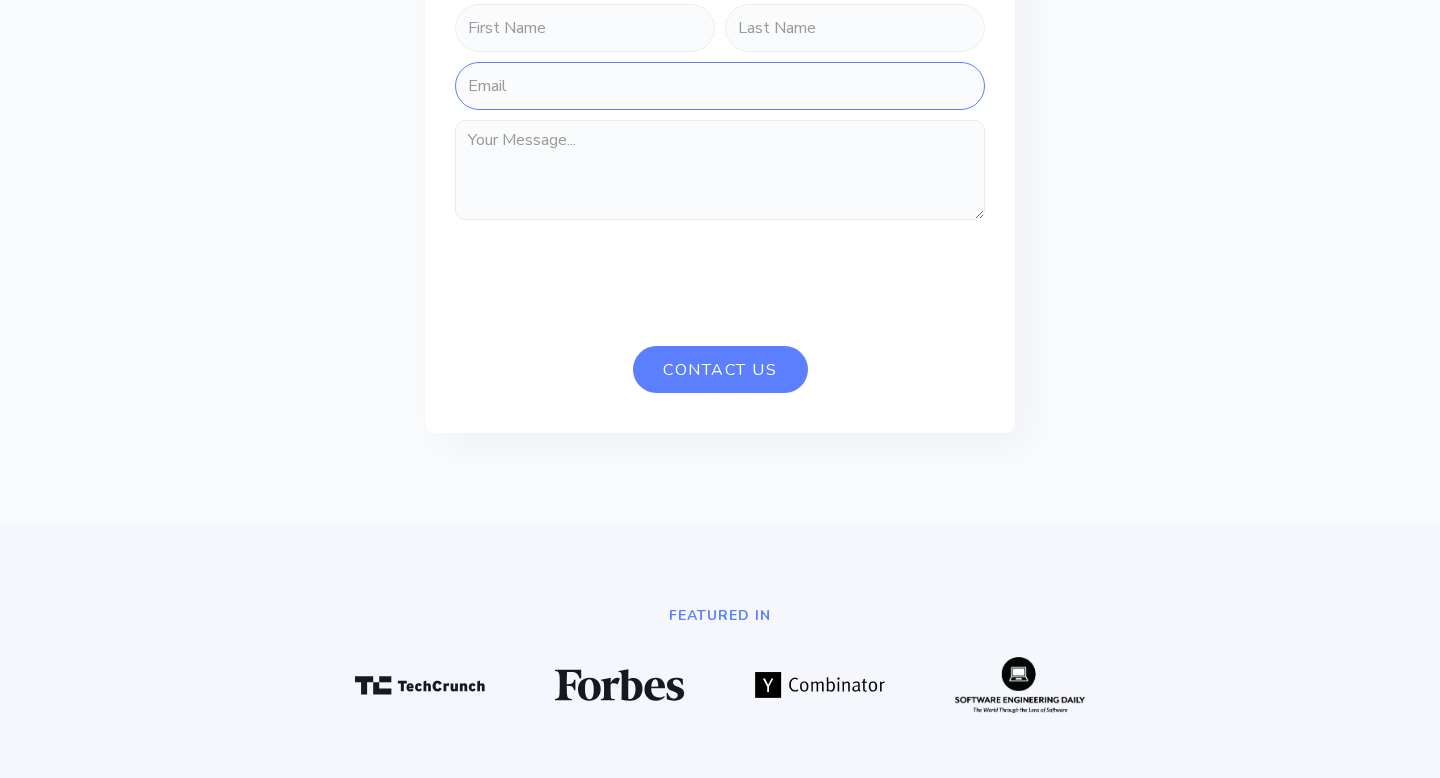 drag, startPoint x: 505, startPoint y: 240, endPoint x: 502, endPoint y: 222, distance: 18.248287 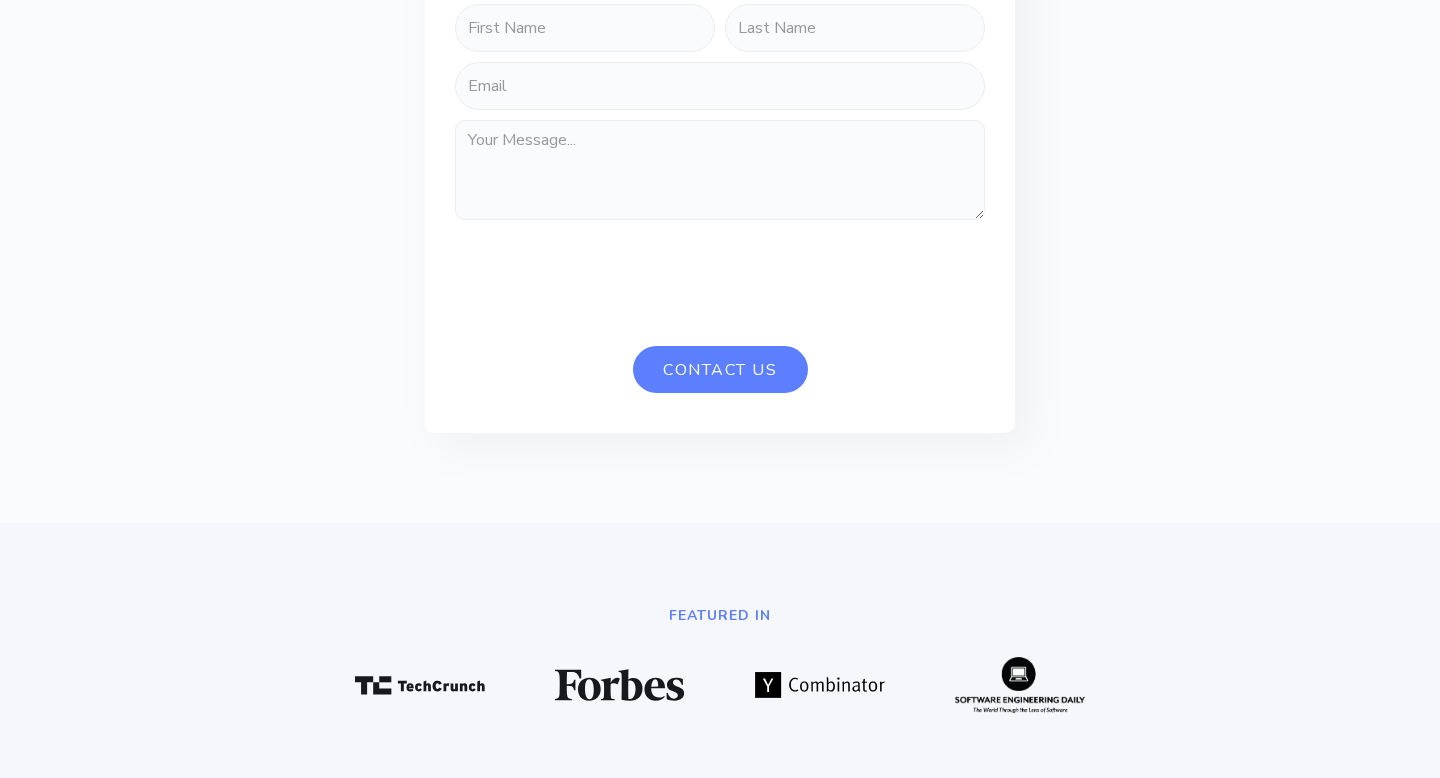 click on "Get in touch! Please Enter Business Email Address. Contact Us Thank you!  We’ll get back to you shortly... Looks like we're having trouble. Please try again later." at bounding box center [720, 155] 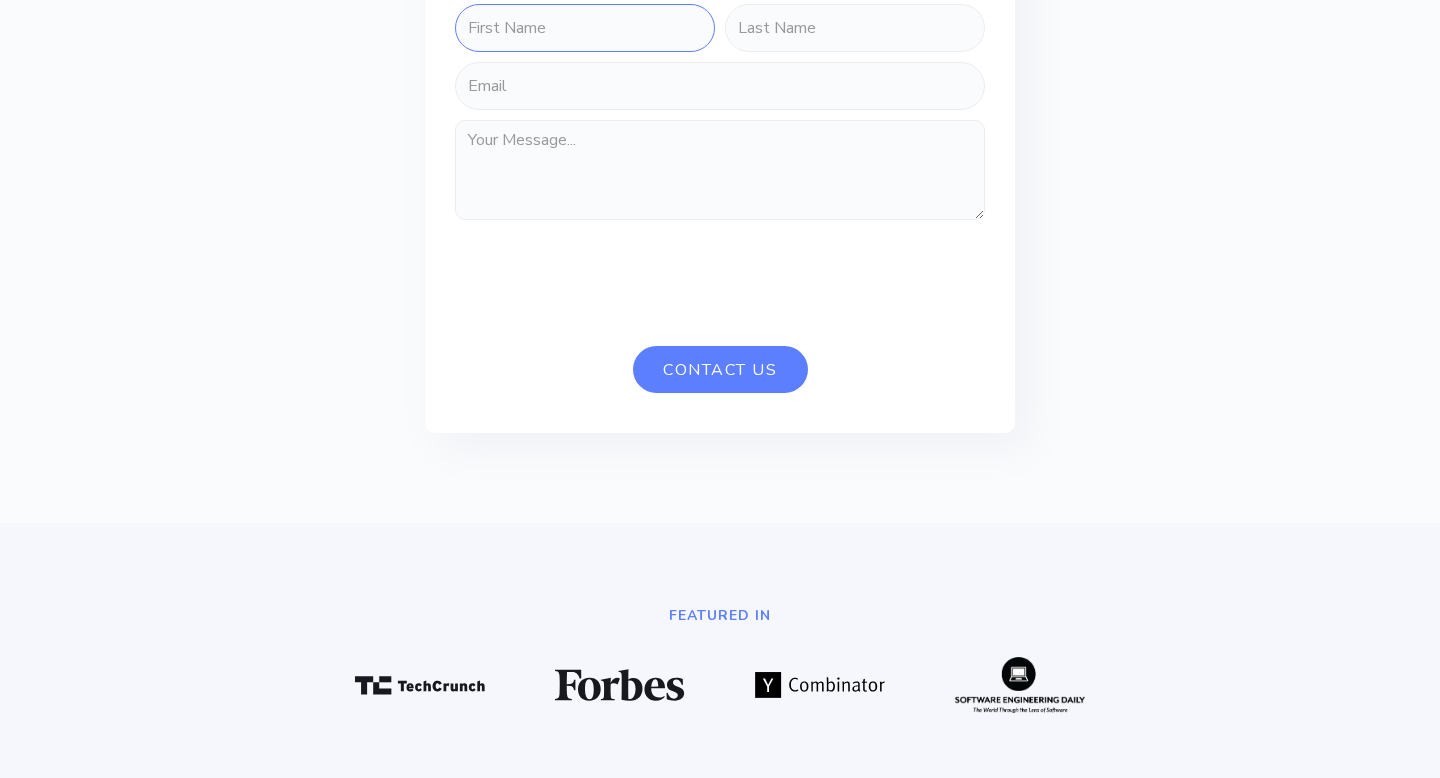 click at bounding box center [585, 28] 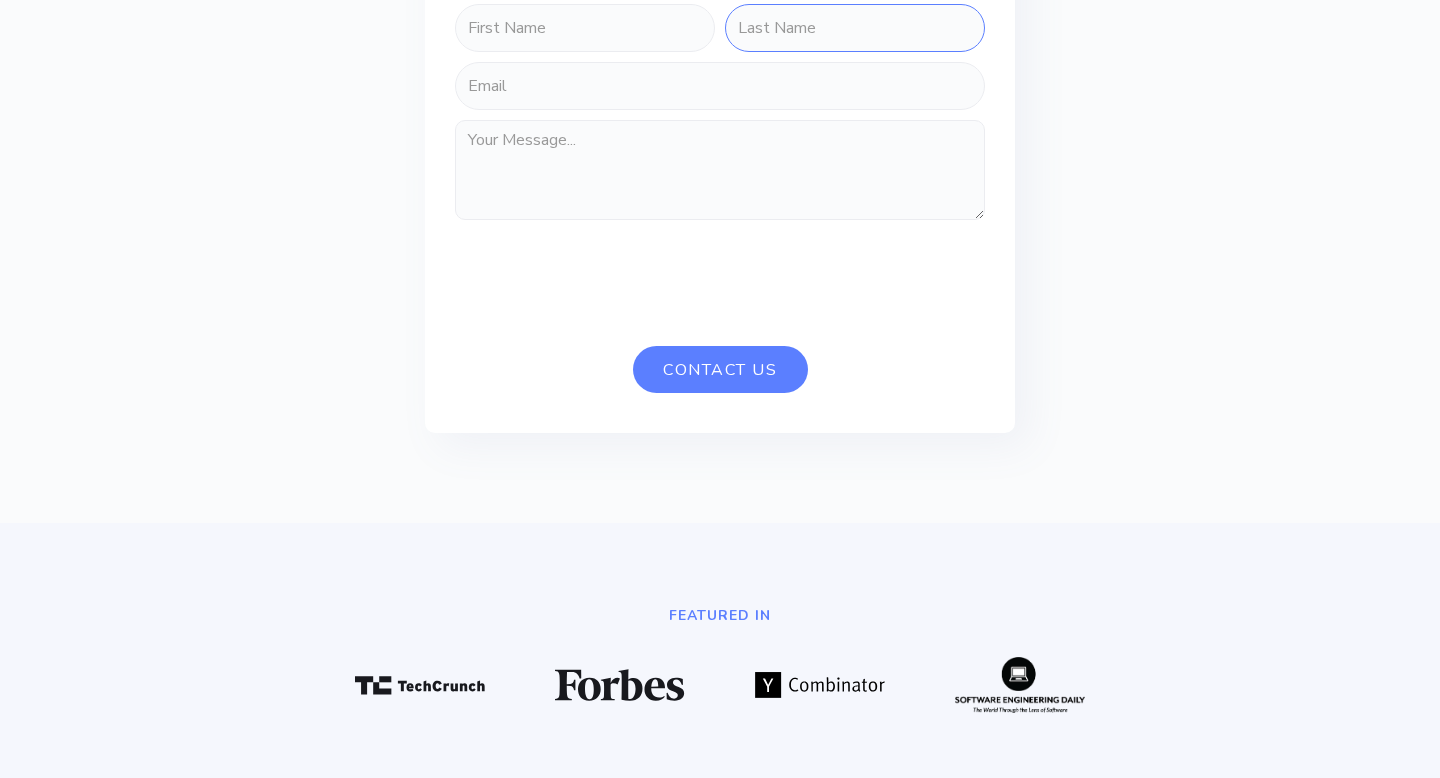 click at bounding box center (855, 28) 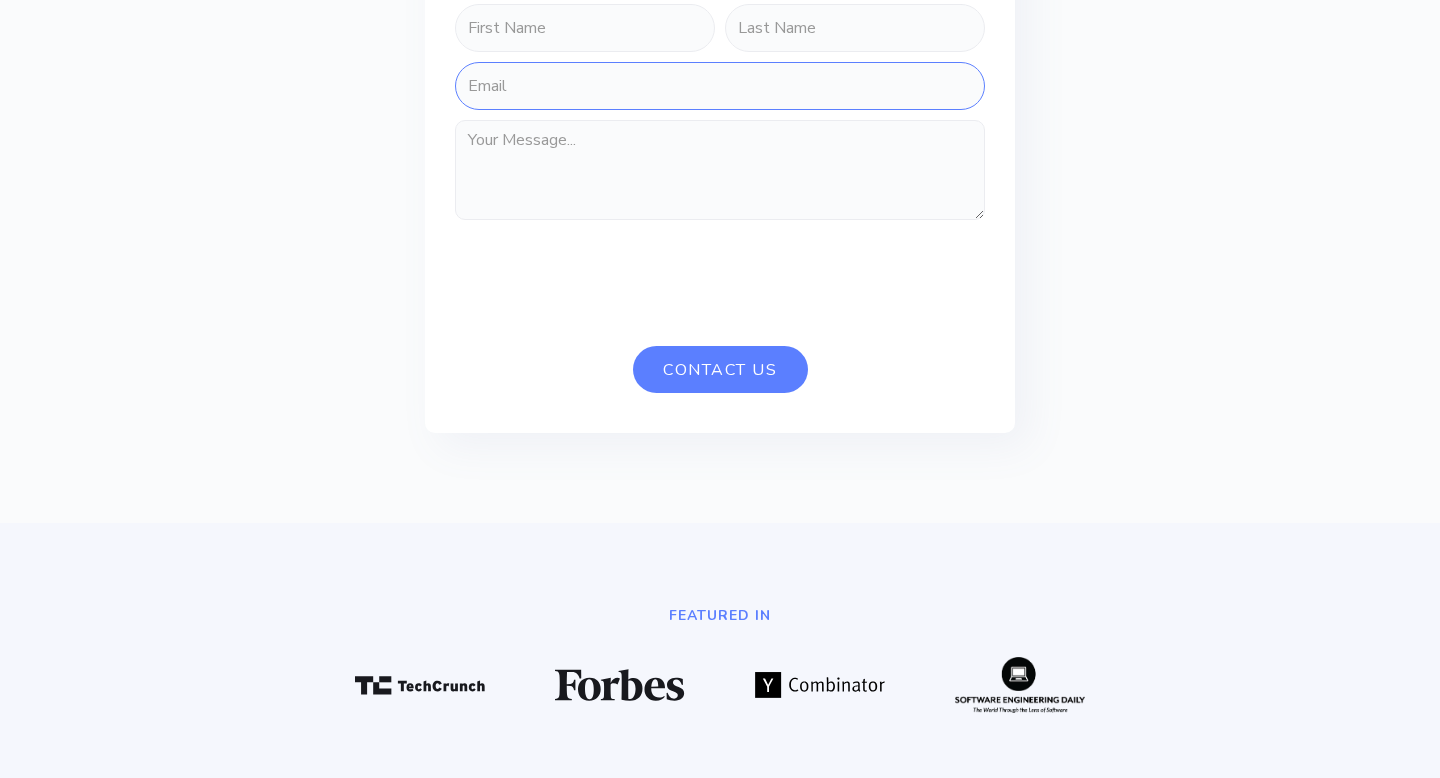 click at bounding box center (720, 86) 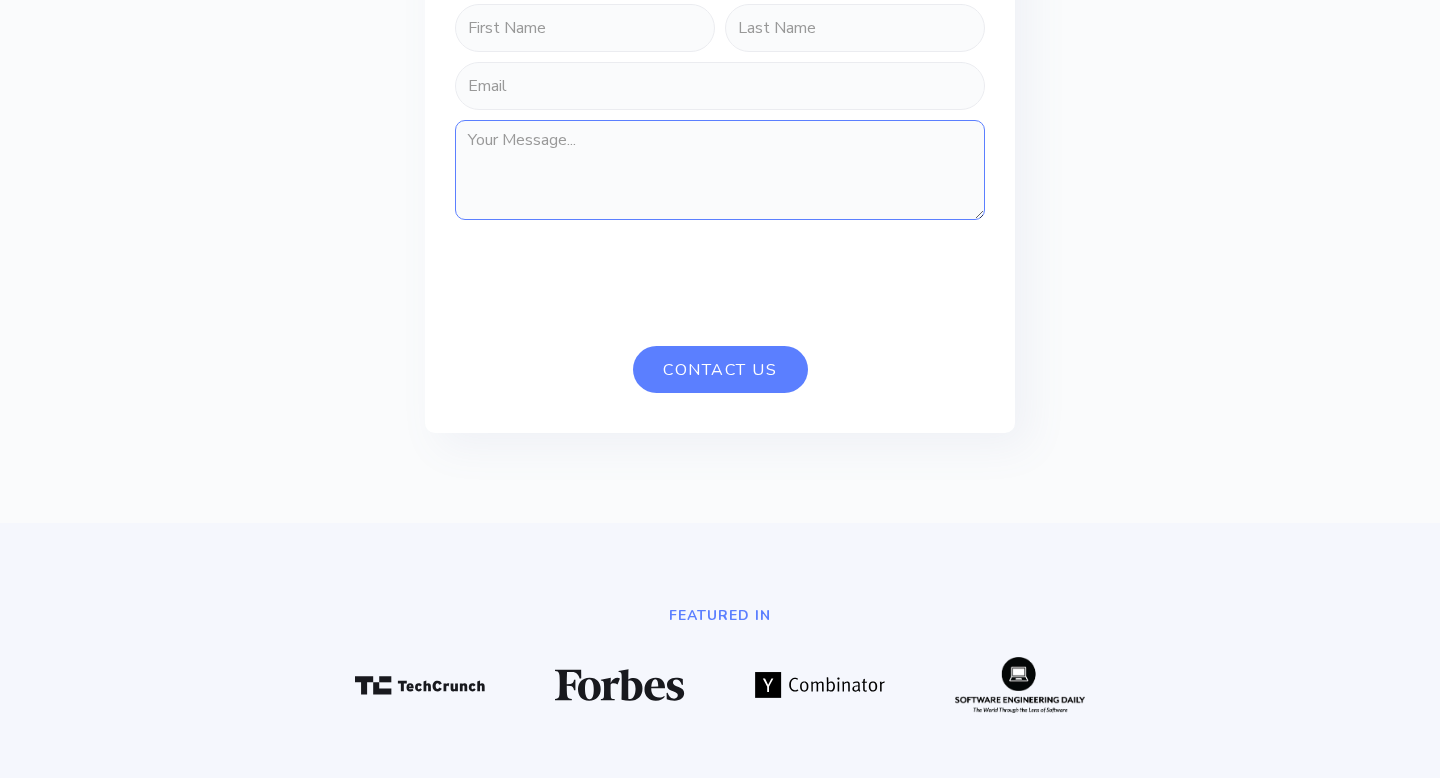 click at bounding box center [720, 170] 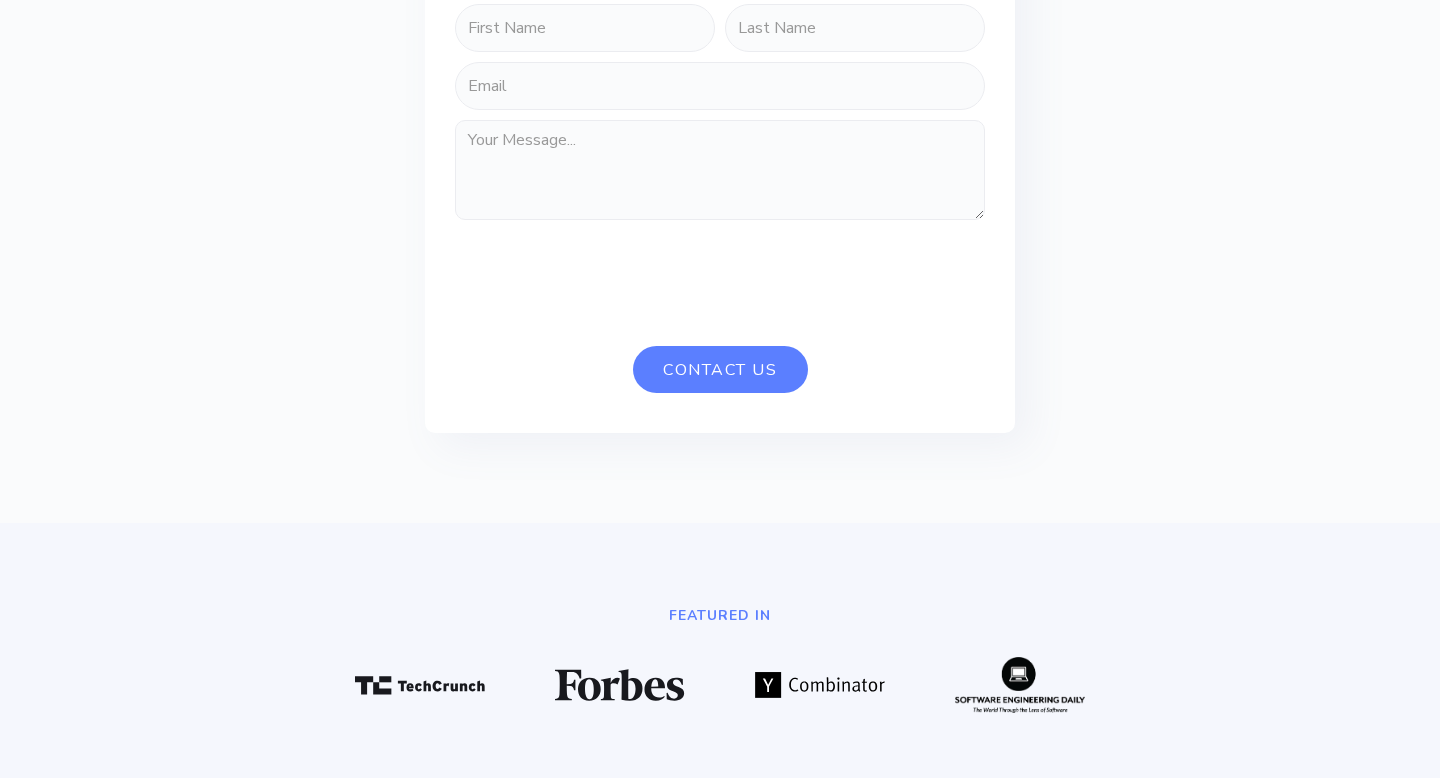 click on "Get in touch! Please Enter Business Email Address. Contact Us Thank you!  We’ll get back to you shortly... Looks like we're having trouble. Please try again later." at bounding box center [720, 155] 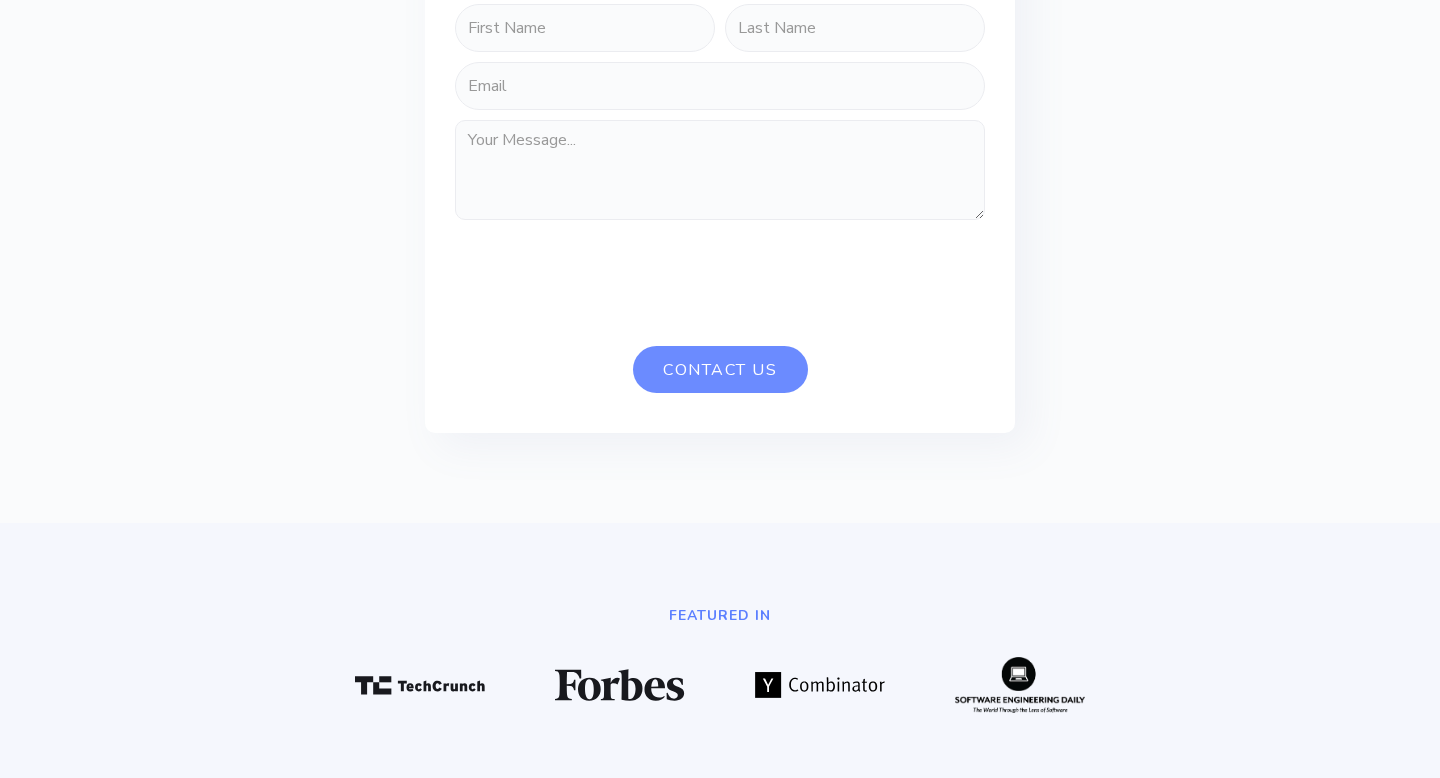click on "Contact Us" at bounding box center (720, 369) 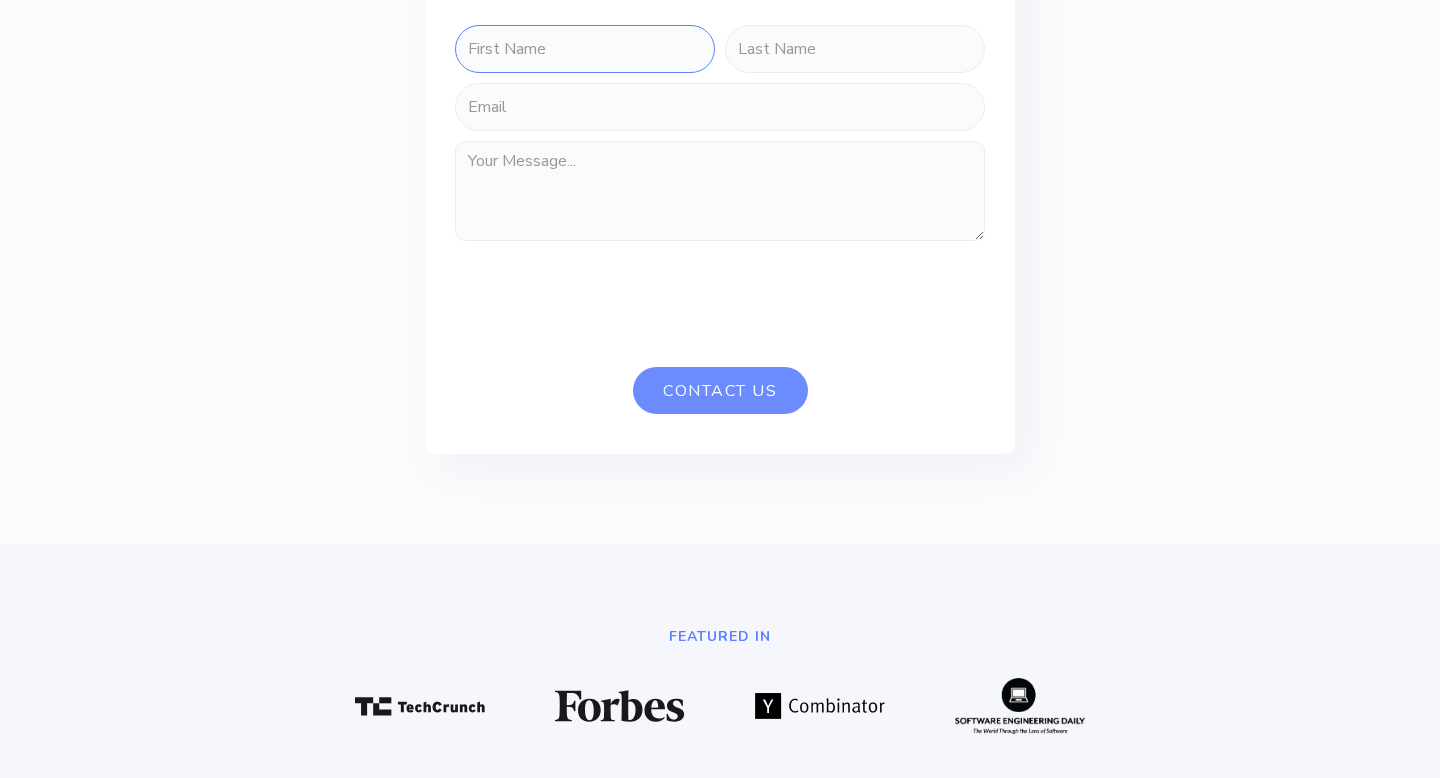 scroll, scrollTop: 4532, scrollLeft: 0, axis: vertical 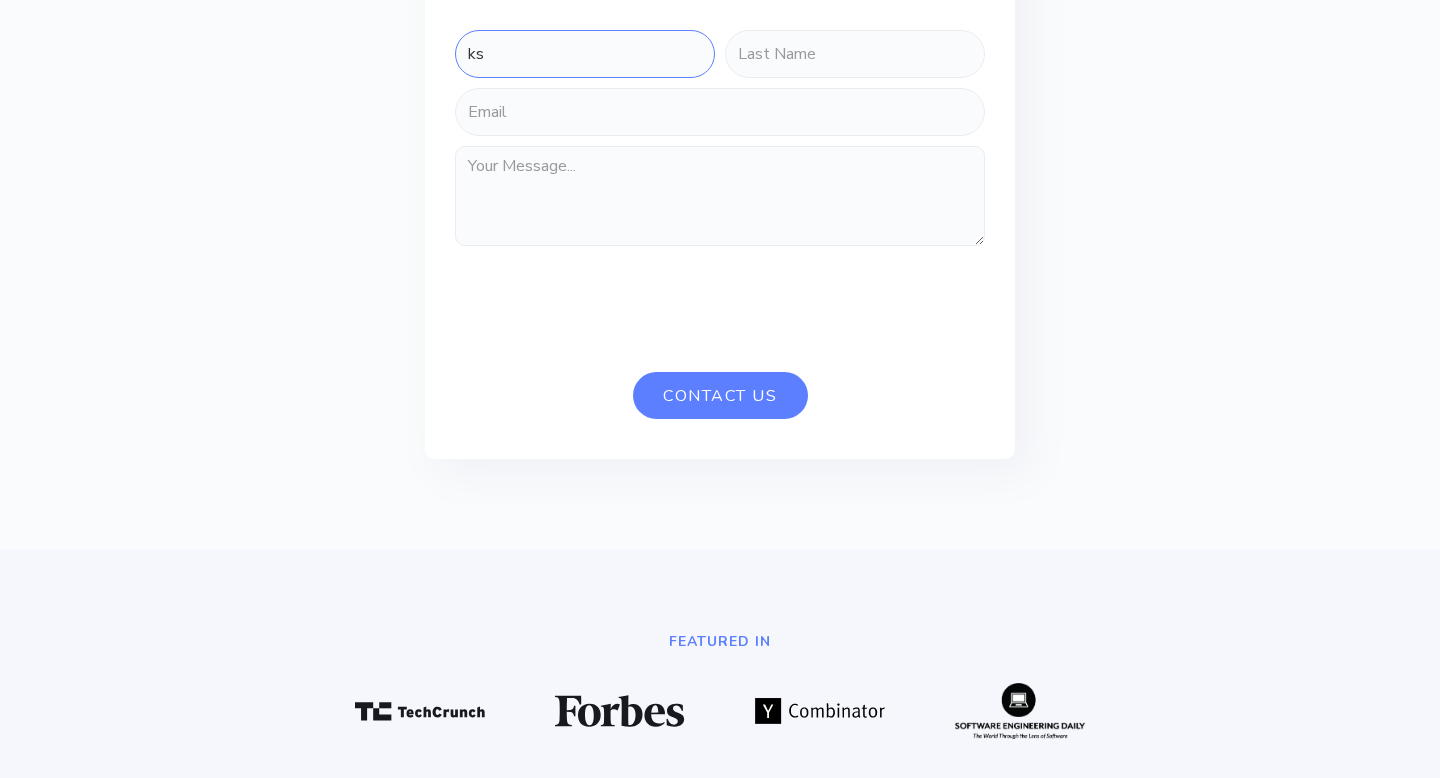 type on "ksi" 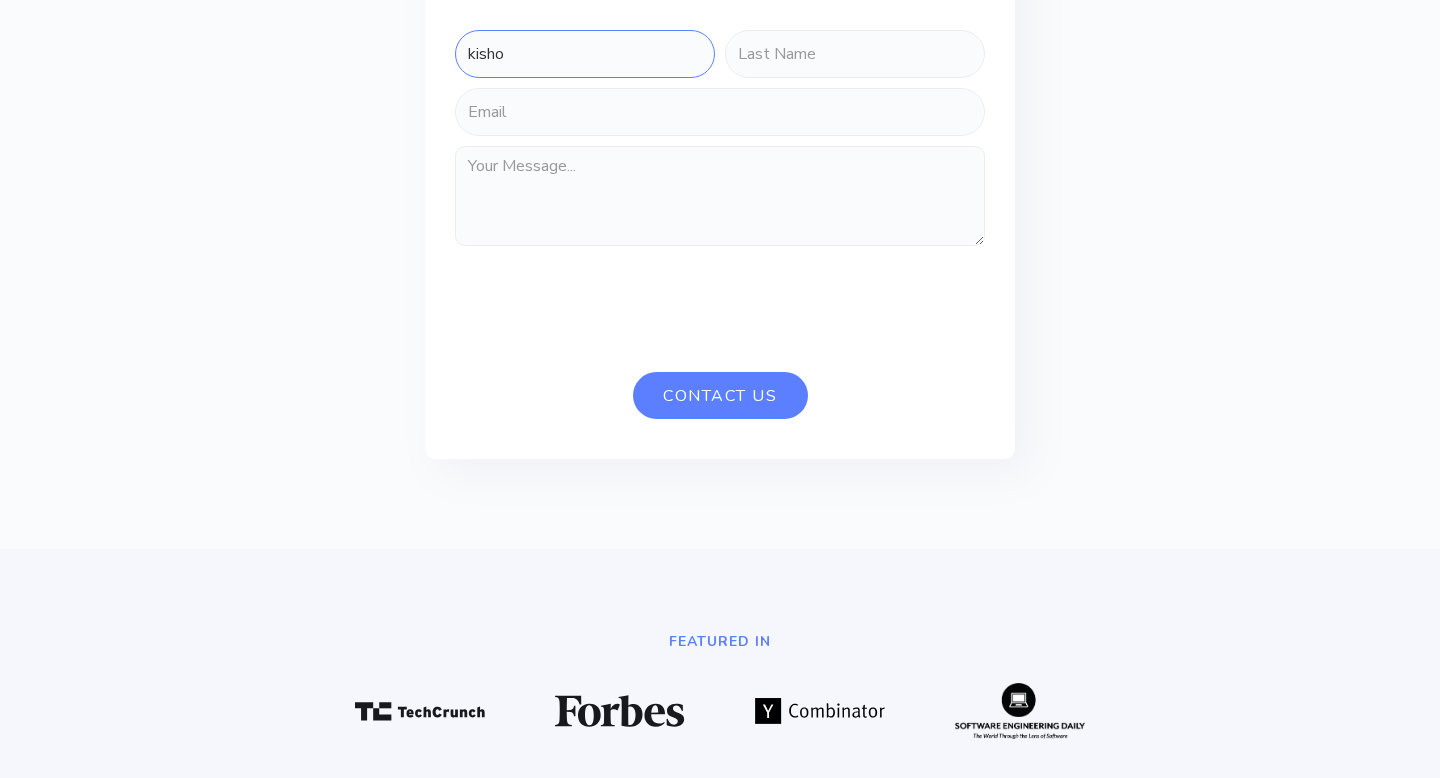 type on "[PERSON_NAME]" 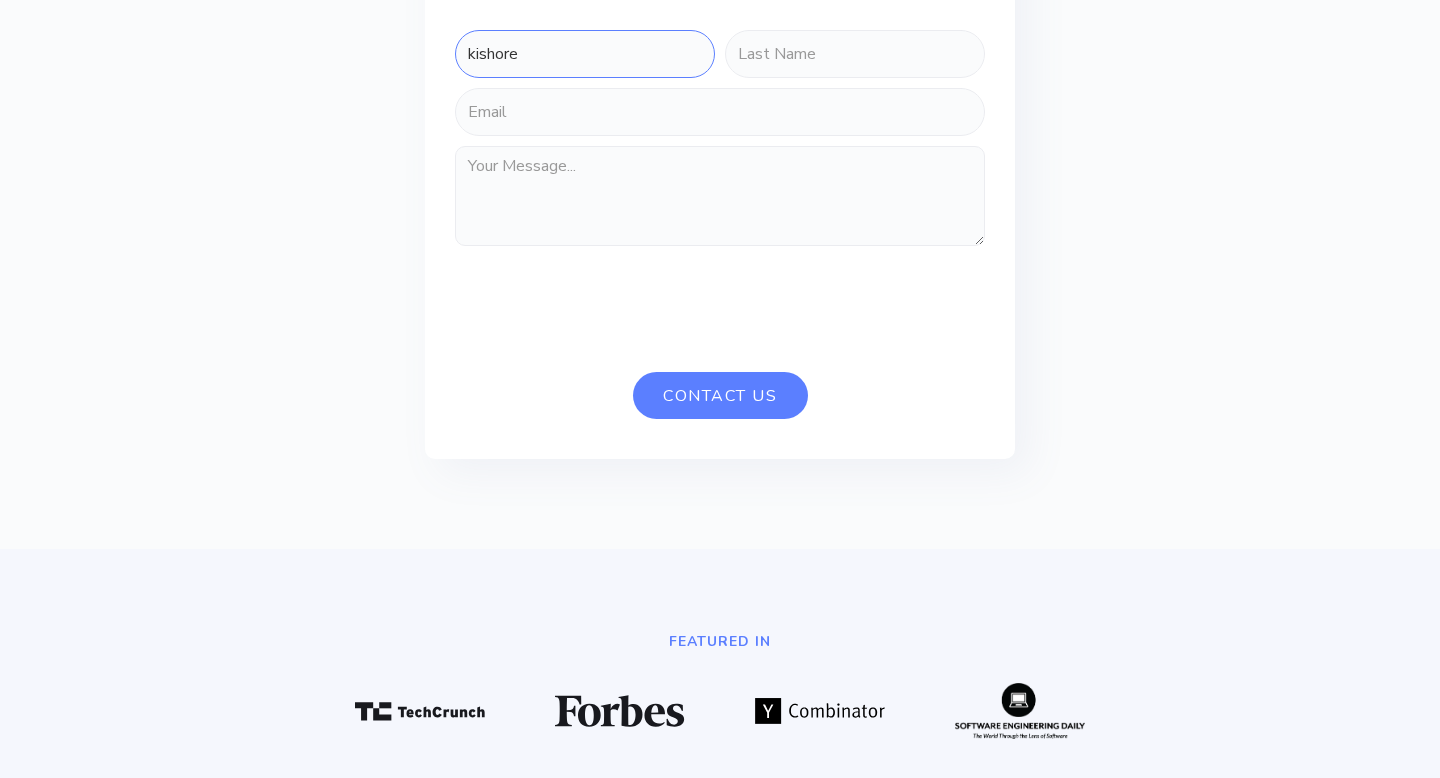 type on "kishore" 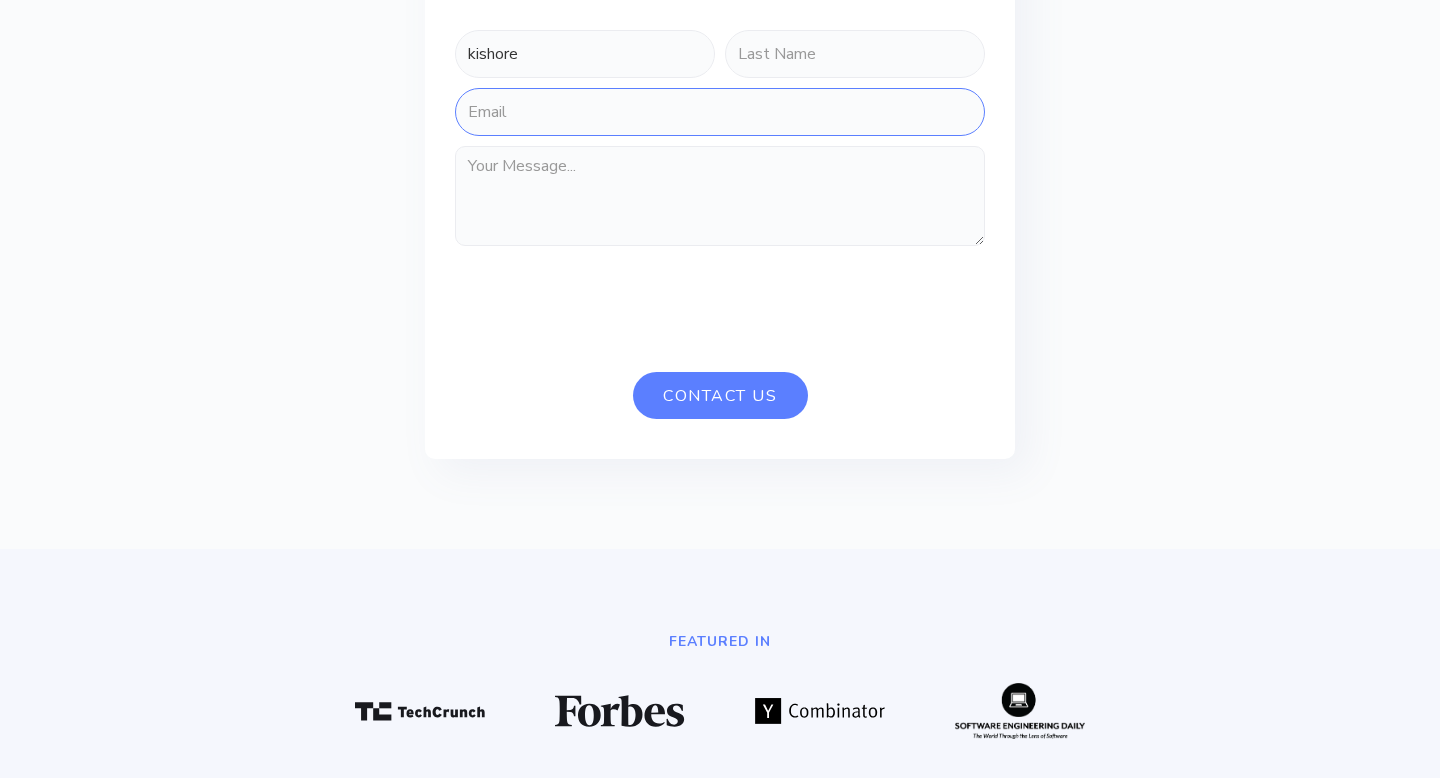 click at bounding box center (720, 112) 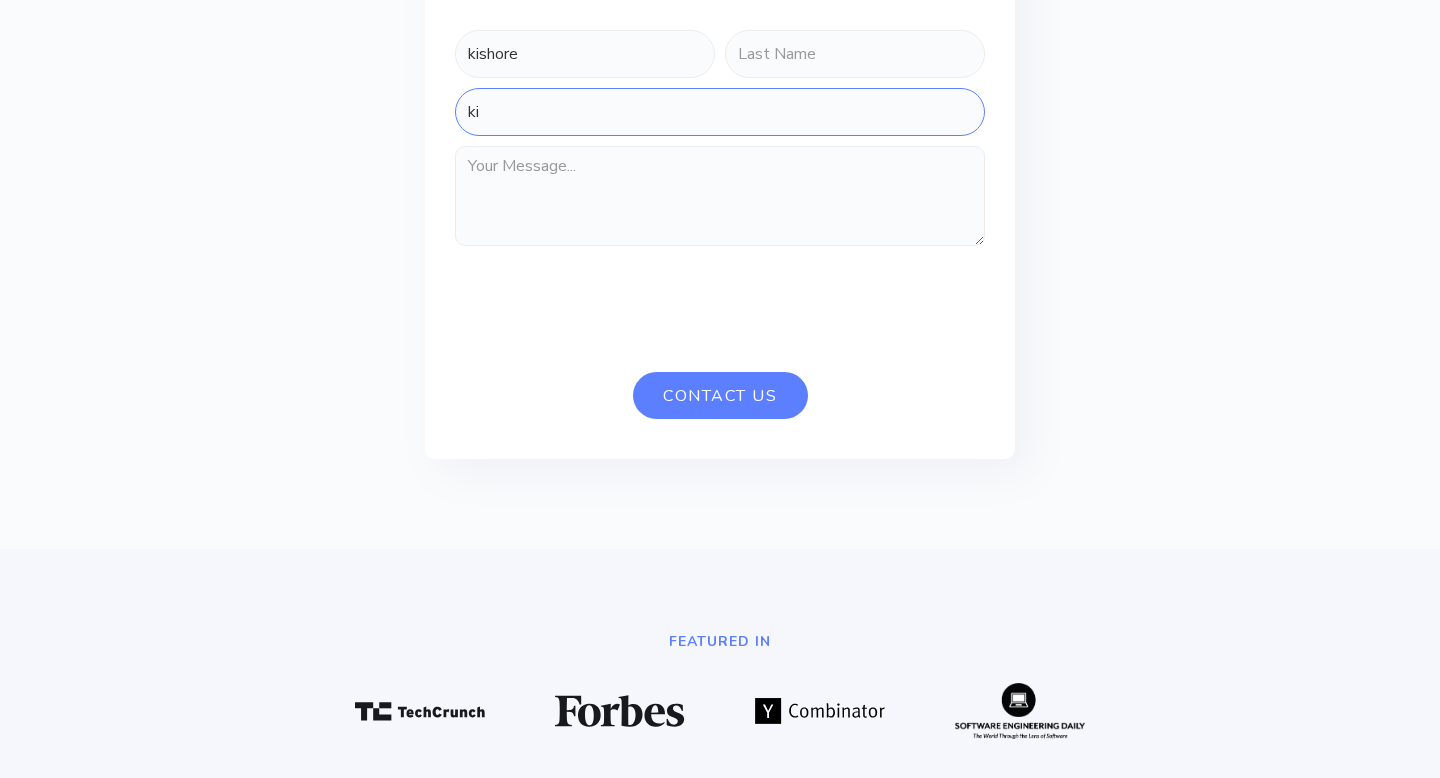 type on "k" 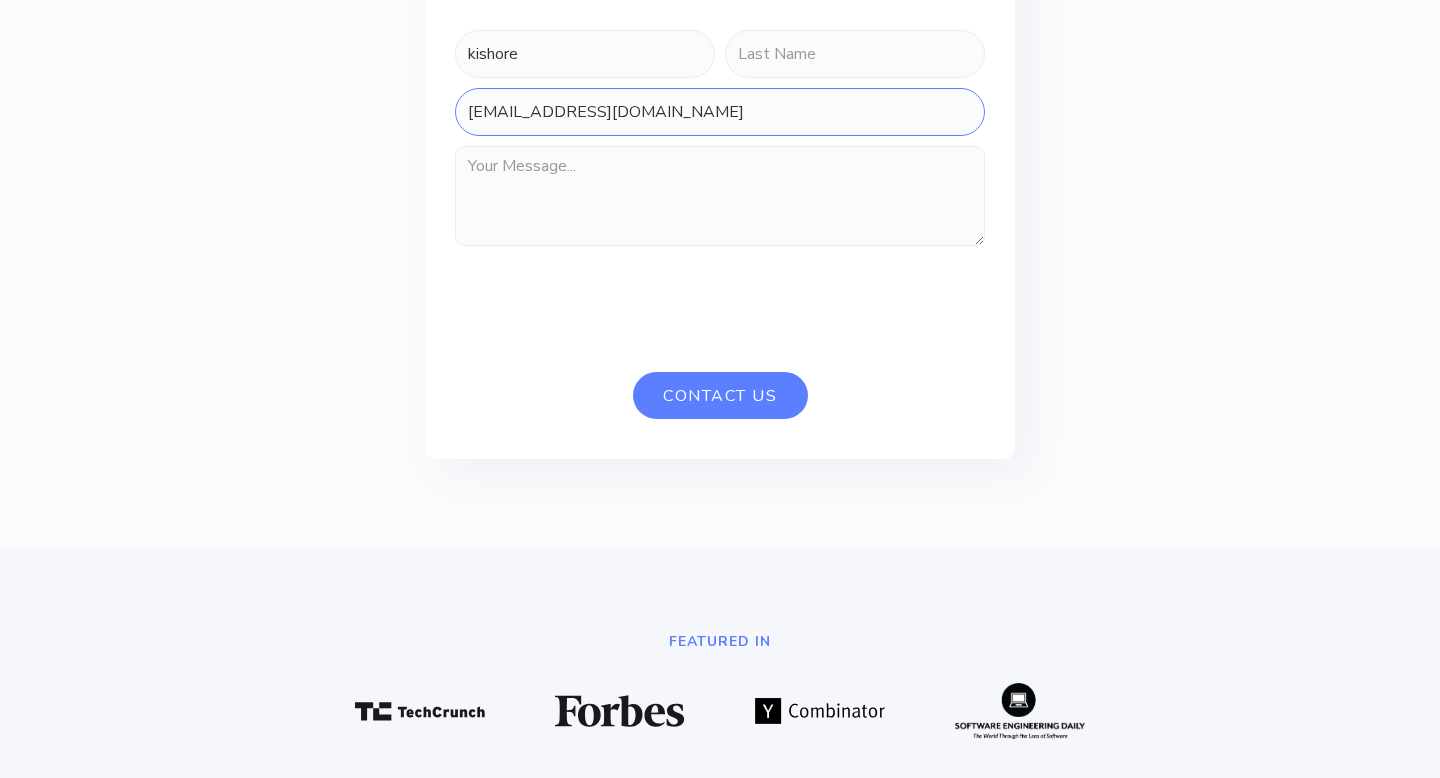 type on "[EMAIL_ADDRESS][DOMAIN_NAME]" 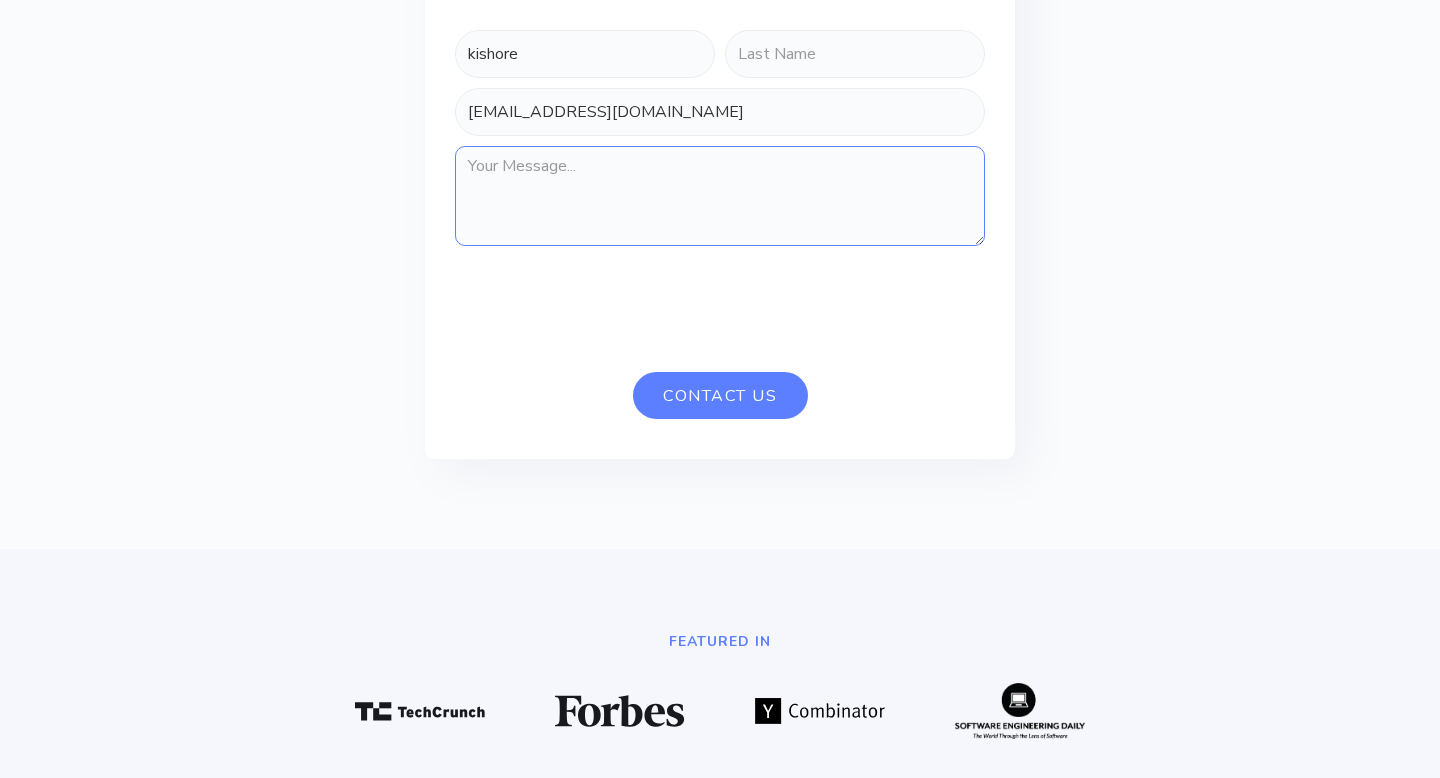 click at bounding box center (720, 196) 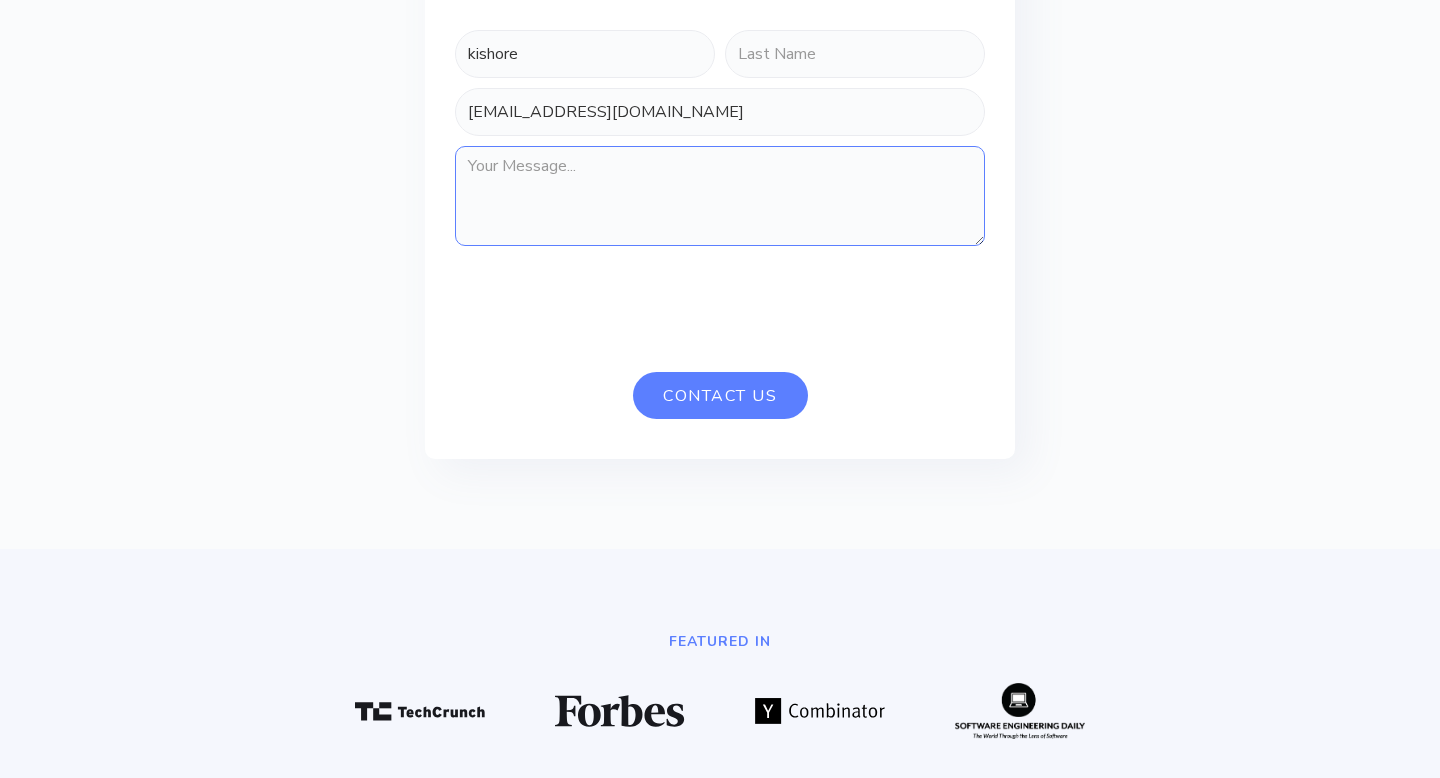 type on "i" 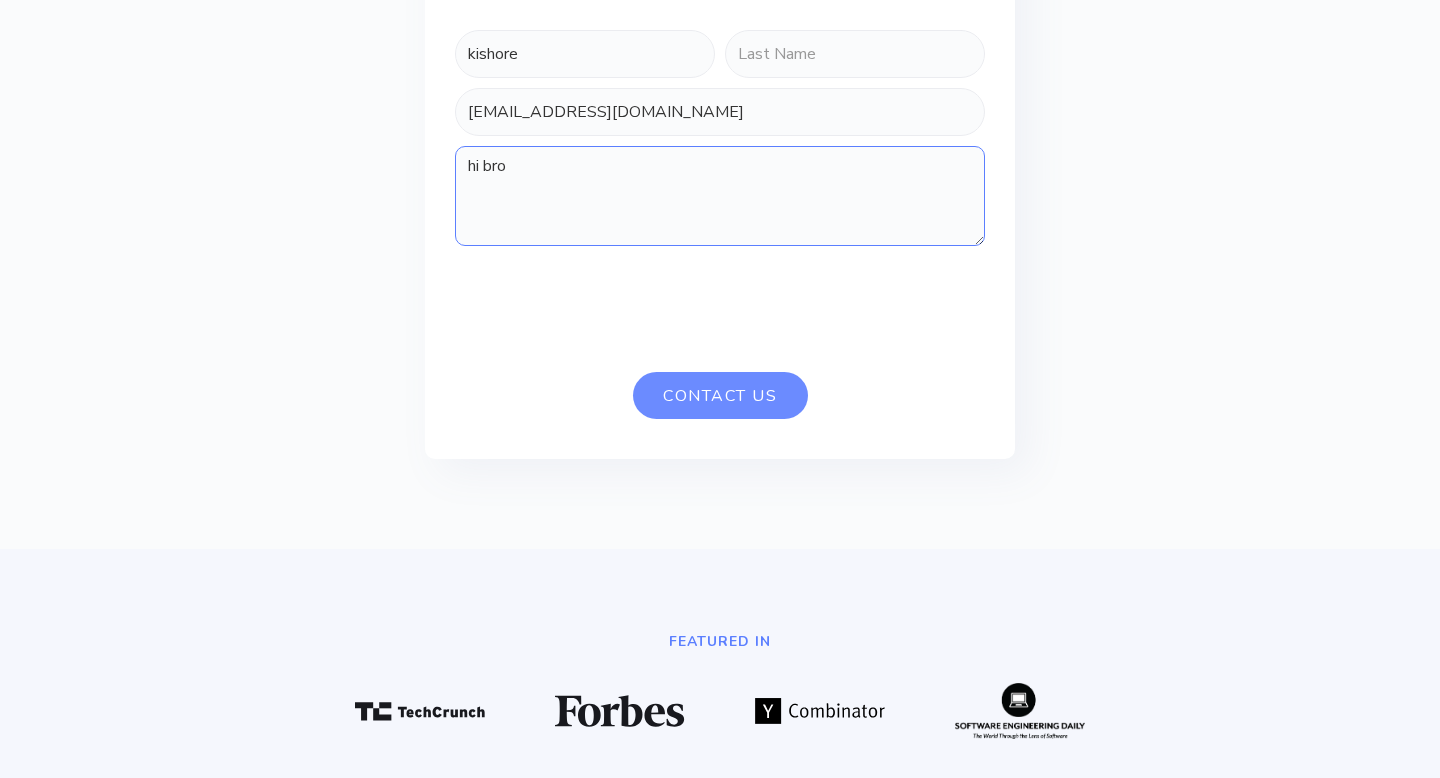 type on "hi bro" 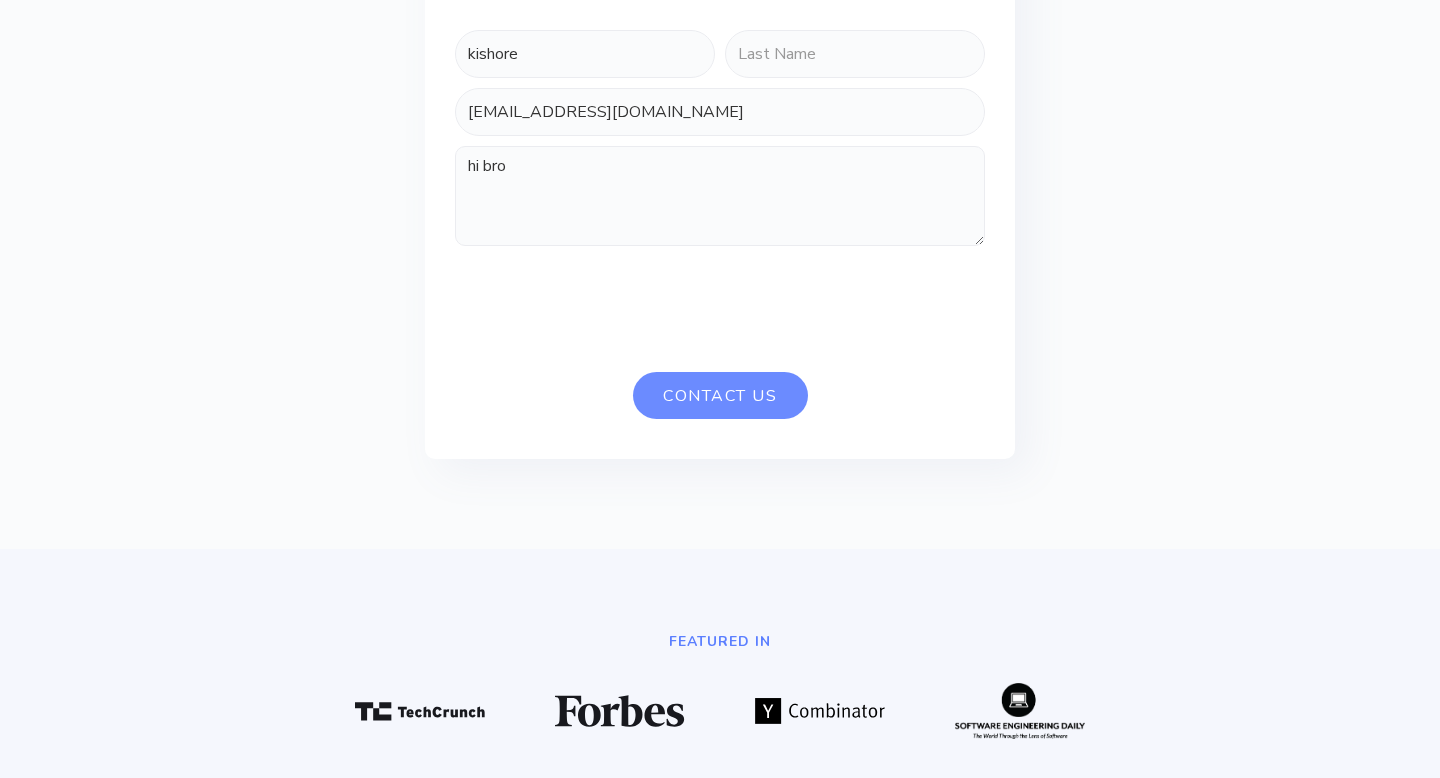 click on "Contact Us" at bounding box center [720, 395] 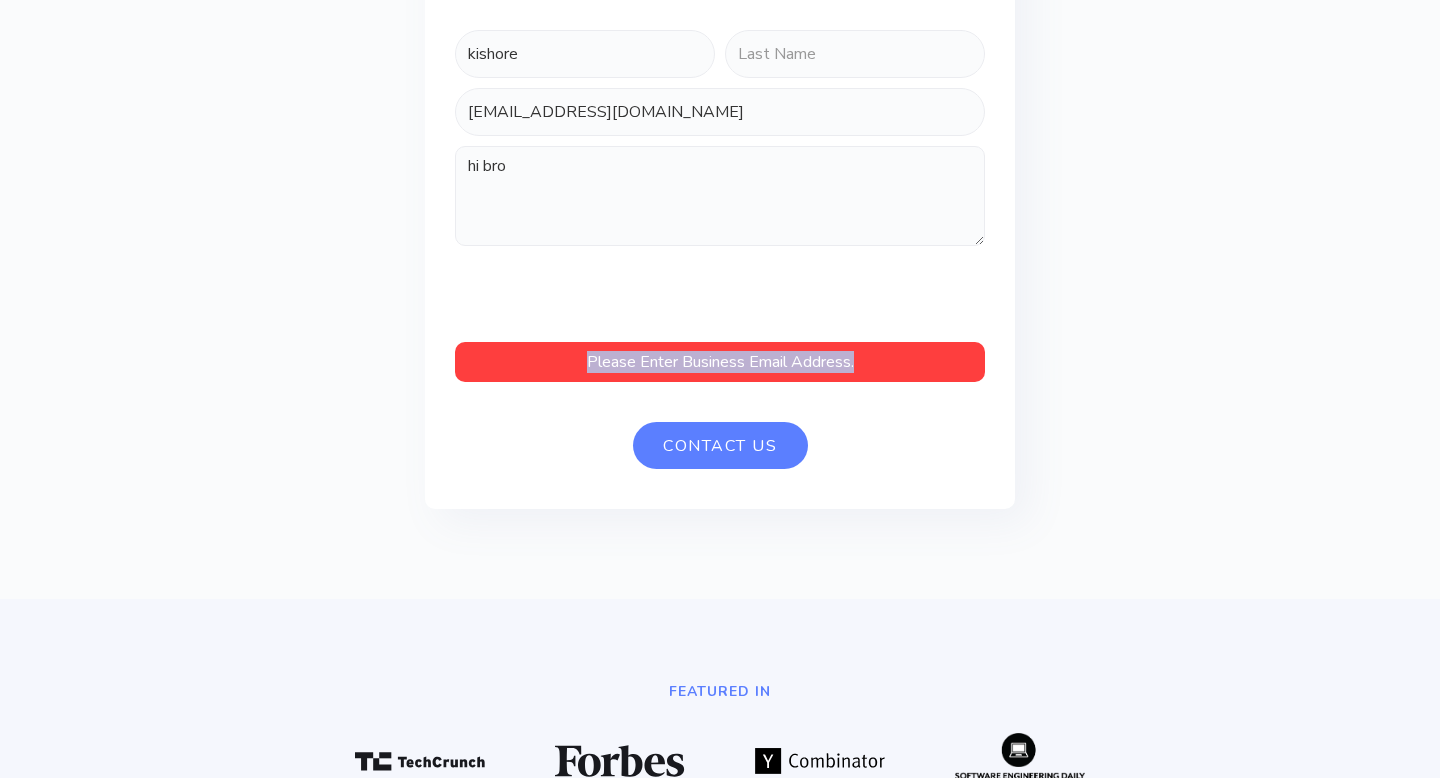 drag, startPoint x: 864, startPoint y: 541, endPoint x: 535, endPoint y: 542, distance: 329.00153 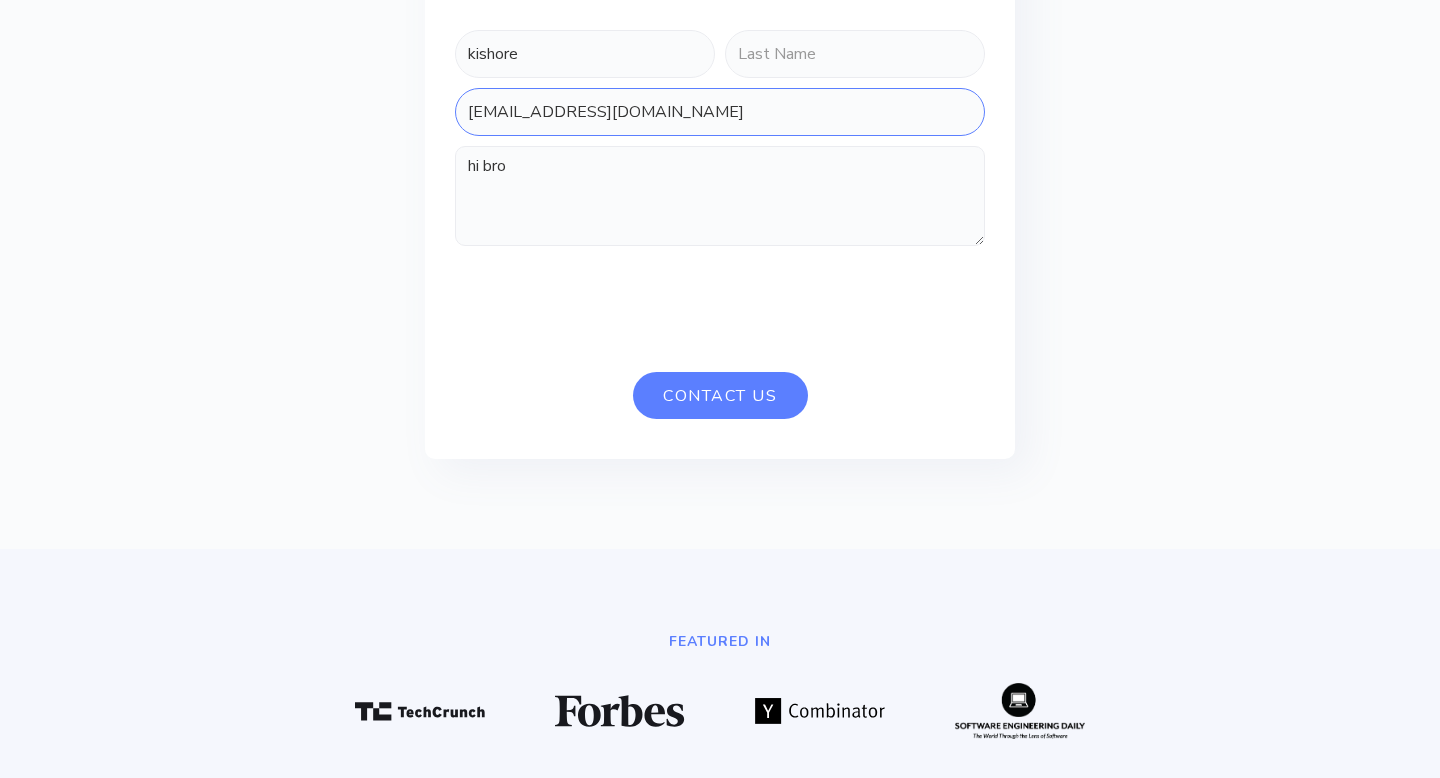 click on "[EMAIL_ADDRESS][DOMAIN_NAME]" at bounding box center [720, 112] 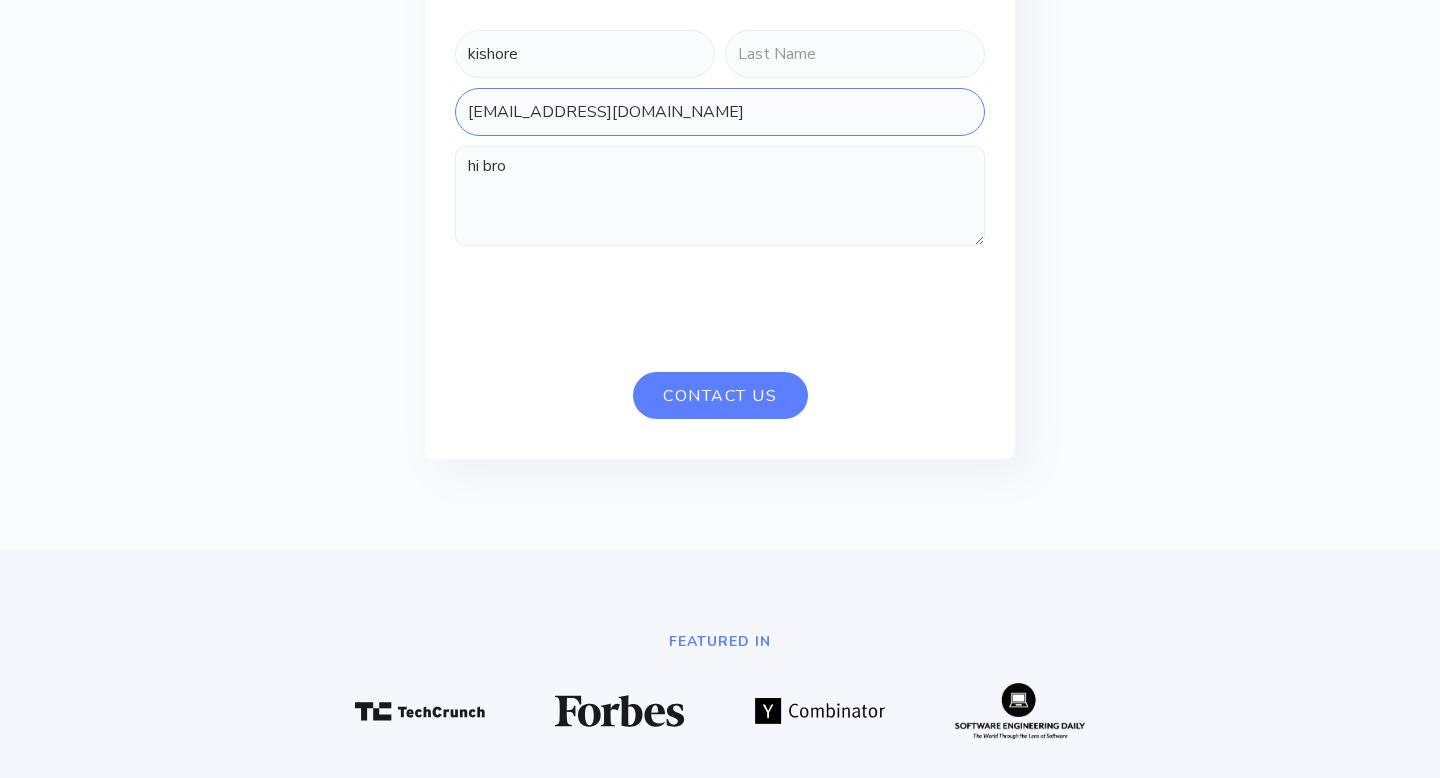 click on "[EMAIL_ADDRESS][DOMAIN_NAME]" at bounding box center [720, 112] 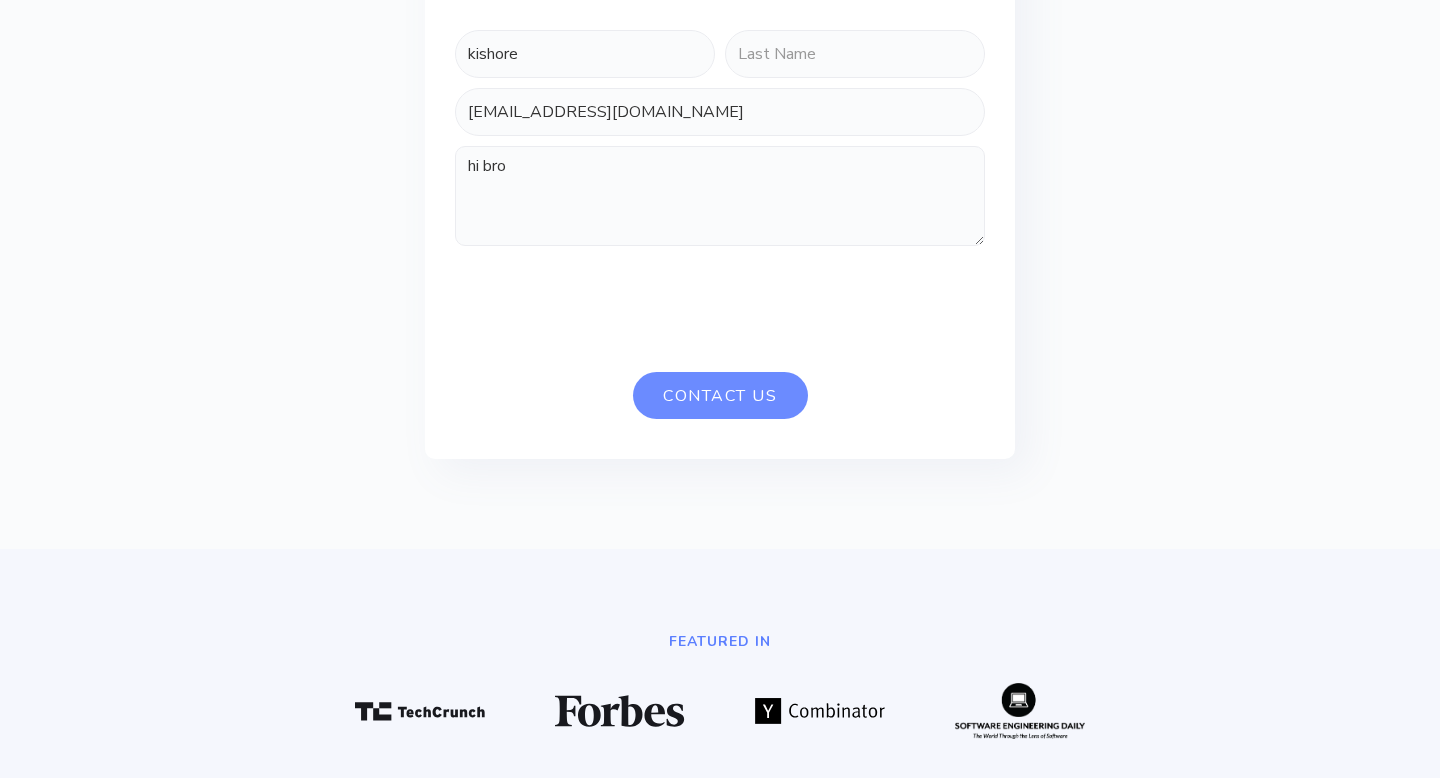click on "Contact Us" at bounding box center (720, 395) 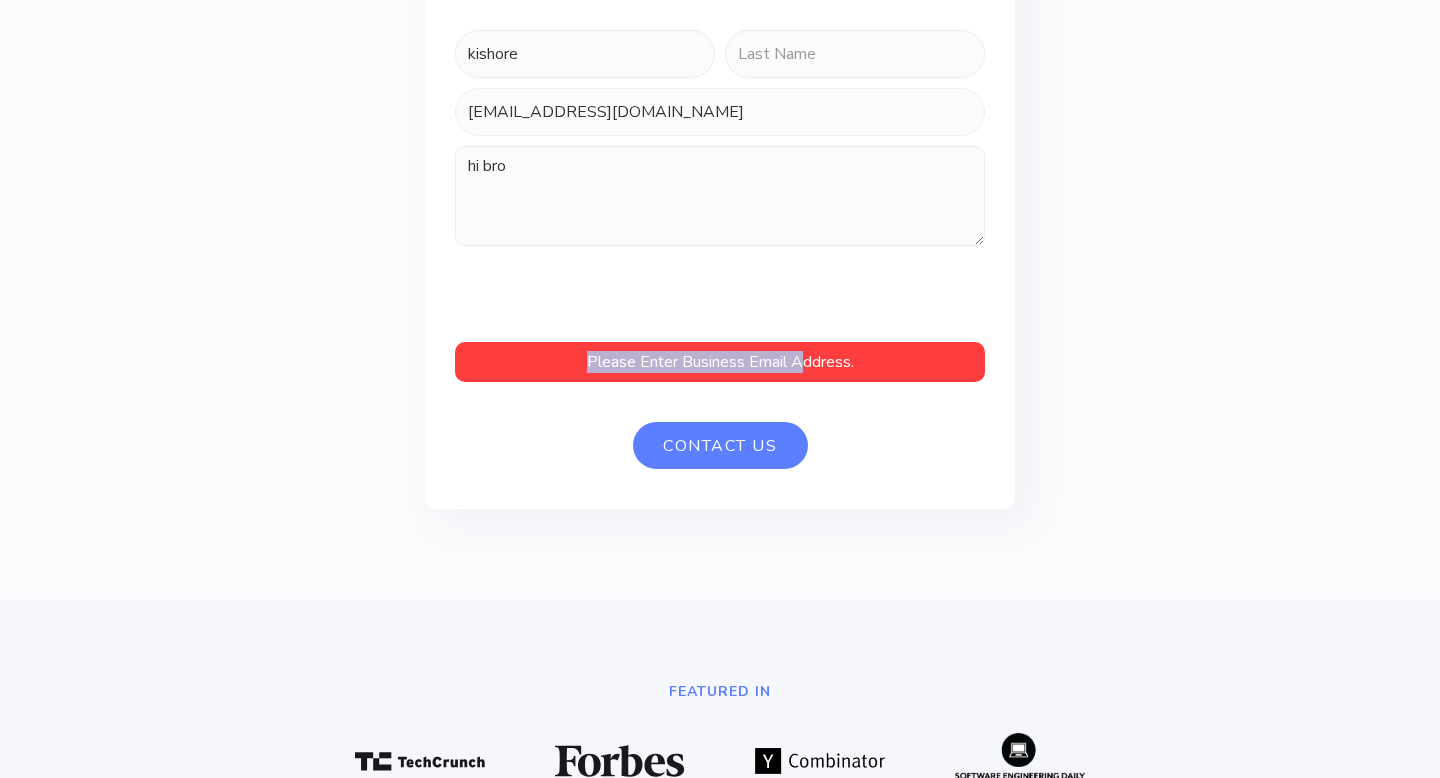 drag, startPoint x: 585, startPoint y: 525, endPoint x: 813, endPoint y: 540, distance: 228.49289 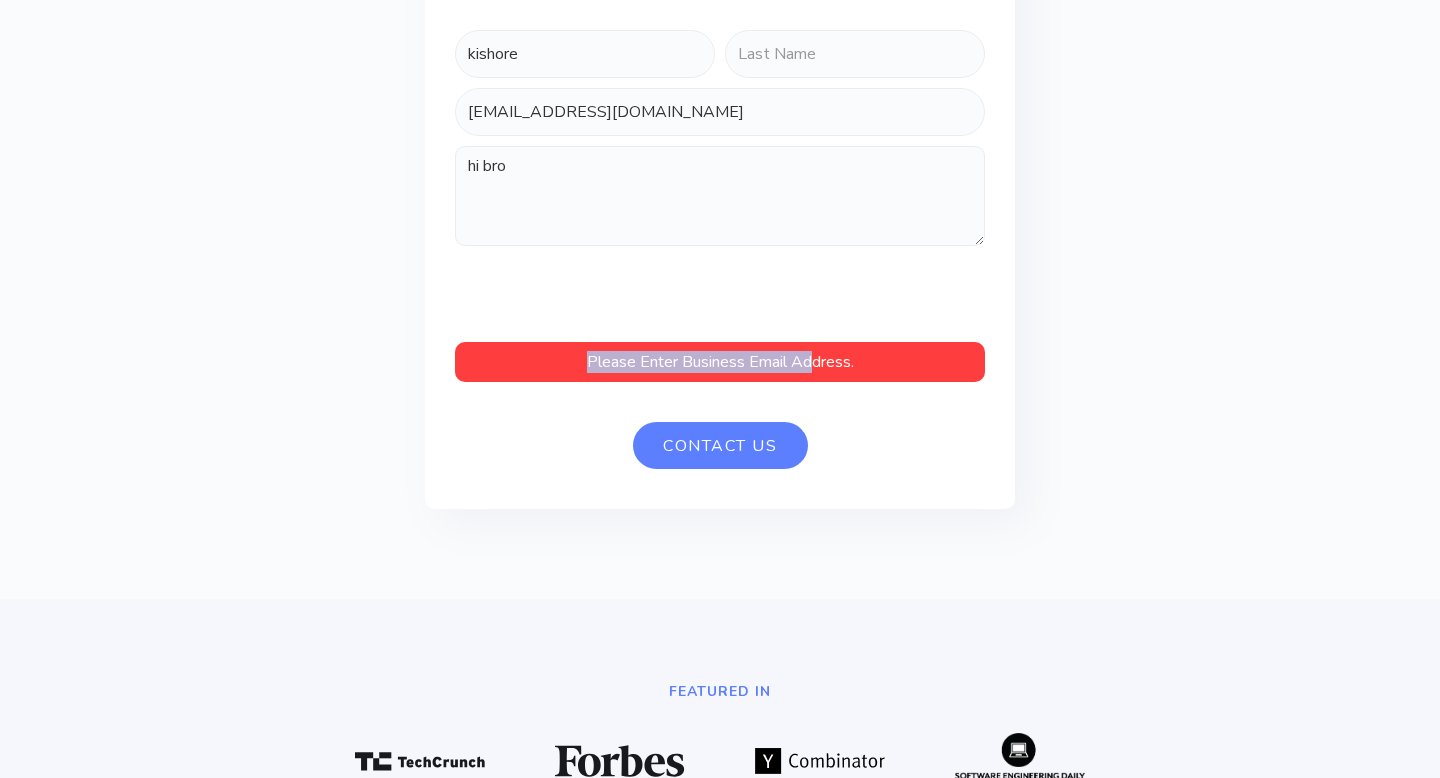 click on "Please Enter Business Email Address." at bounding box center [720, 362] 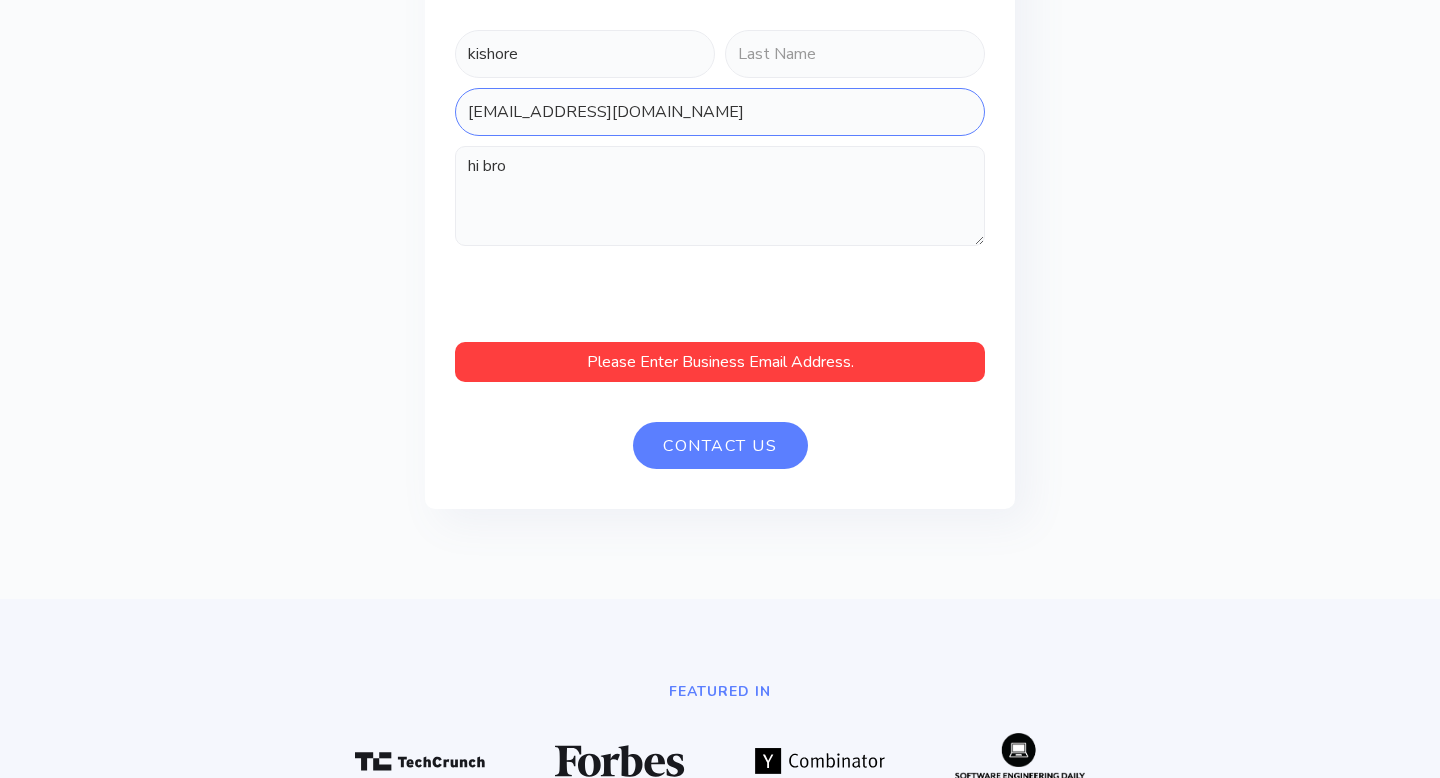 click on "[EMAIL_ADDRESS][DOMAIN_NAME]" at bounding box center [720, 112] 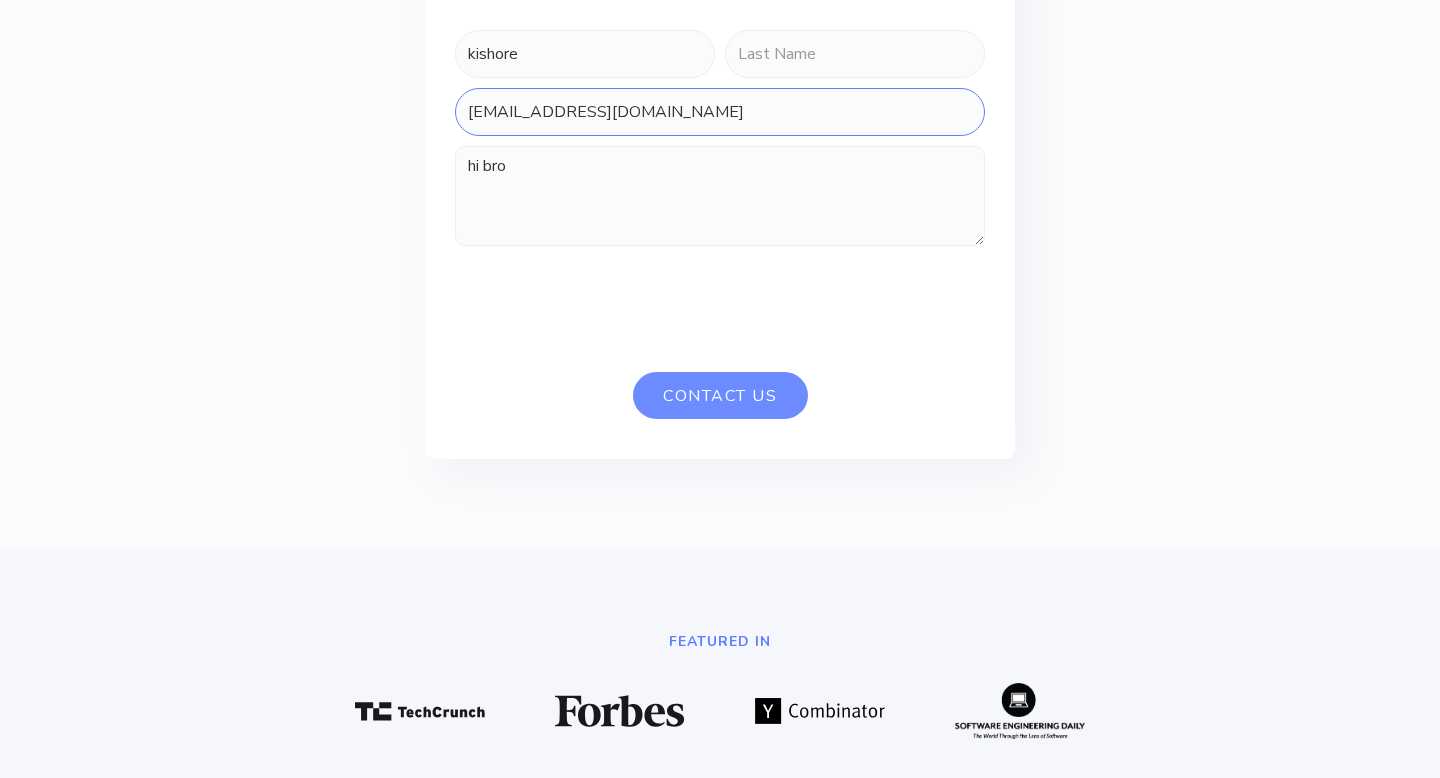 type on "[EMAIL_ADDRESS][DOMAIN_NAME]" 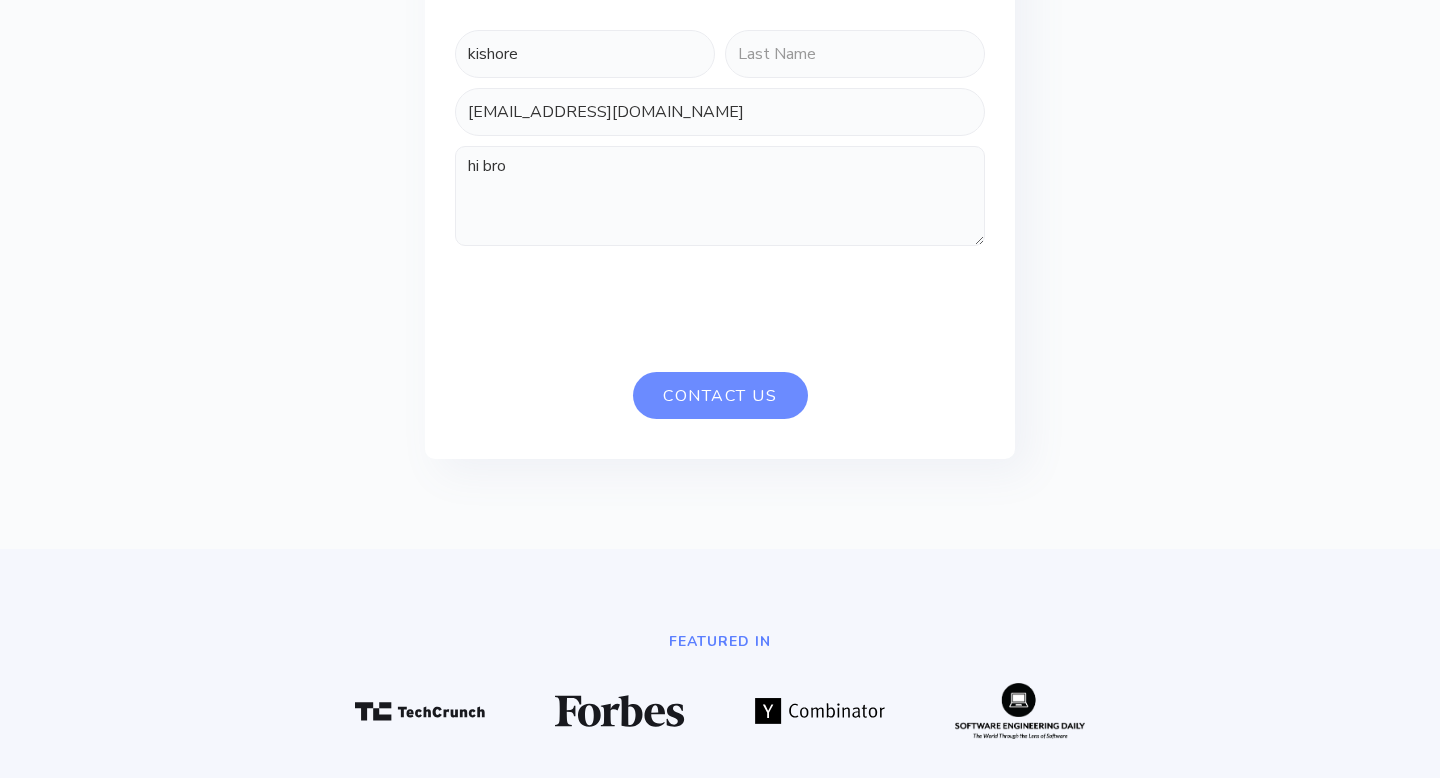 click on "Contact Us" at bounding box center (720, 395) 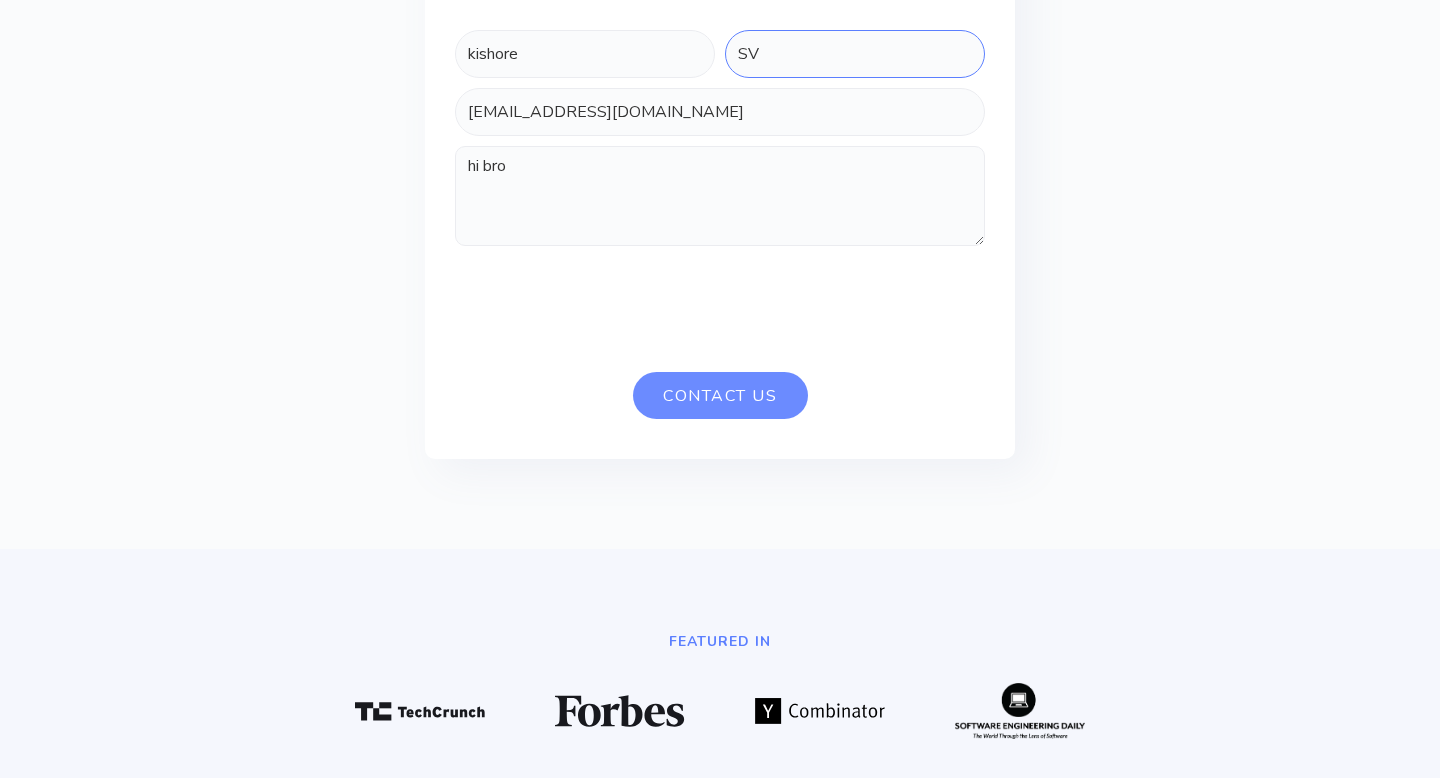 type on "SV" 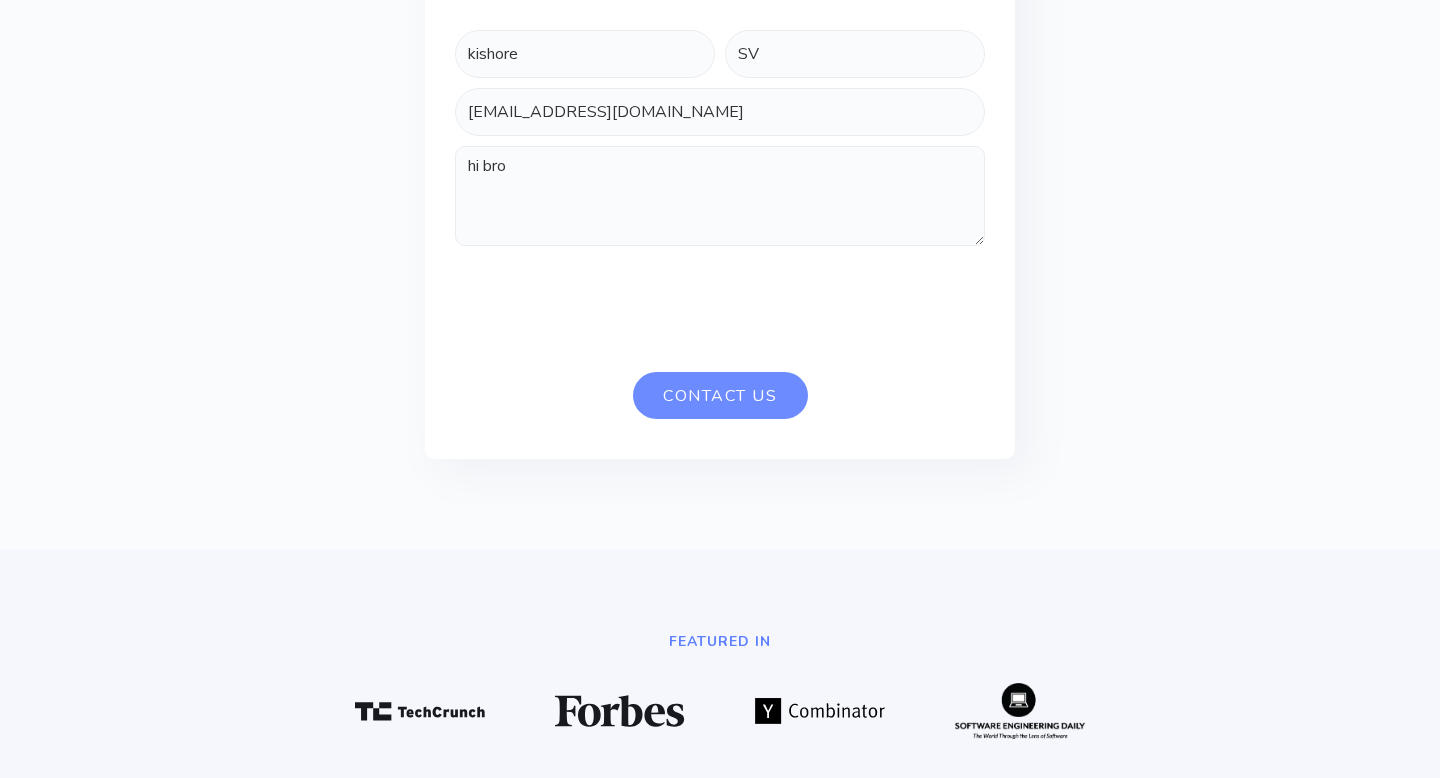click on "Contact Us" at bounding box center (720, 395) 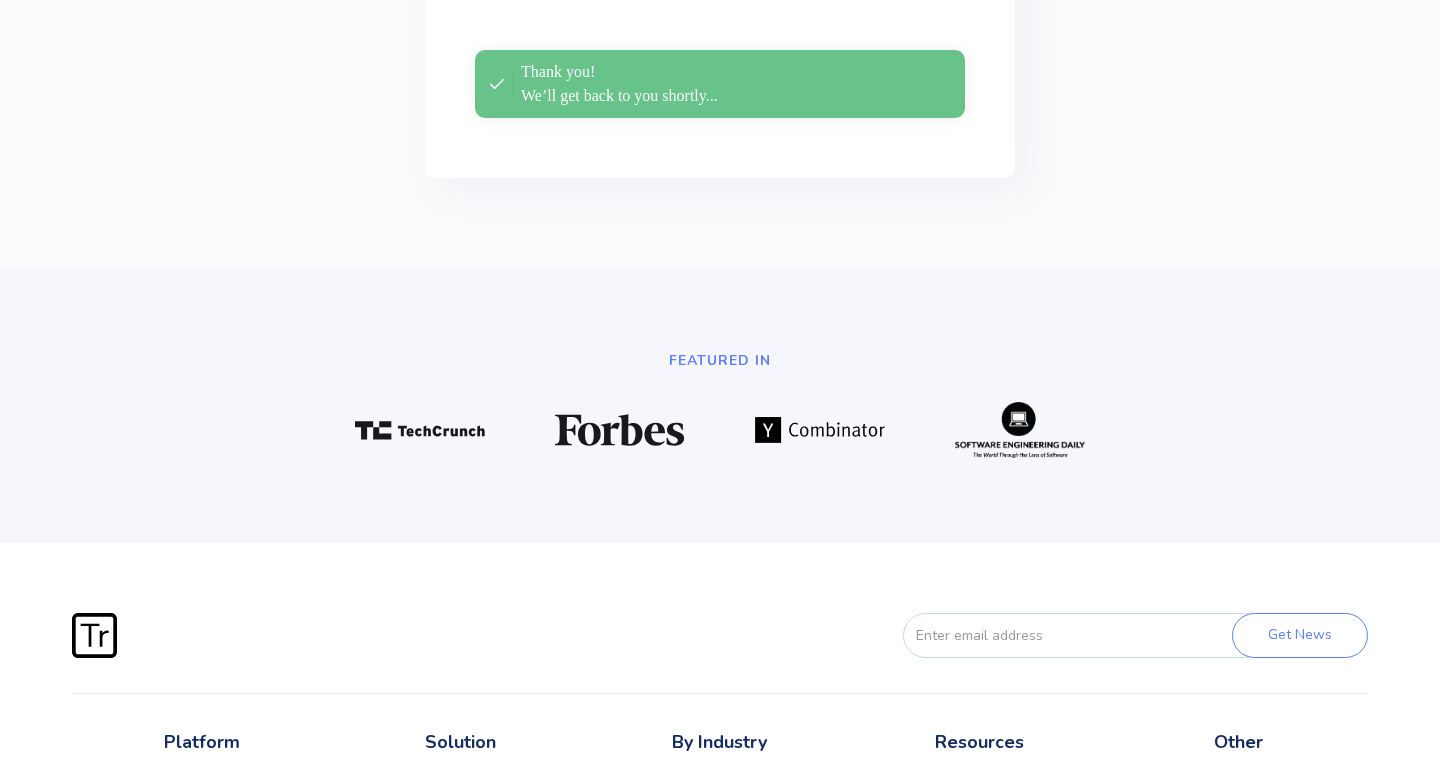 click on "FEATURED IN" at bounding box center (720, 360) 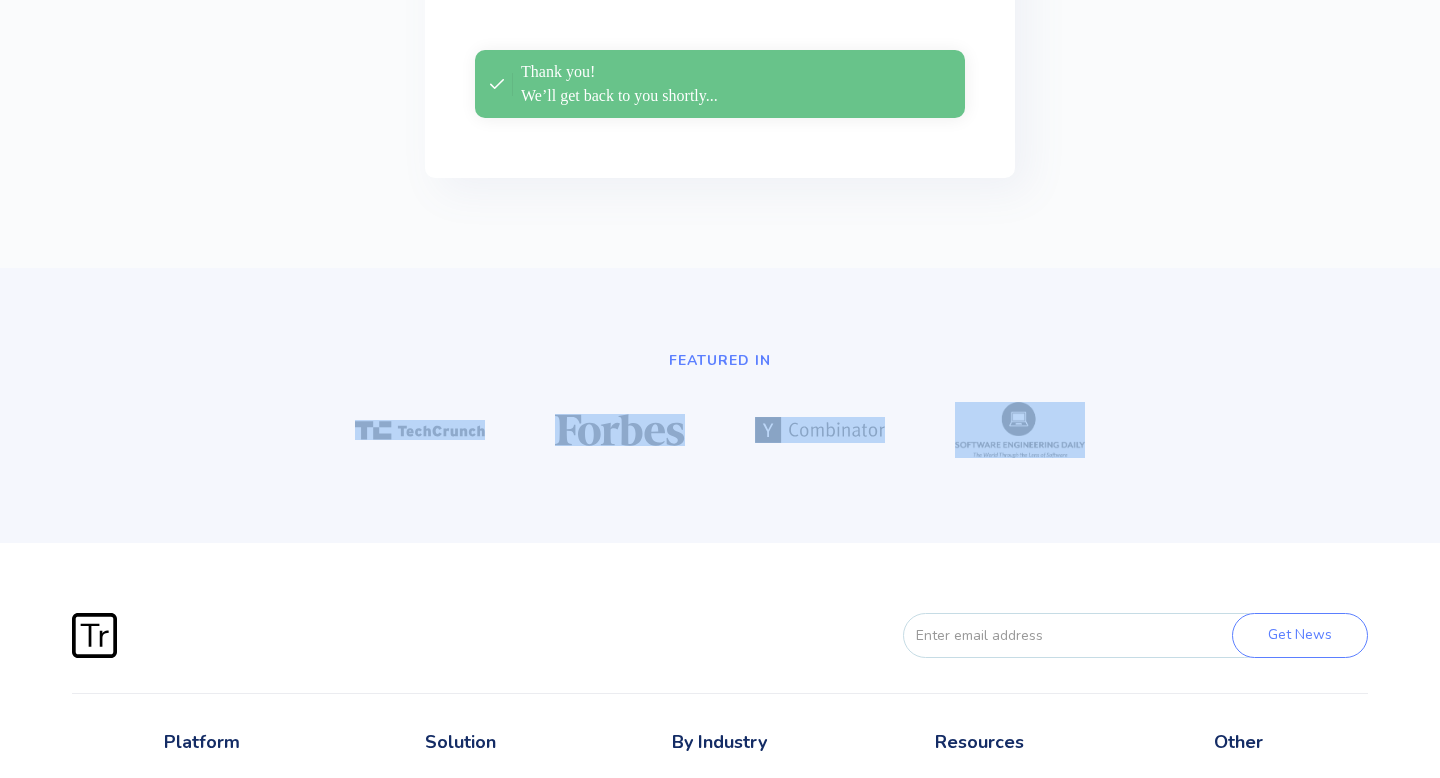 drag, startPoint x: 330, startPoint y: 558, endPoint x: 1245, endPoint y: 711, distance: 927.7036 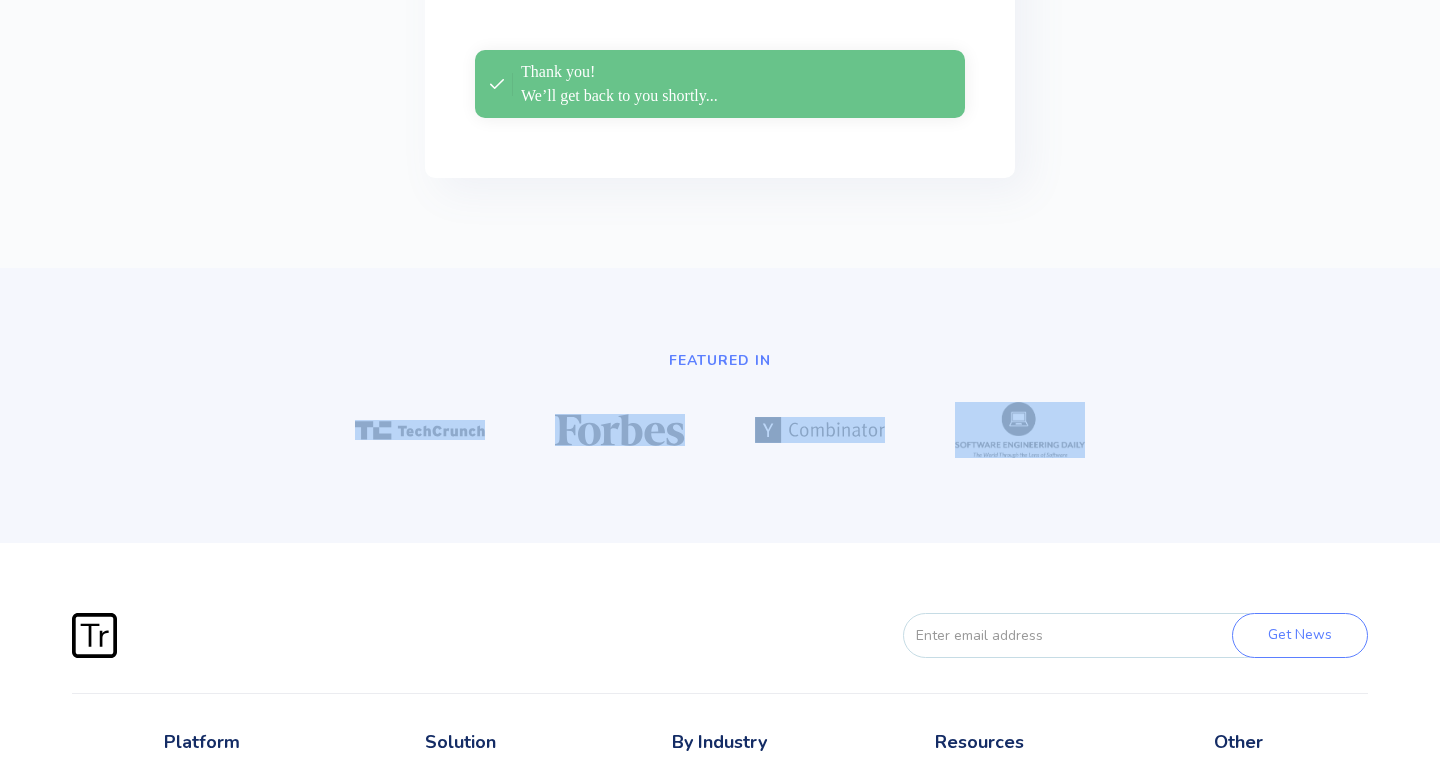 click on "FEATURED IN" at bounding box center (720, 405) 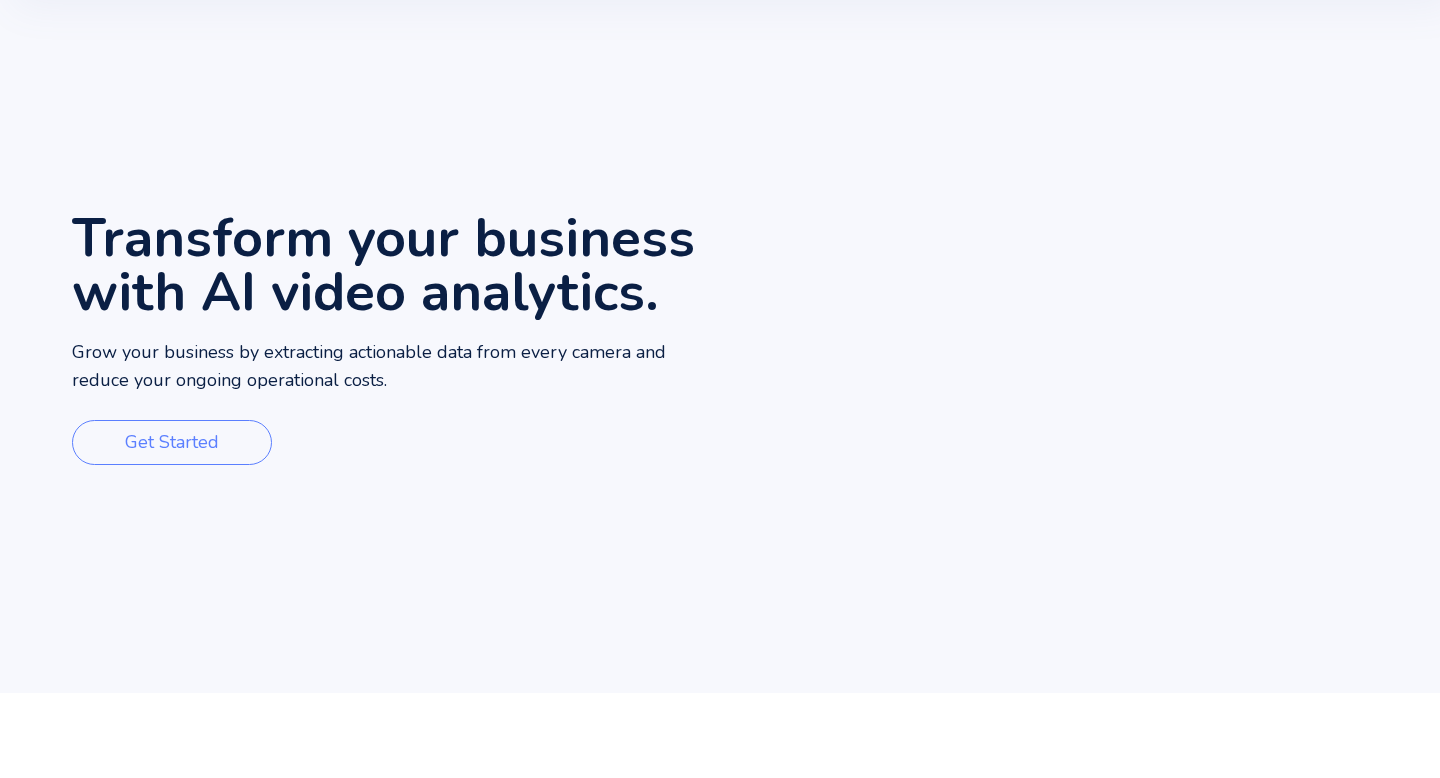 scroll, scrollTop: 0, scrollLeft: 0, axis: both 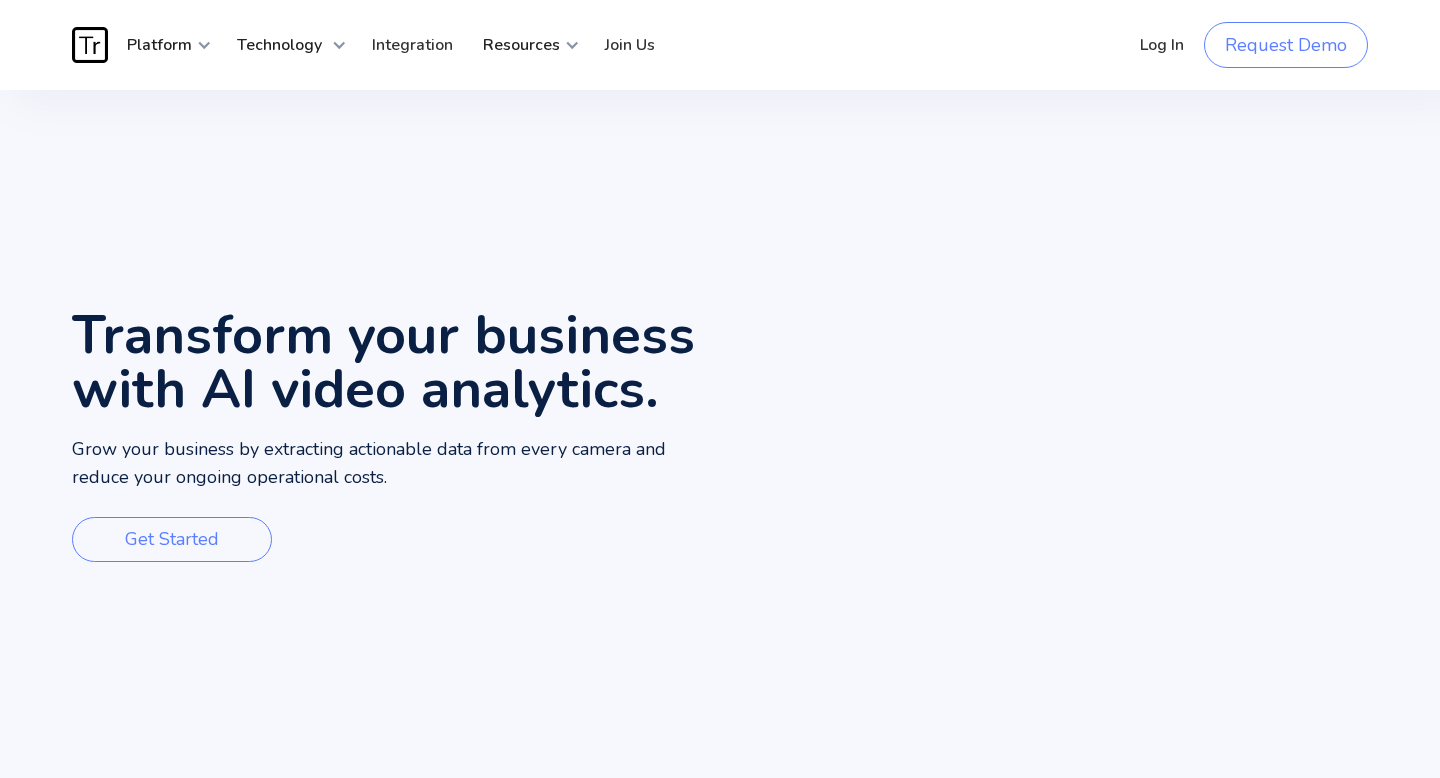 drag, startPoint x: 766, startPoint y: 157, endPoint x: 1144, endPoint y: 755, distance: 707.4518 